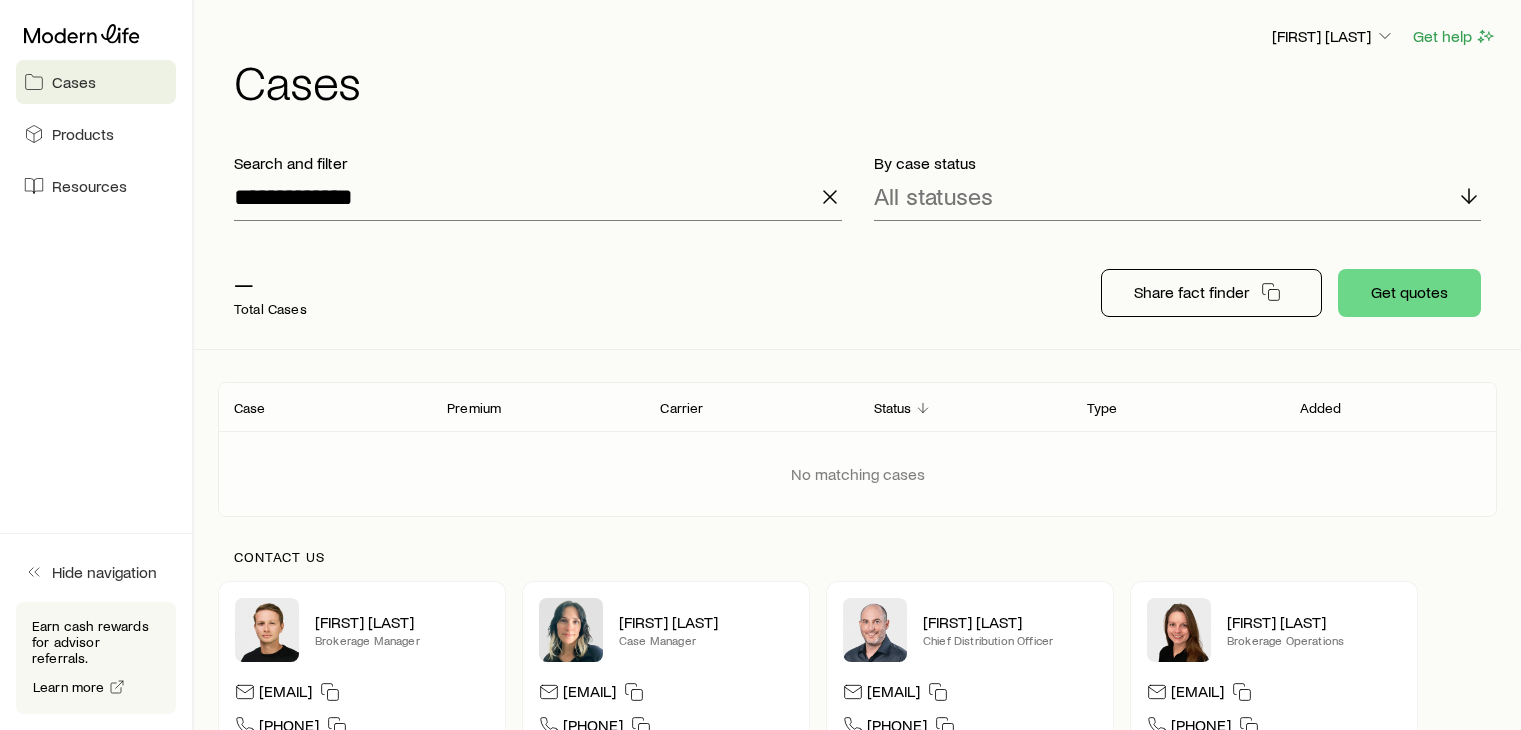 scroll, scrollTop: 0, scrollLeft: 0, axis: both 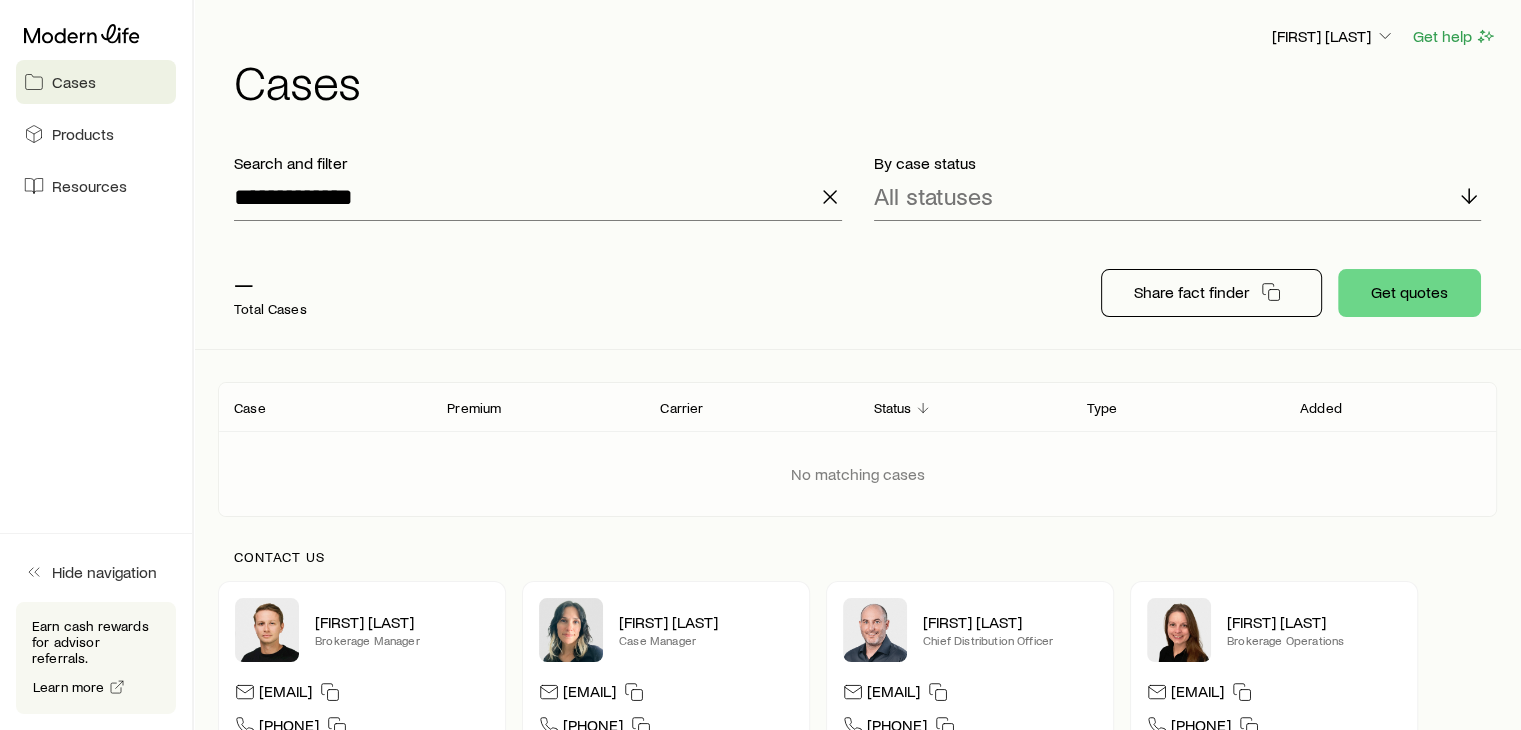 click on "— Total Cases" at bounding box center [538, 293] 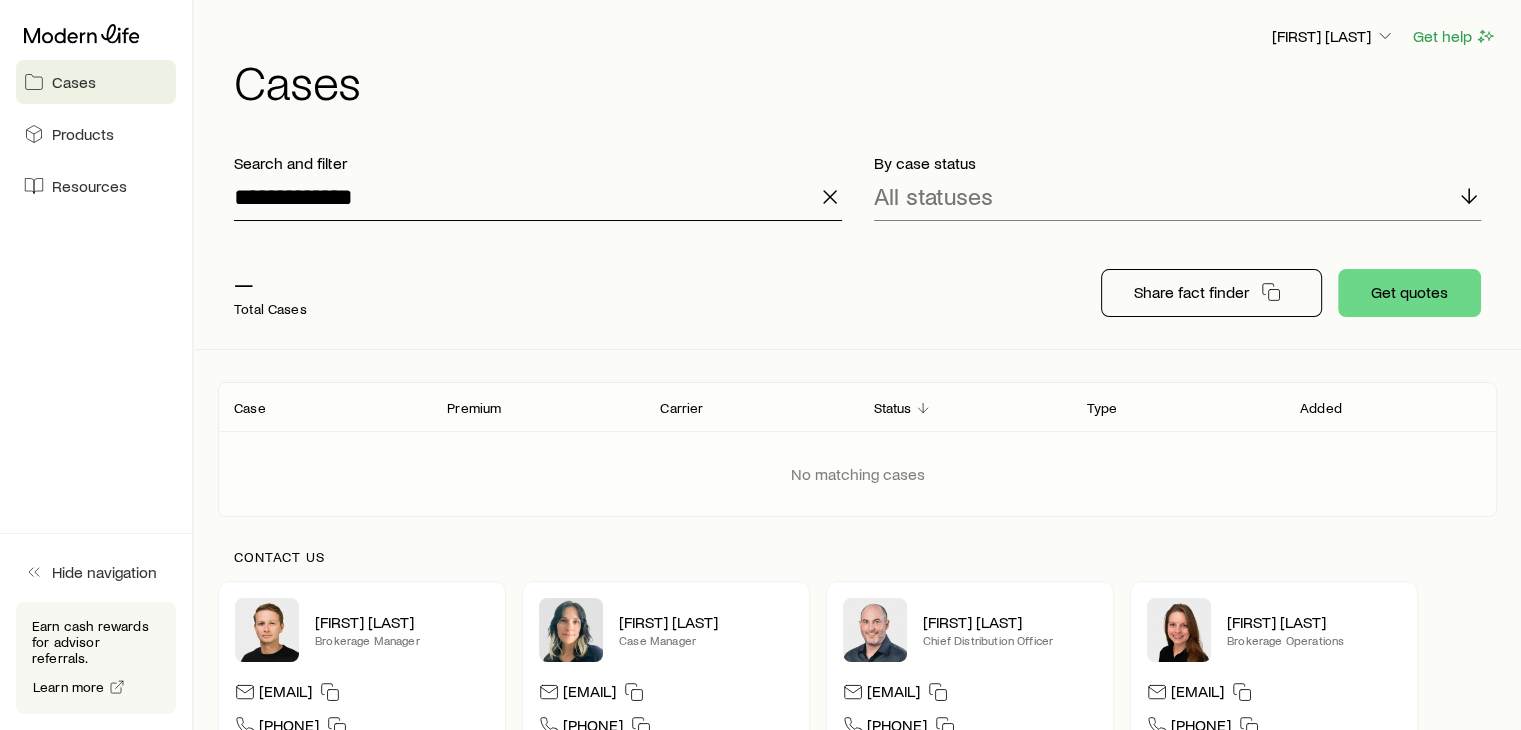 type 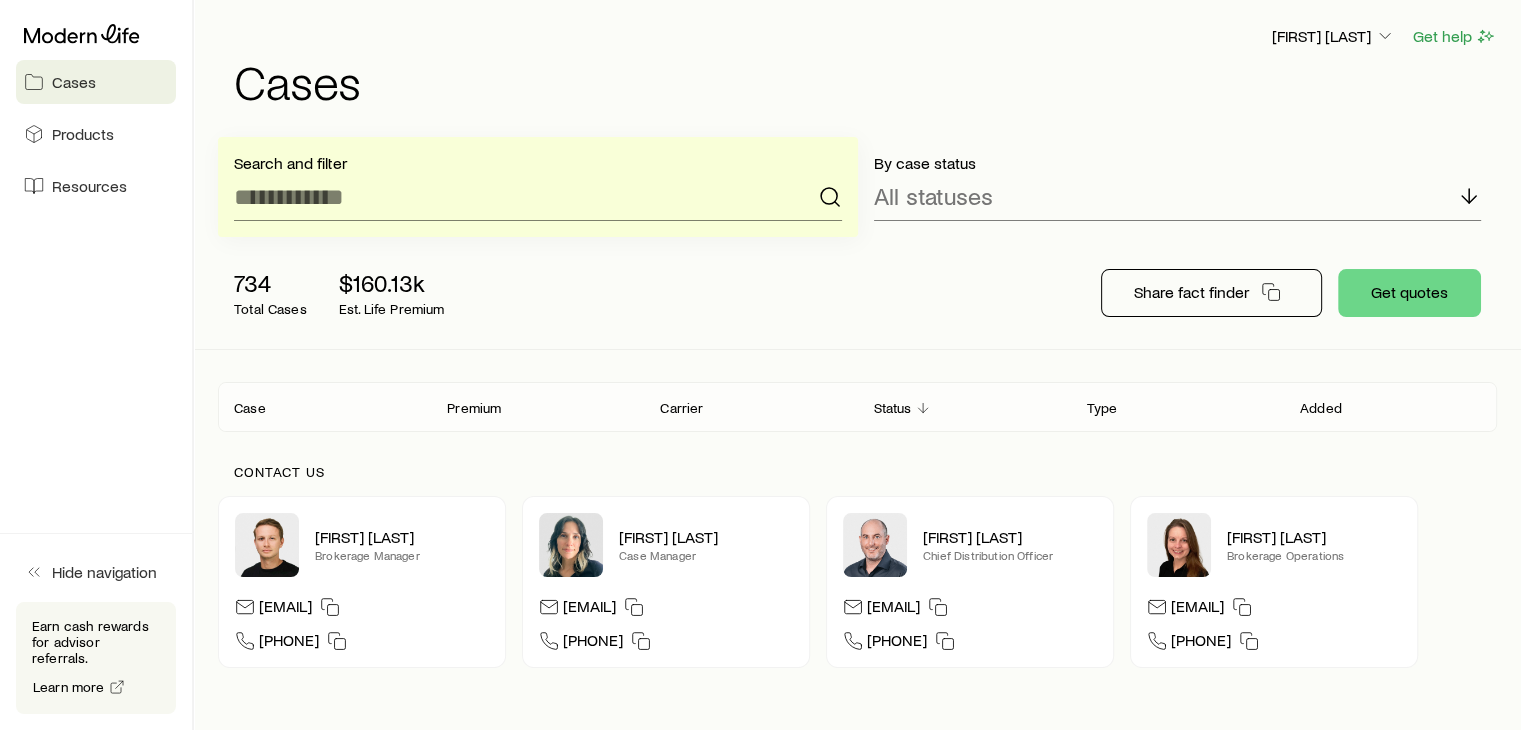click on "734 Total Cases $160.13k Est. Life Premium" at bounding box center (538, 293) 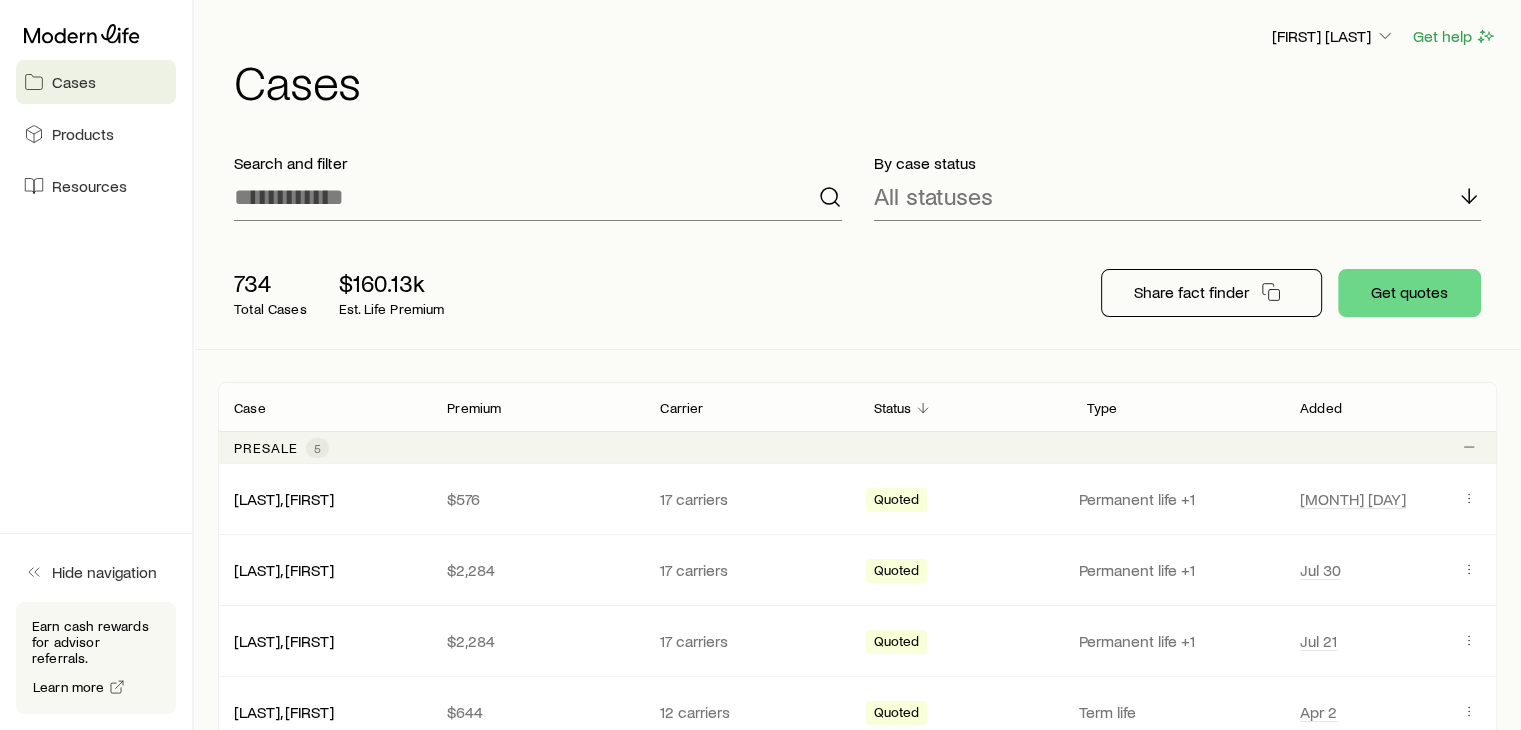 click on "734 Total Cases $160.13k Est. Life Premium" at bounding box center [538, 293] 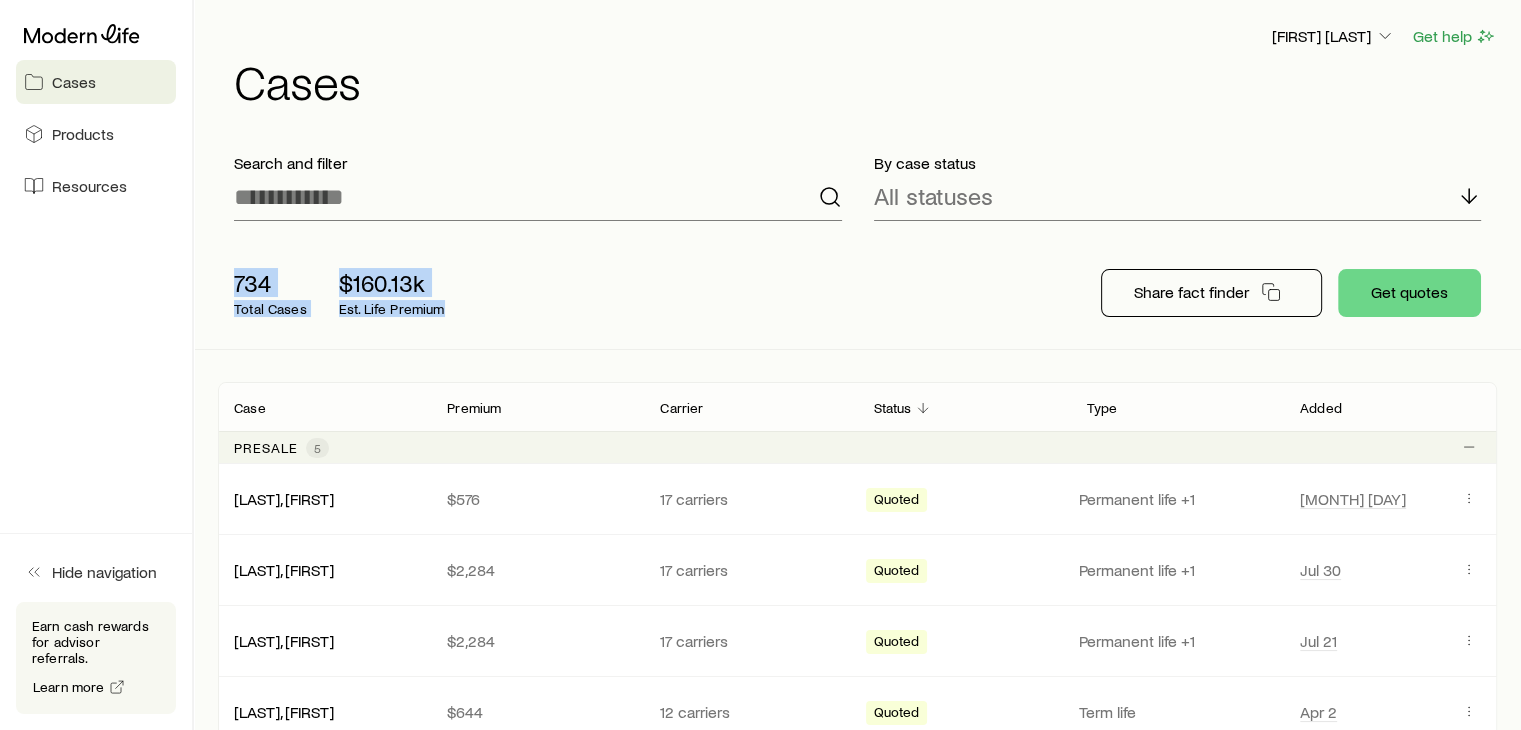 drag, startPoint x: 230, startPoint y: 285, endPoint x: 447, endPoint y: 318, distance: 219.49487 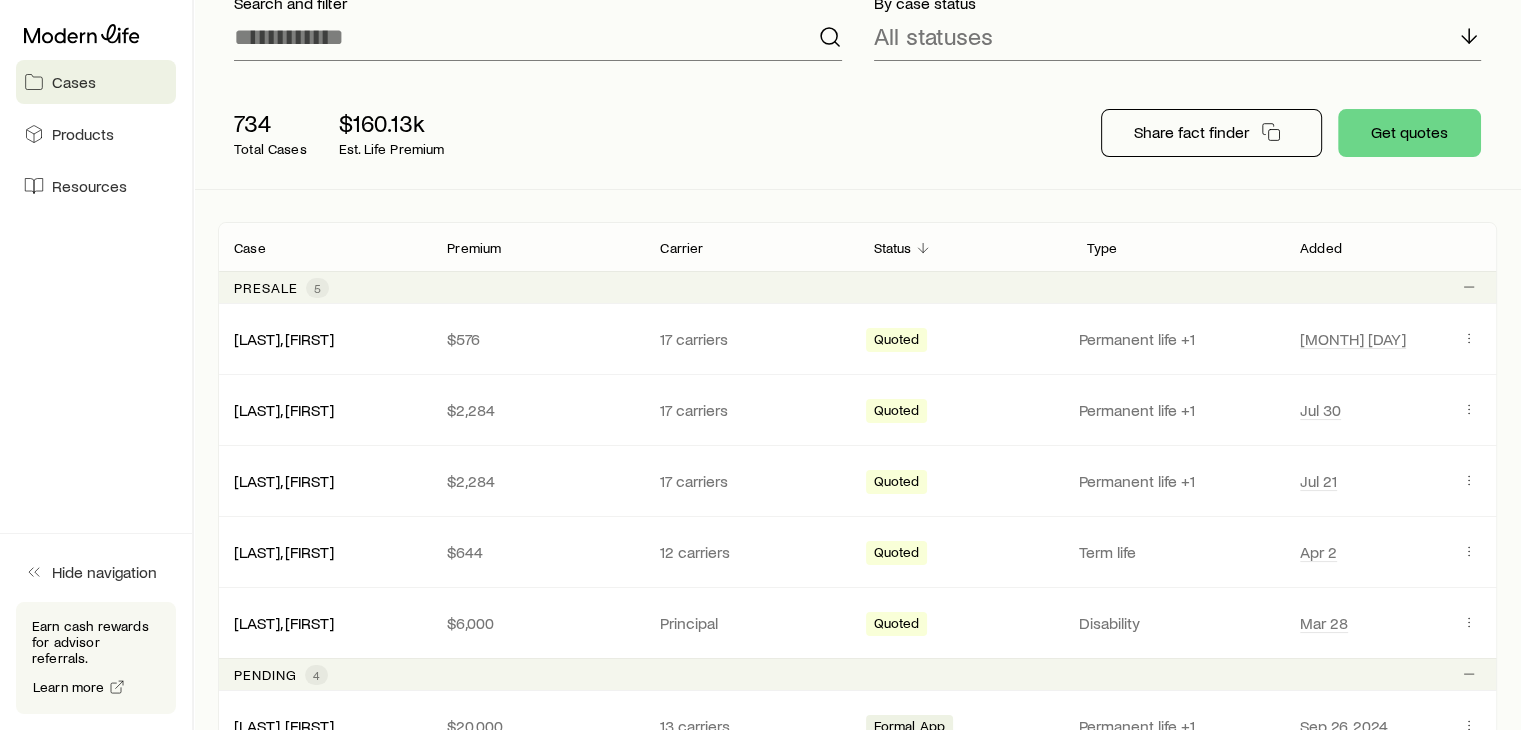 scroll, scrollTop: 200, scrollLeft: 0, axis: vertical 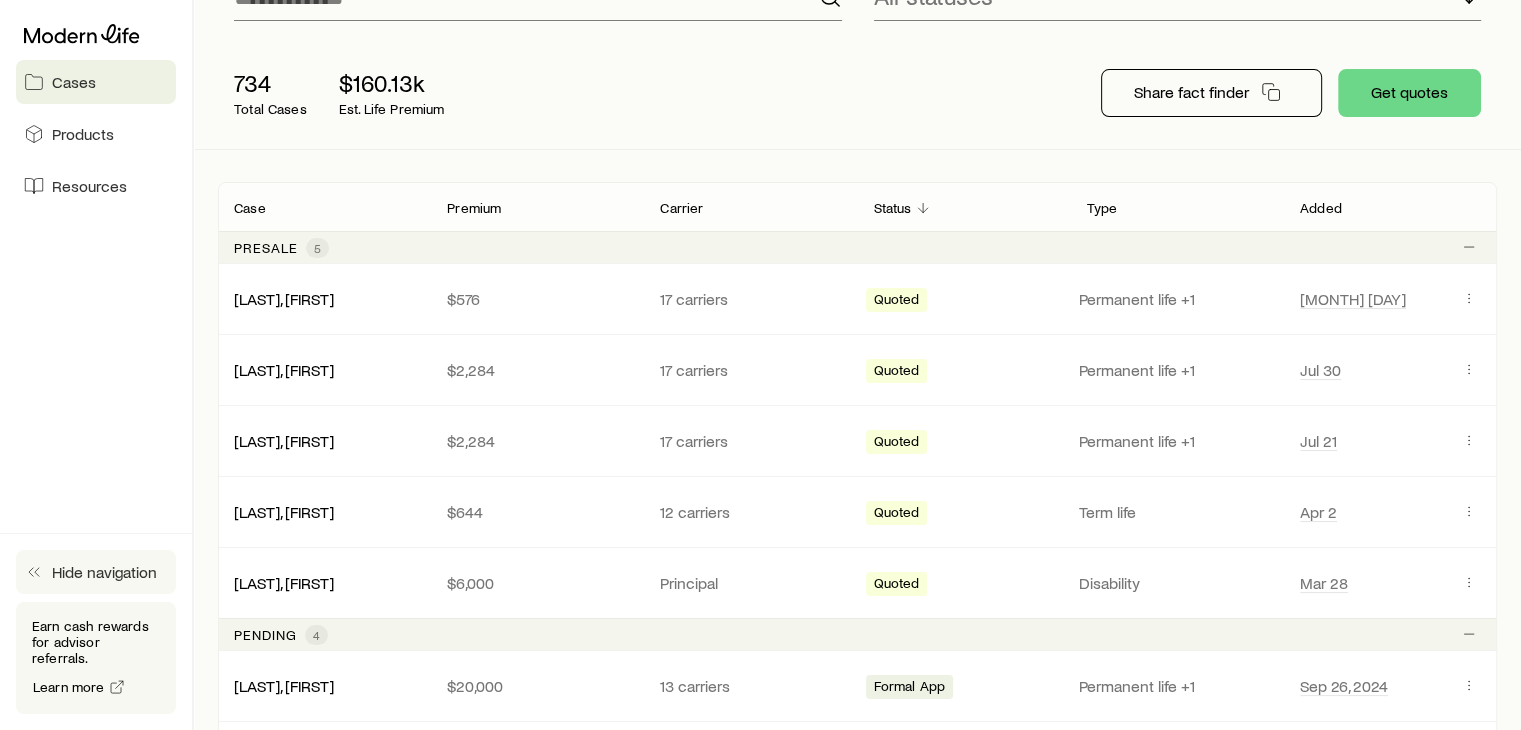 click on "Hide navigation" at bounding box center [104, 572] 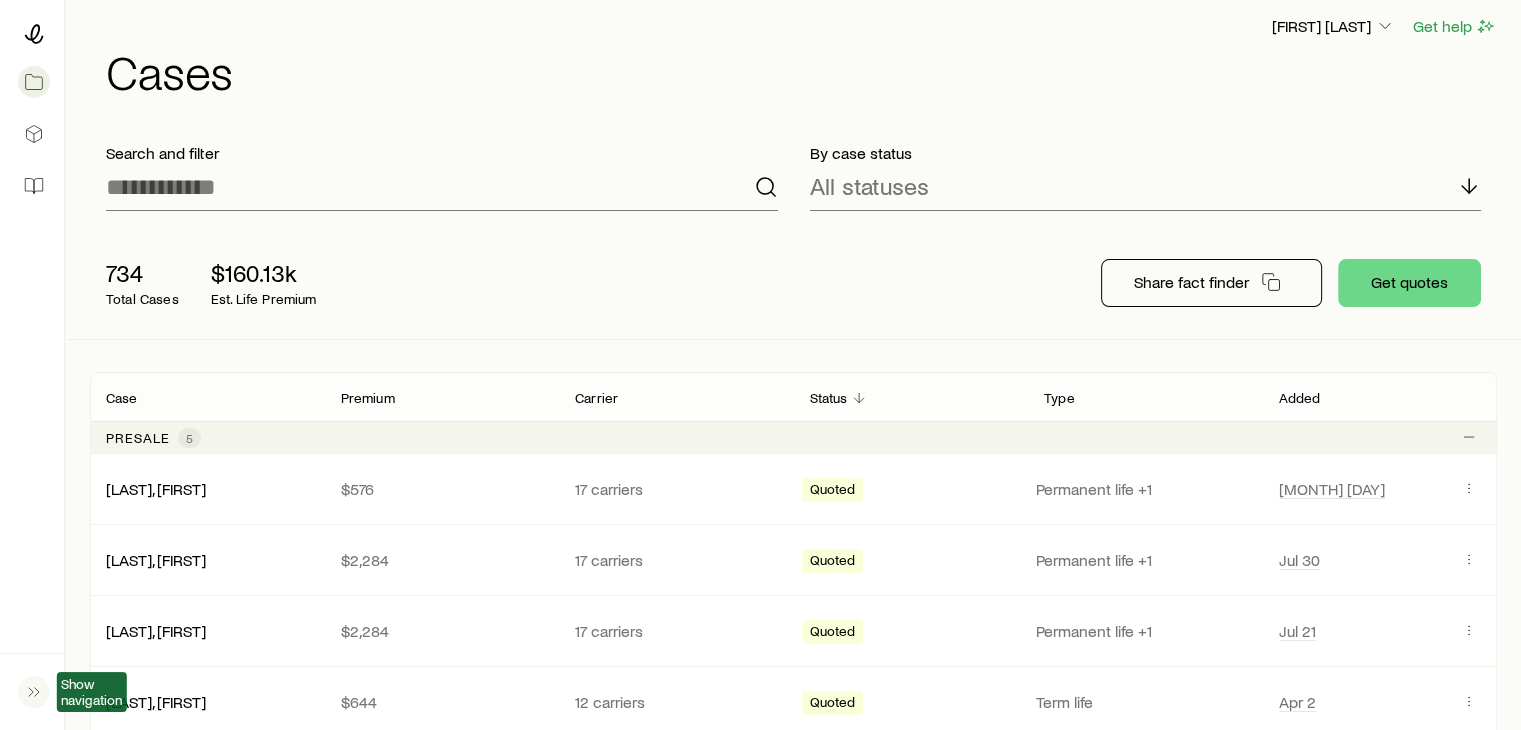 scroll, scrollTop: 0, scrollLeft: 0, axis: both 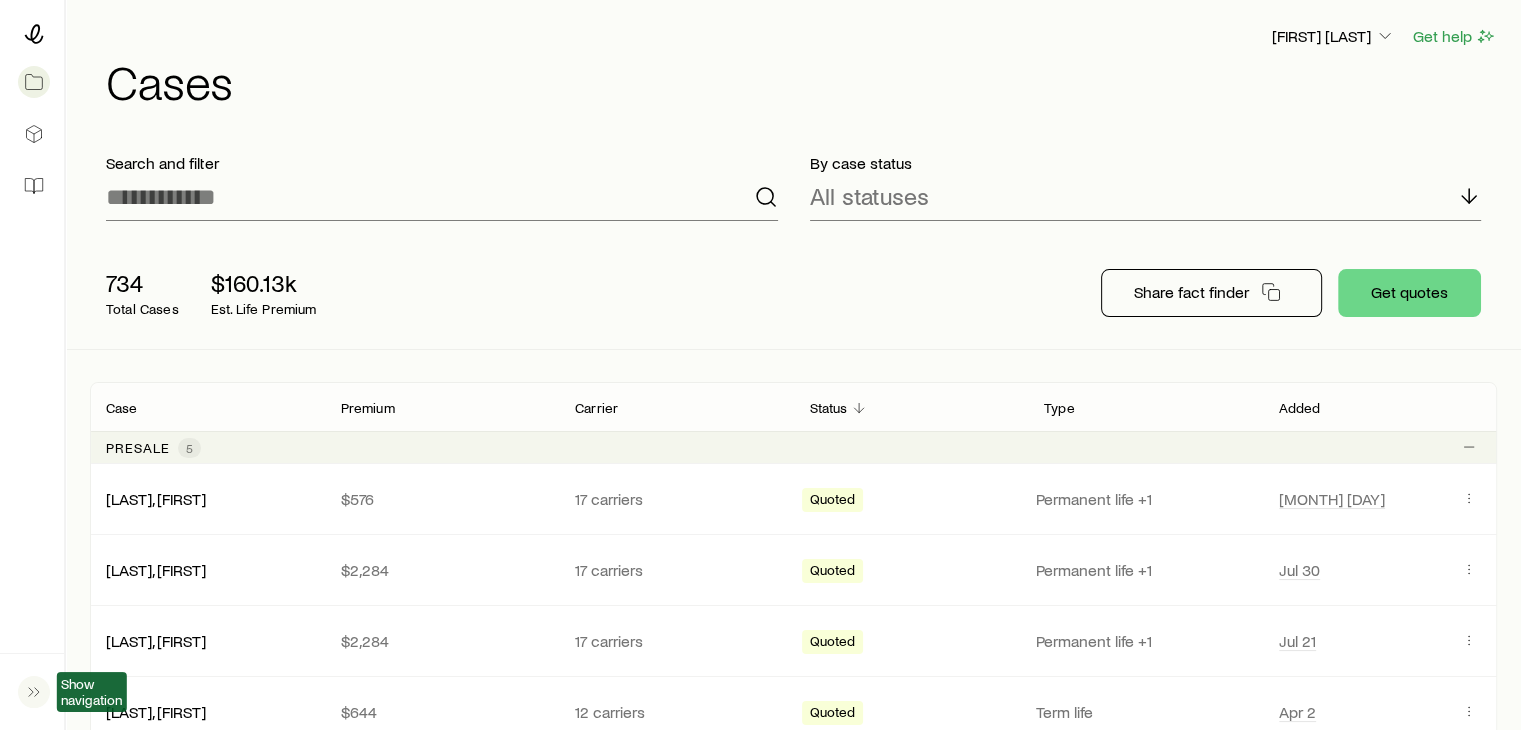 click on "734 Total Cases $160.13k Est. Life Premium Share fact finder Get quotes" at bounding box center [793, 293] 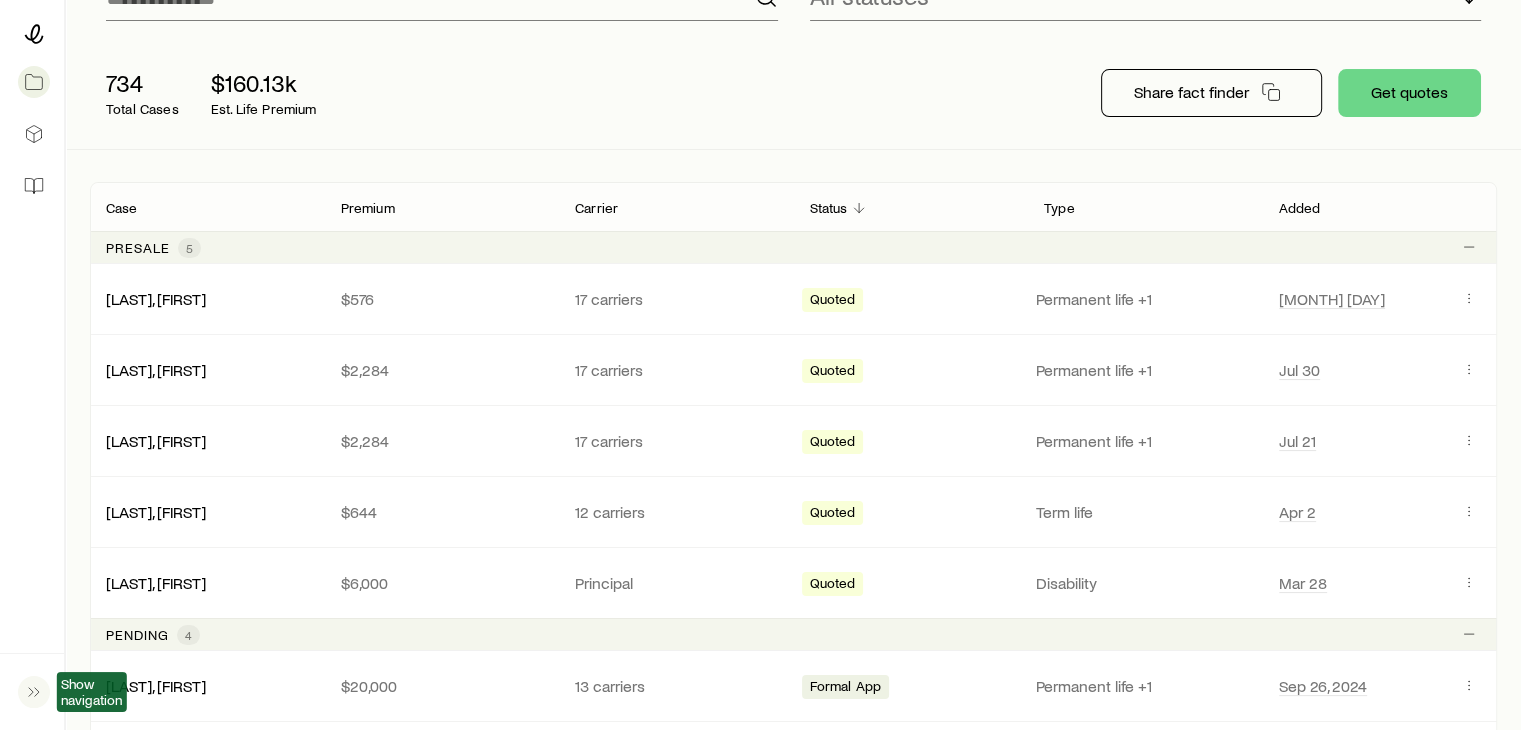 scroll, scrollTop: 200, scrollLeft: 0, axis: vertical 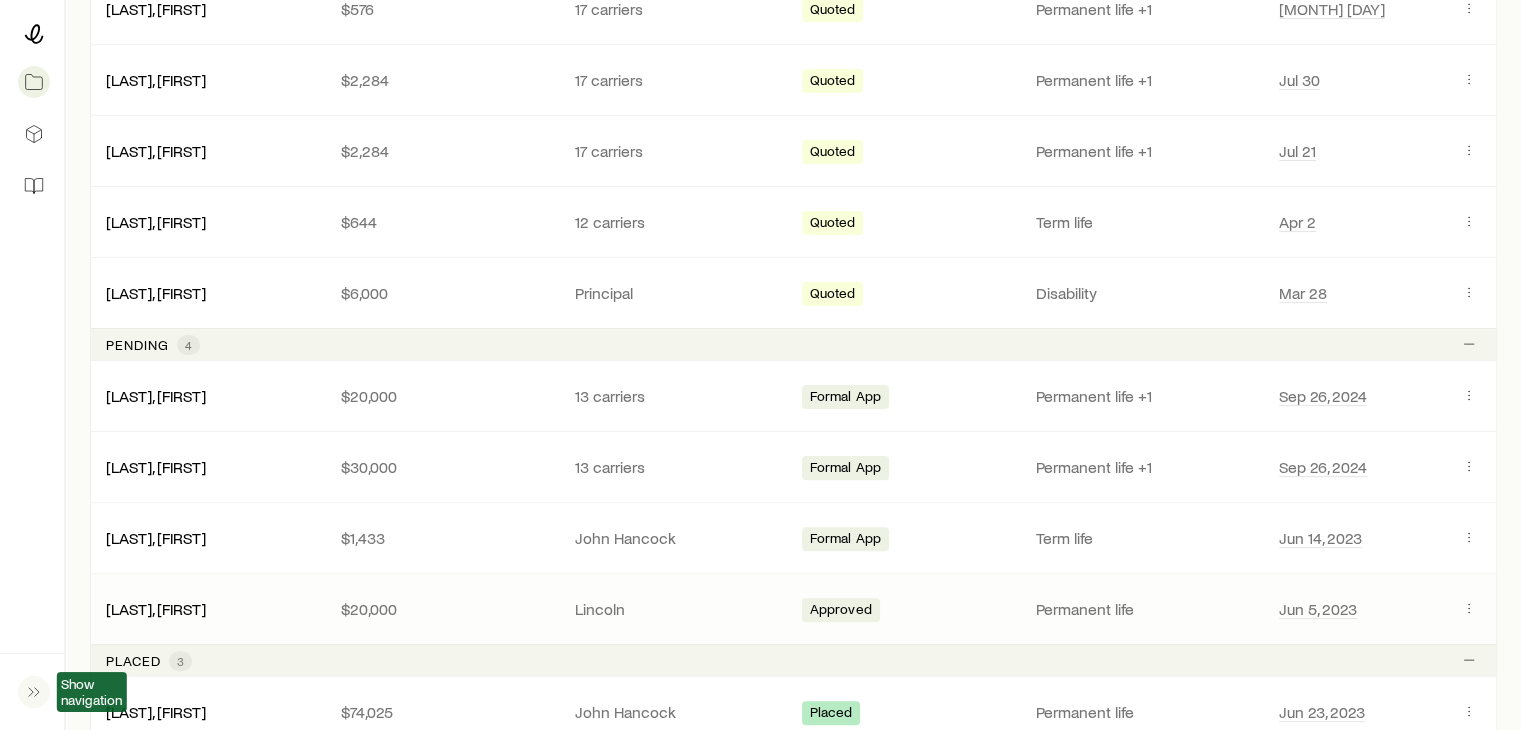 click on "[LAST], [FIRST]" at bounding box center (207, 609) 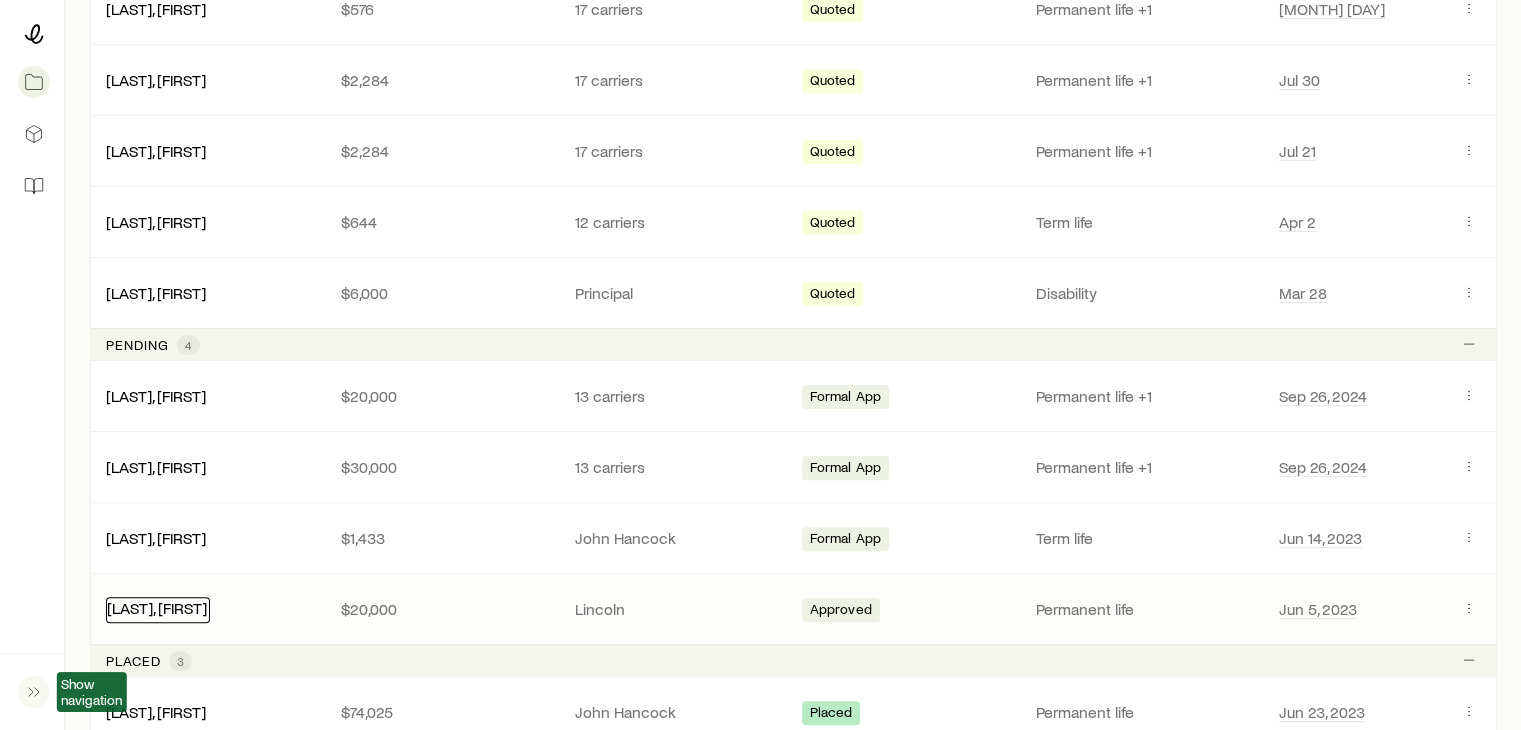 click on "[LAST], [FIRST]" at bounding box center [157, 607] 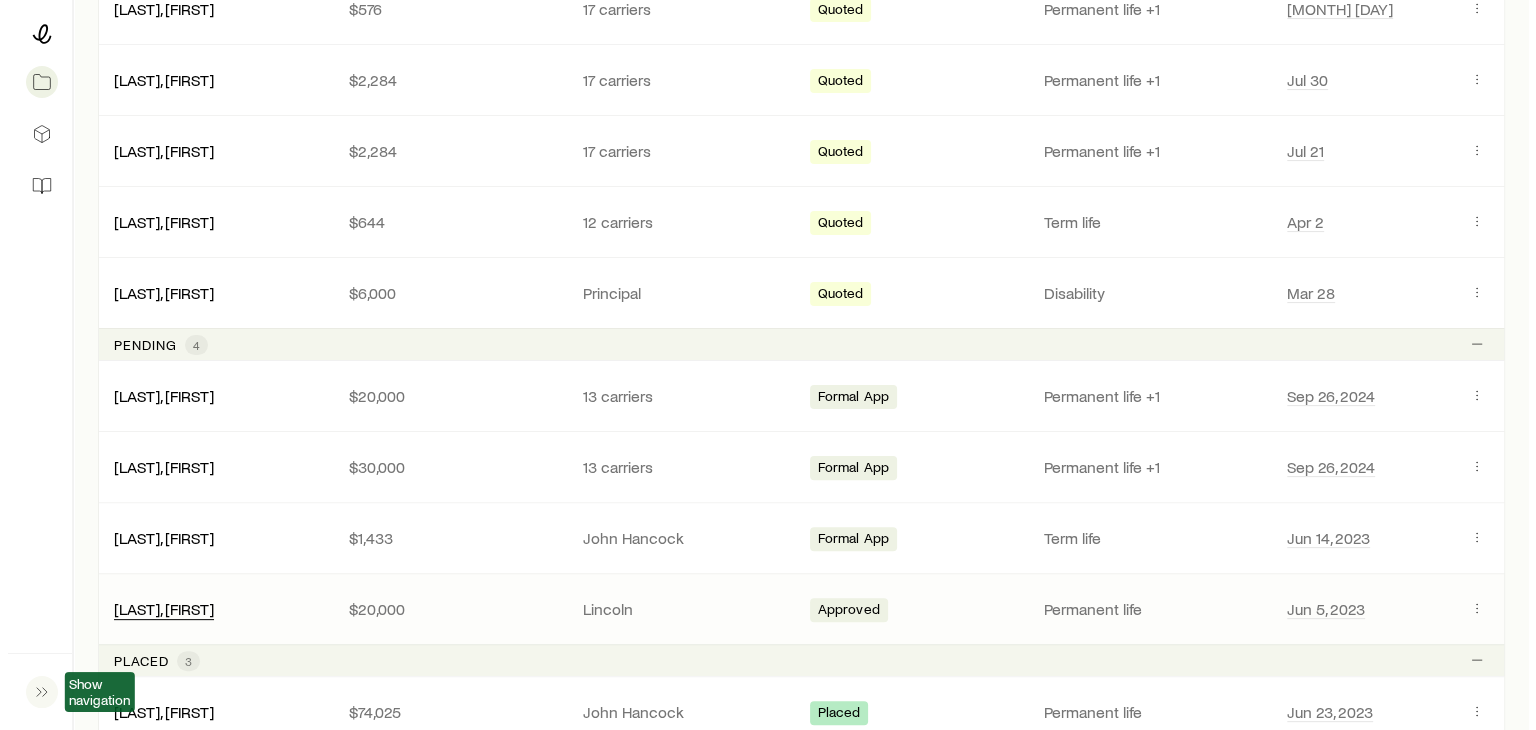 scroll, scrollTop: 0, scrollLeft: 0, axis: both 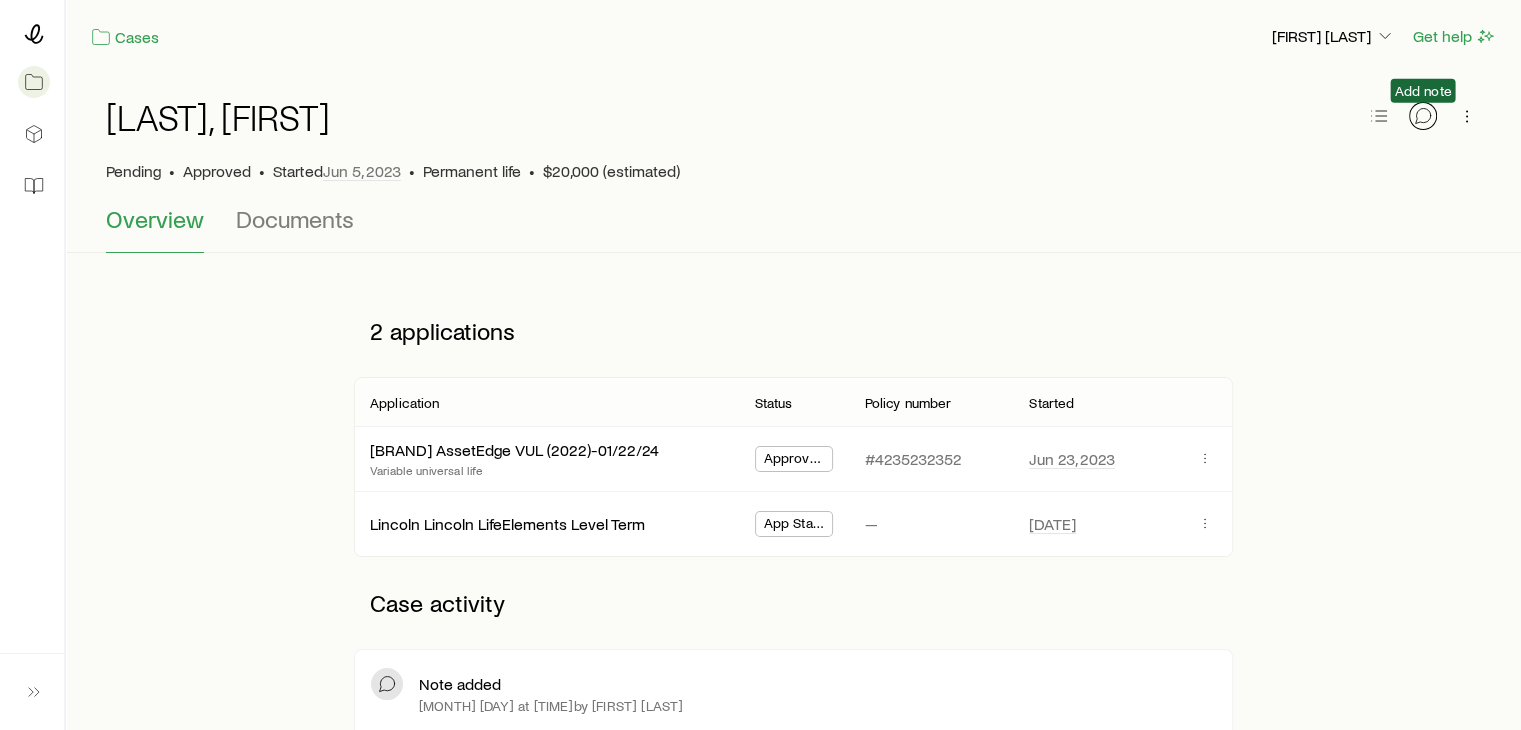 click 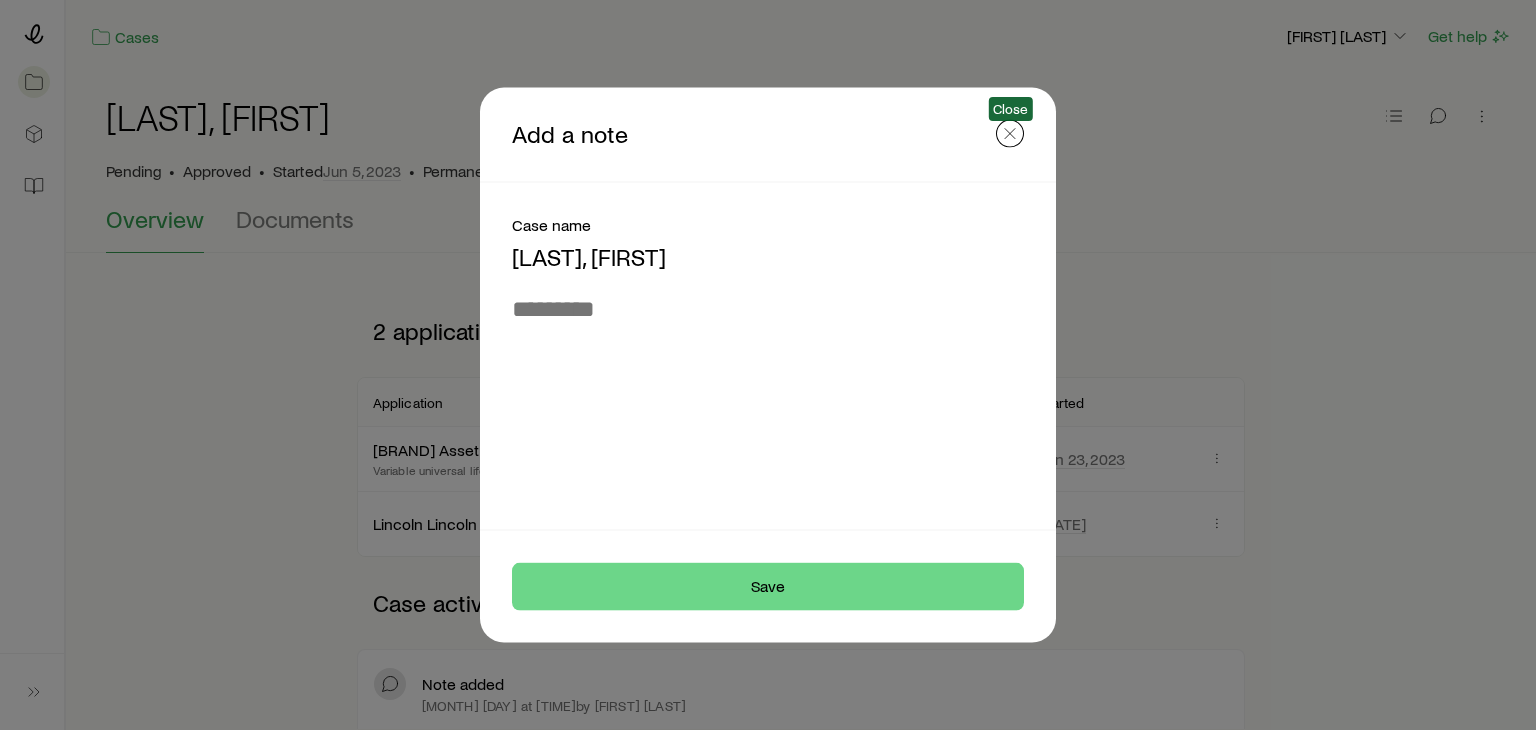 click at bounding box center [1010, 134] 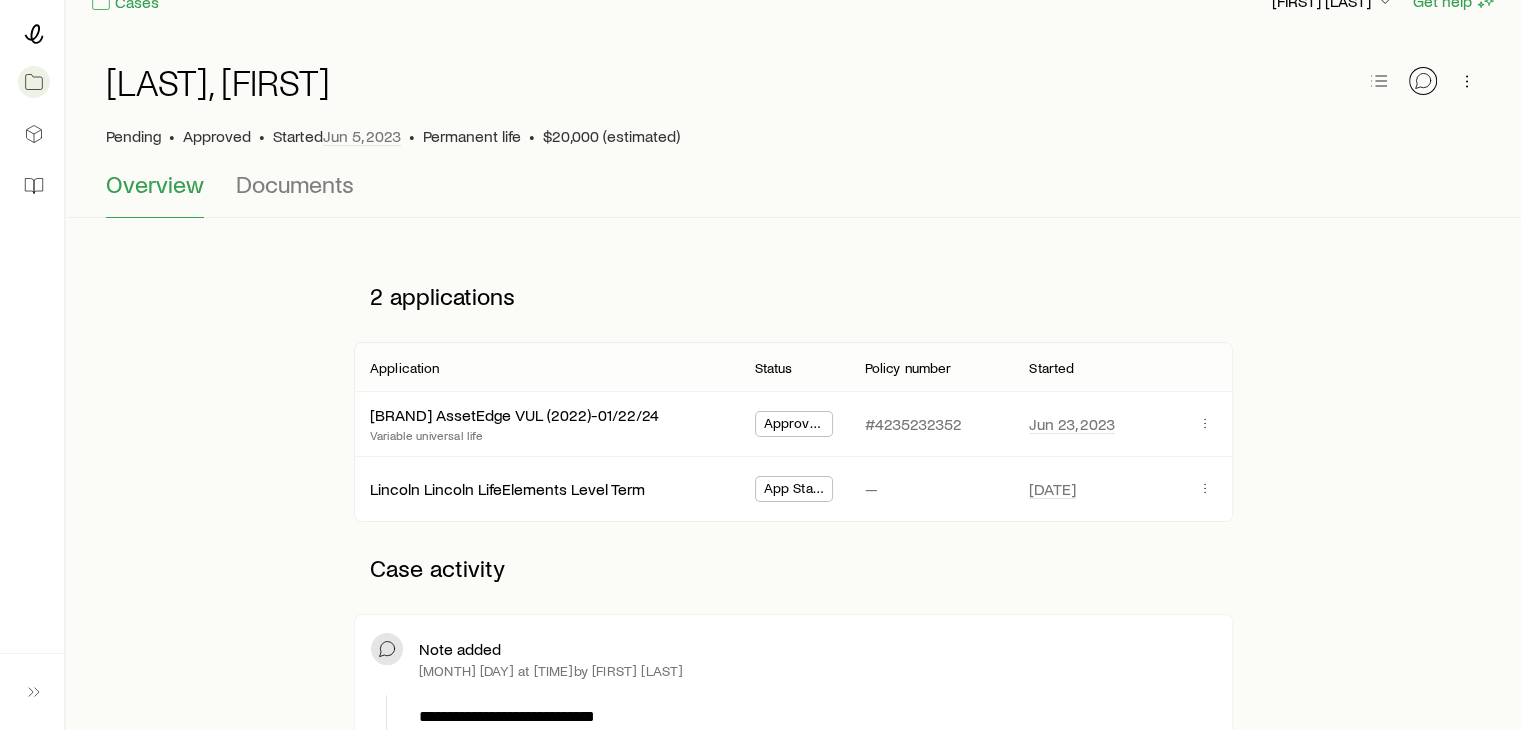 scroll, scrollTop: 0, scrollLeft: 0, axis: both 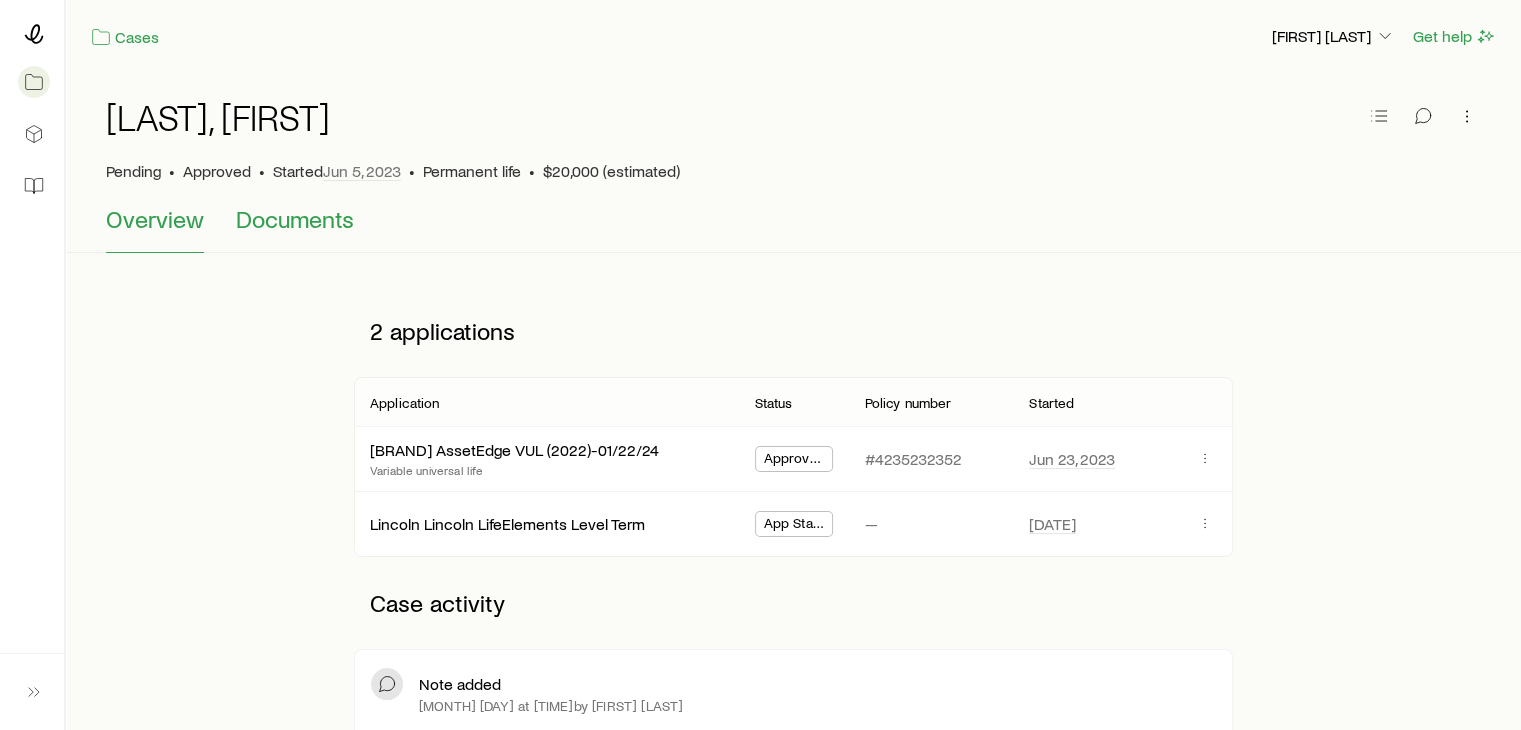 click on "Documents" at bounding box center [295, 219] 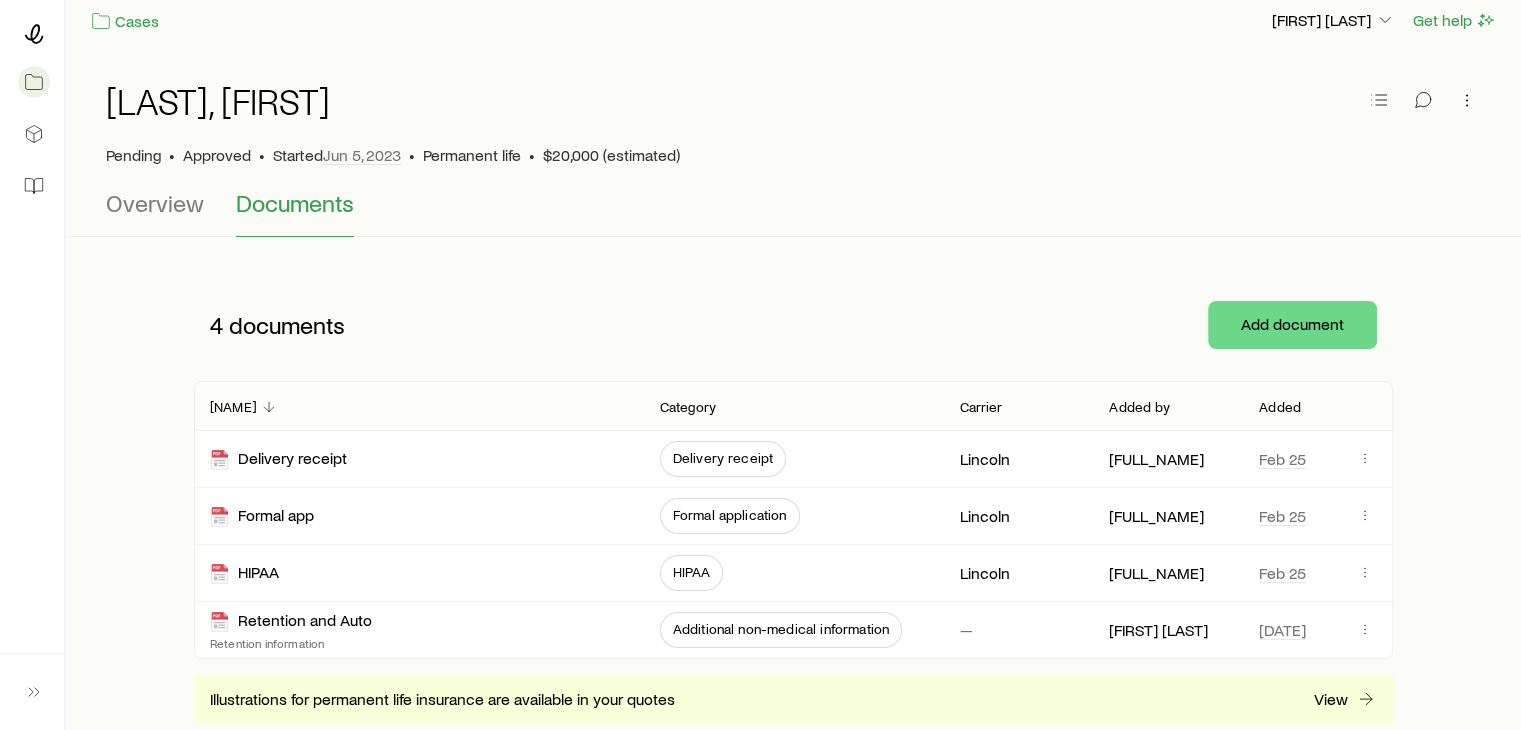 scroll, scrollTop: 0, scrollLeft: 0, axis: both 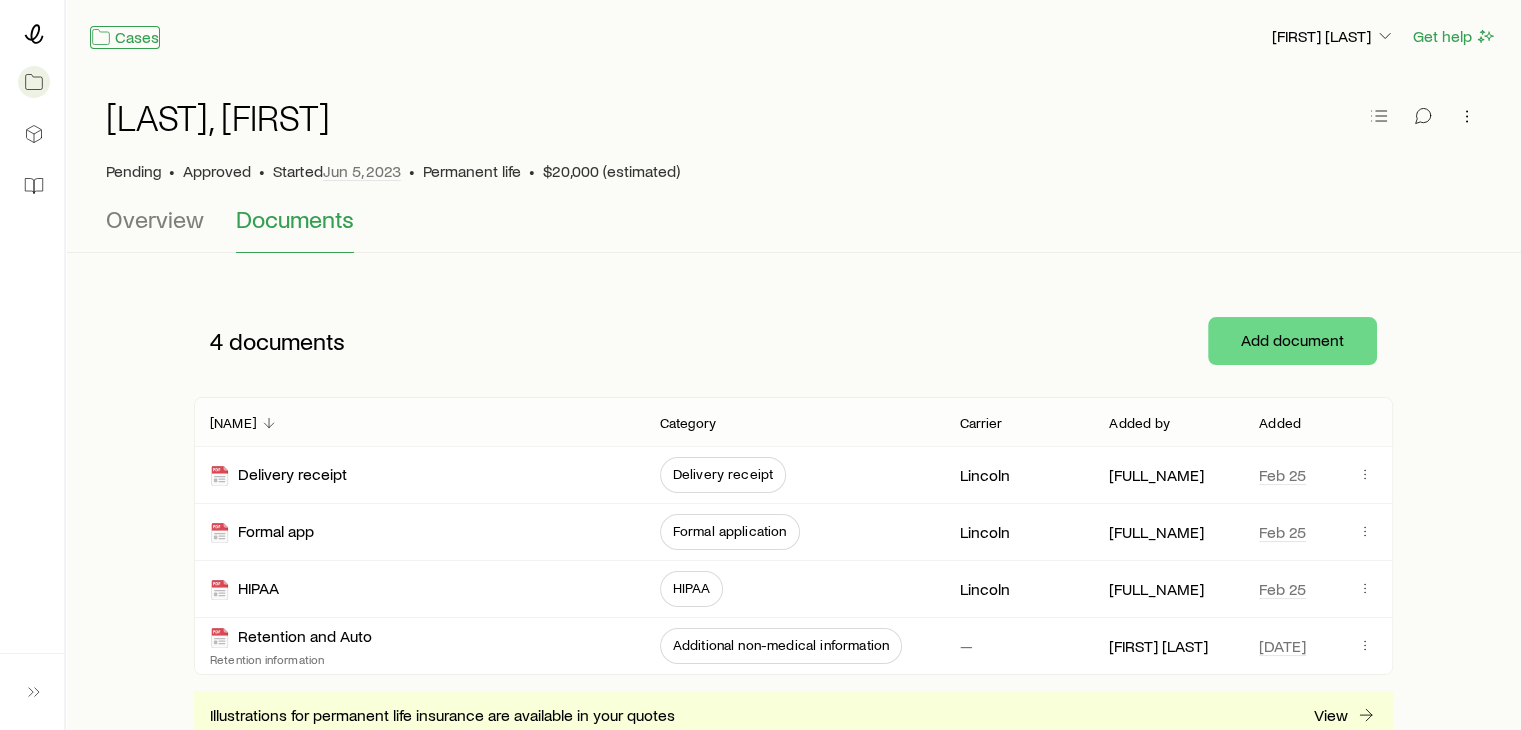 click on "Cases" at bounding box center (125, 37) 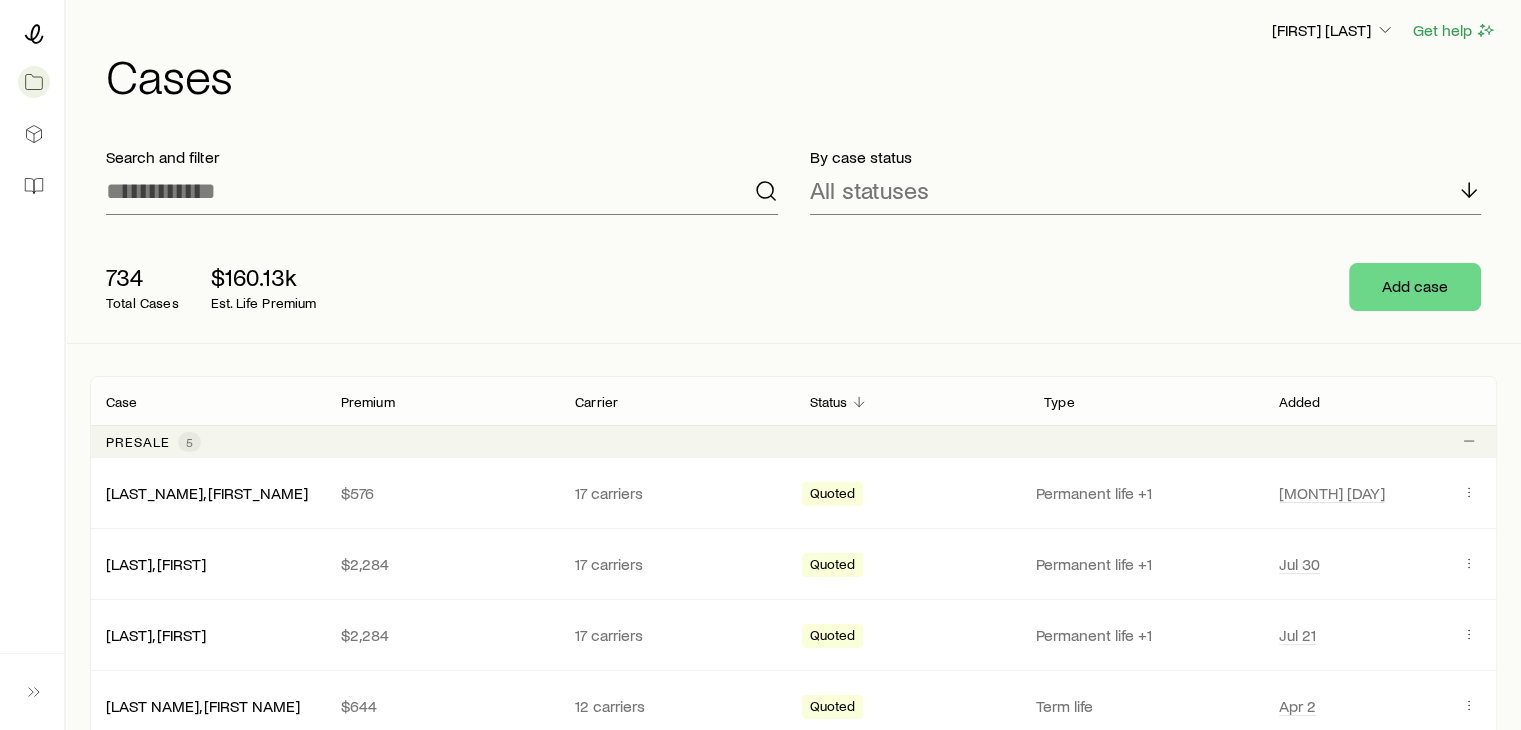 scroll, scrollTop: 0, scrollLeft: 0, axis: both 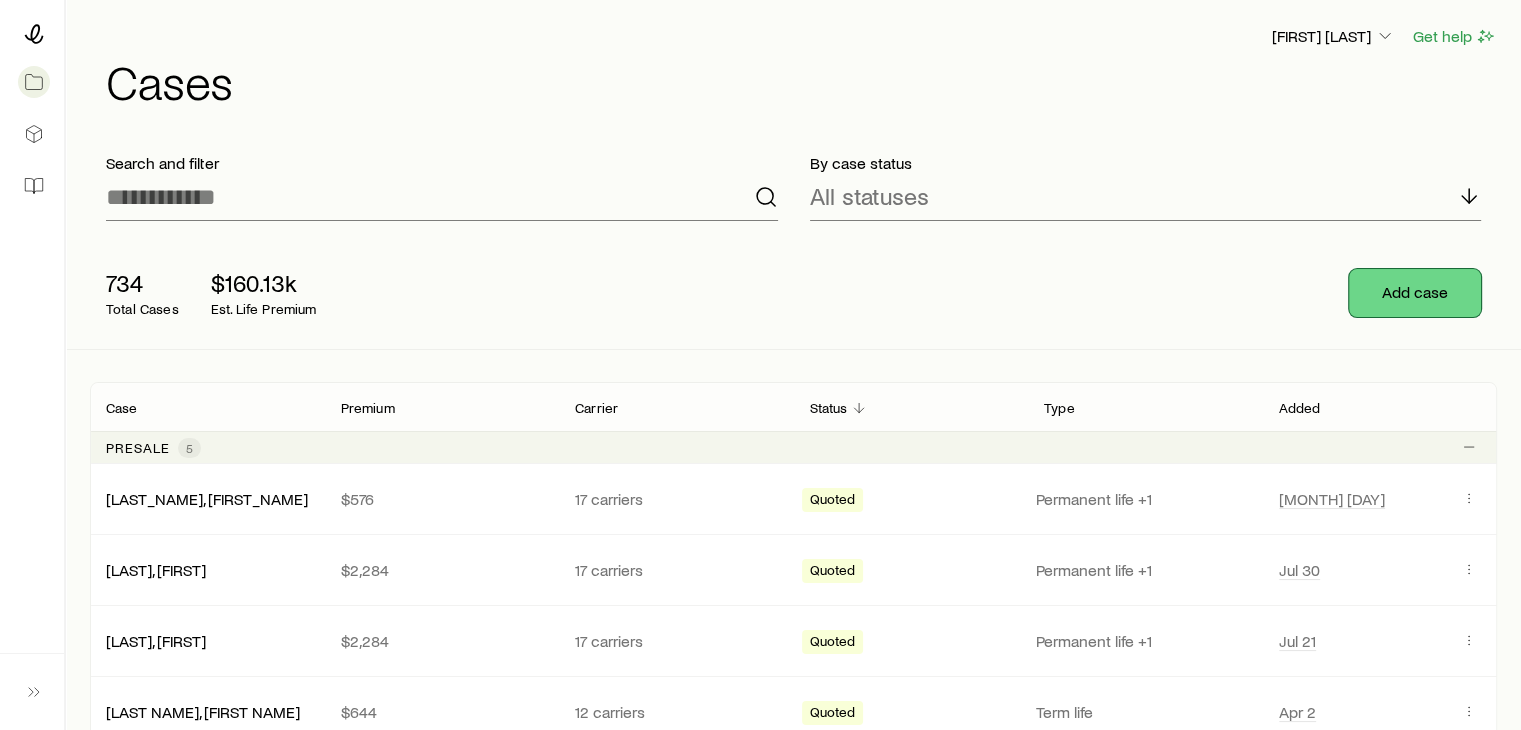 click on "Add case" at bounding box center (1415, 293) 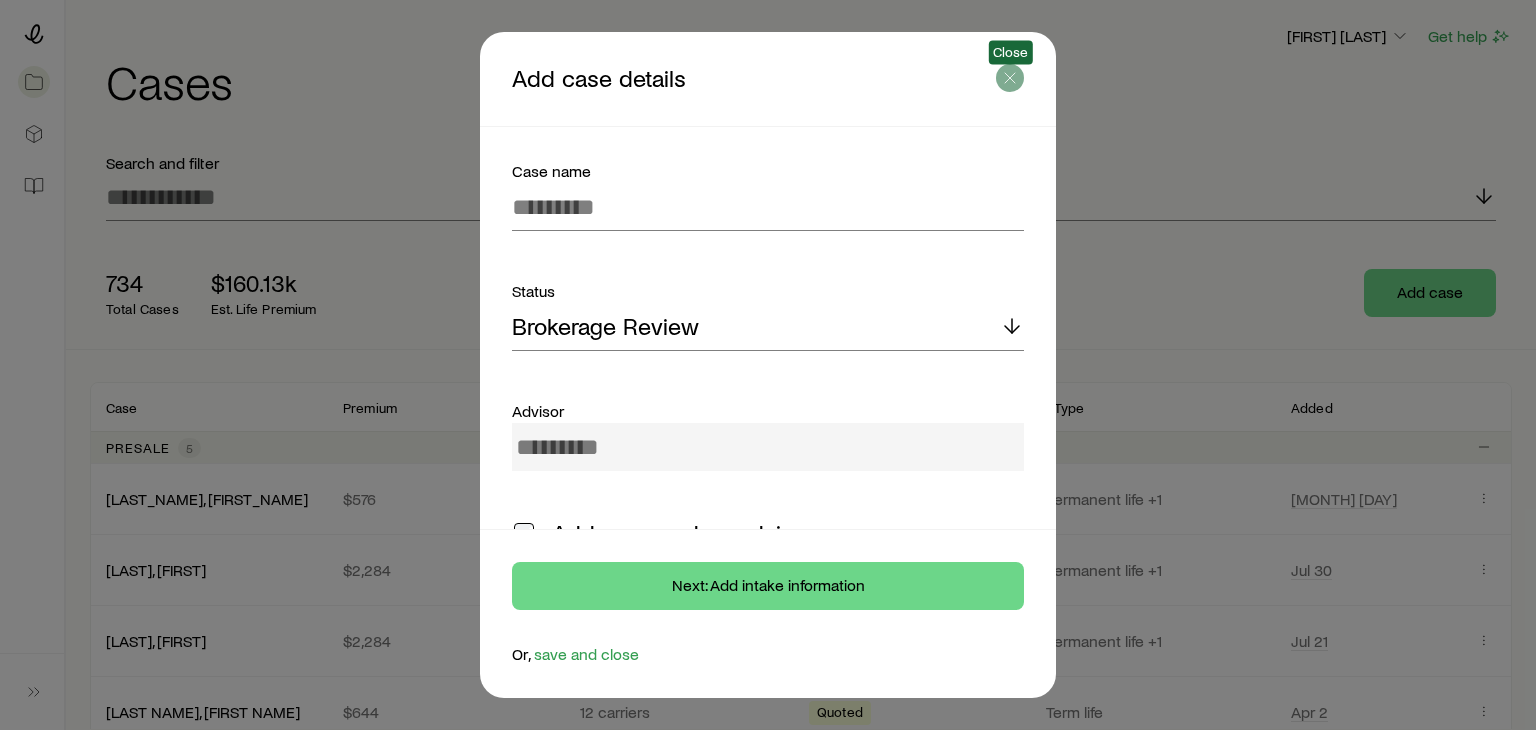 click 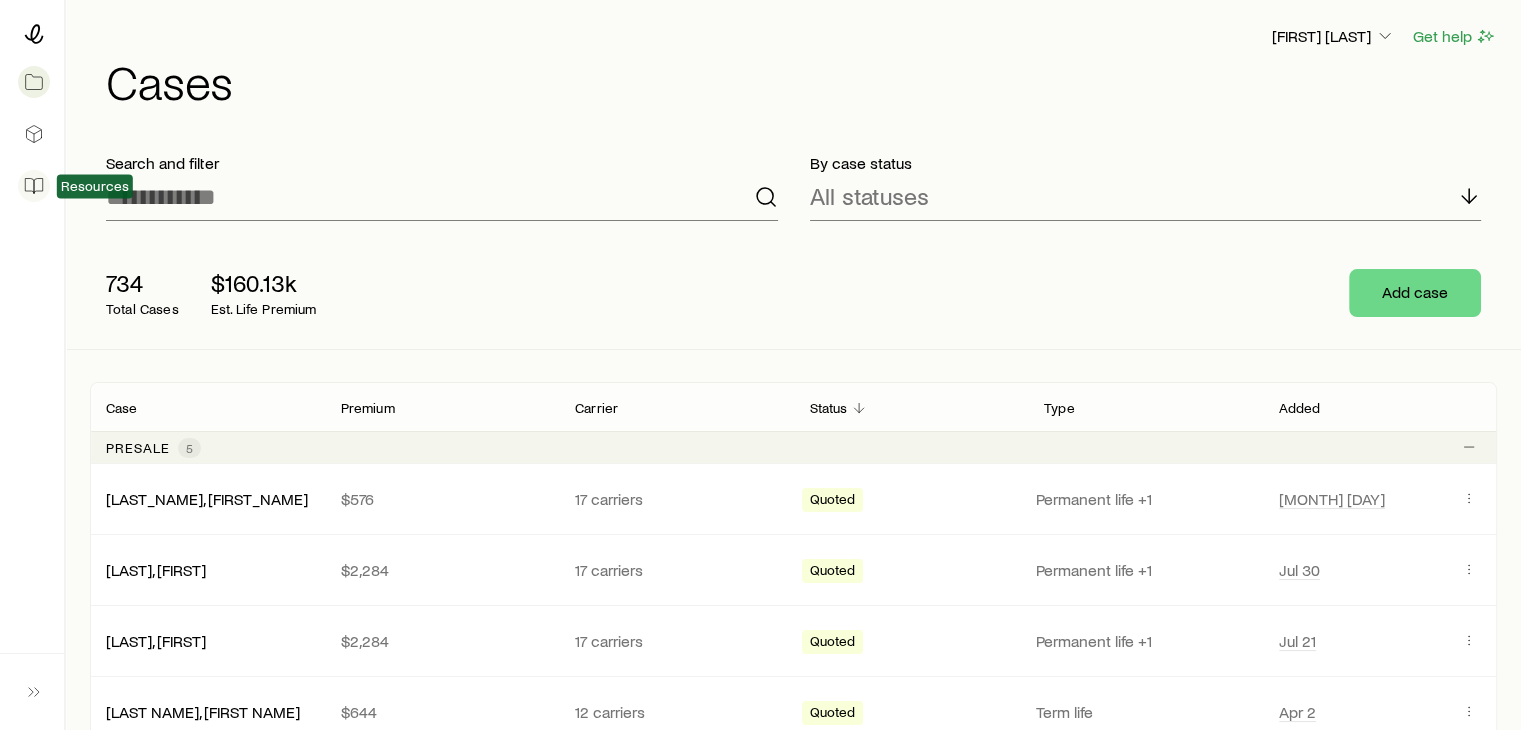 click 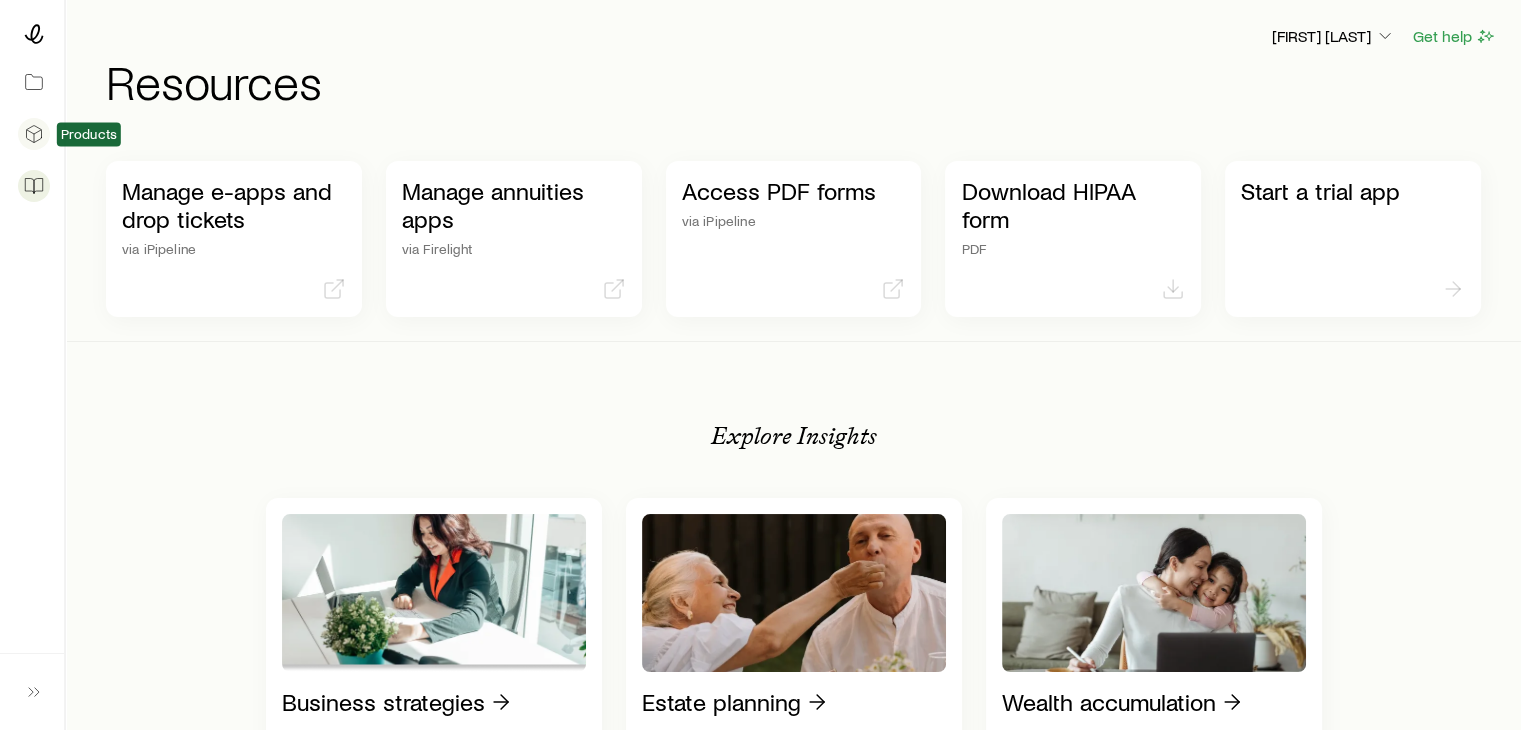 click 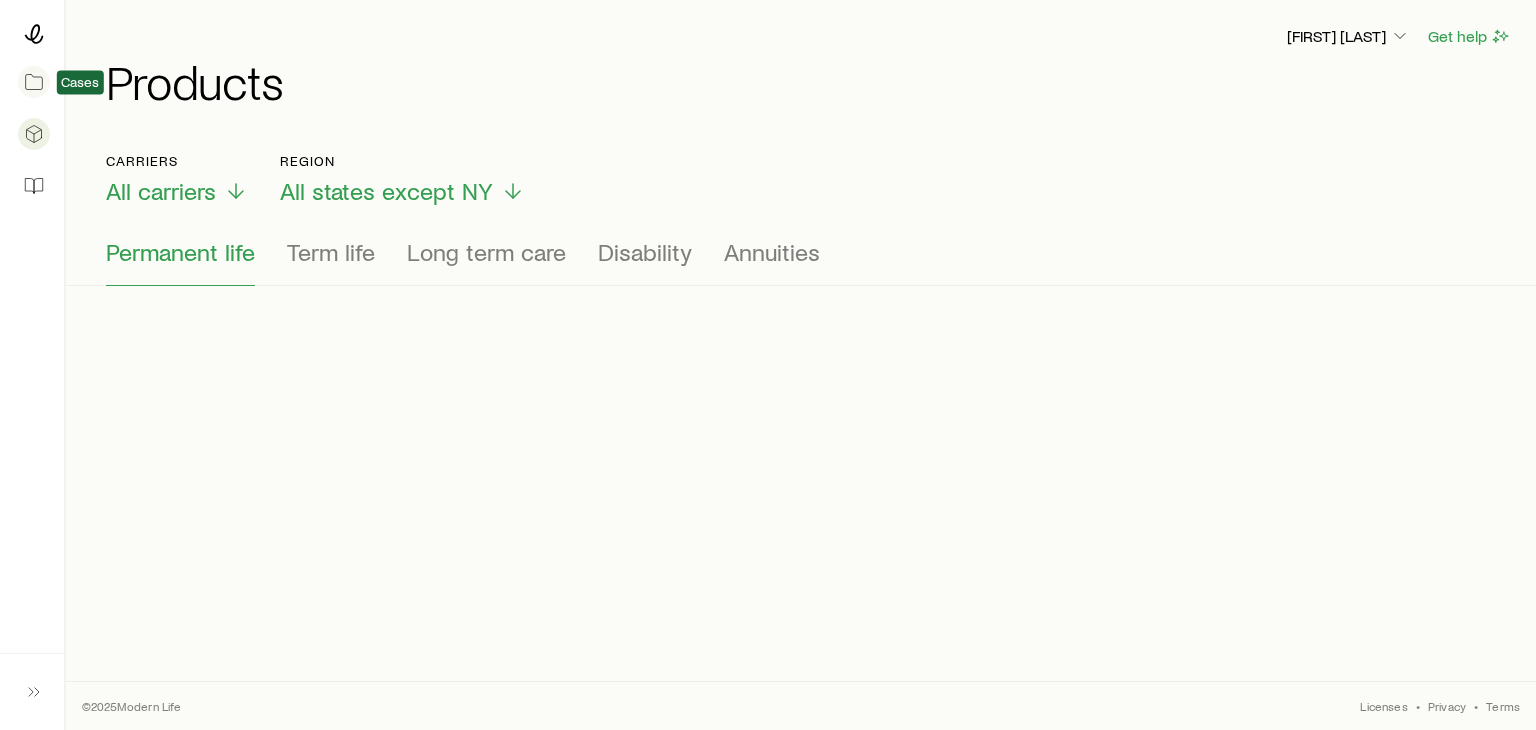 click 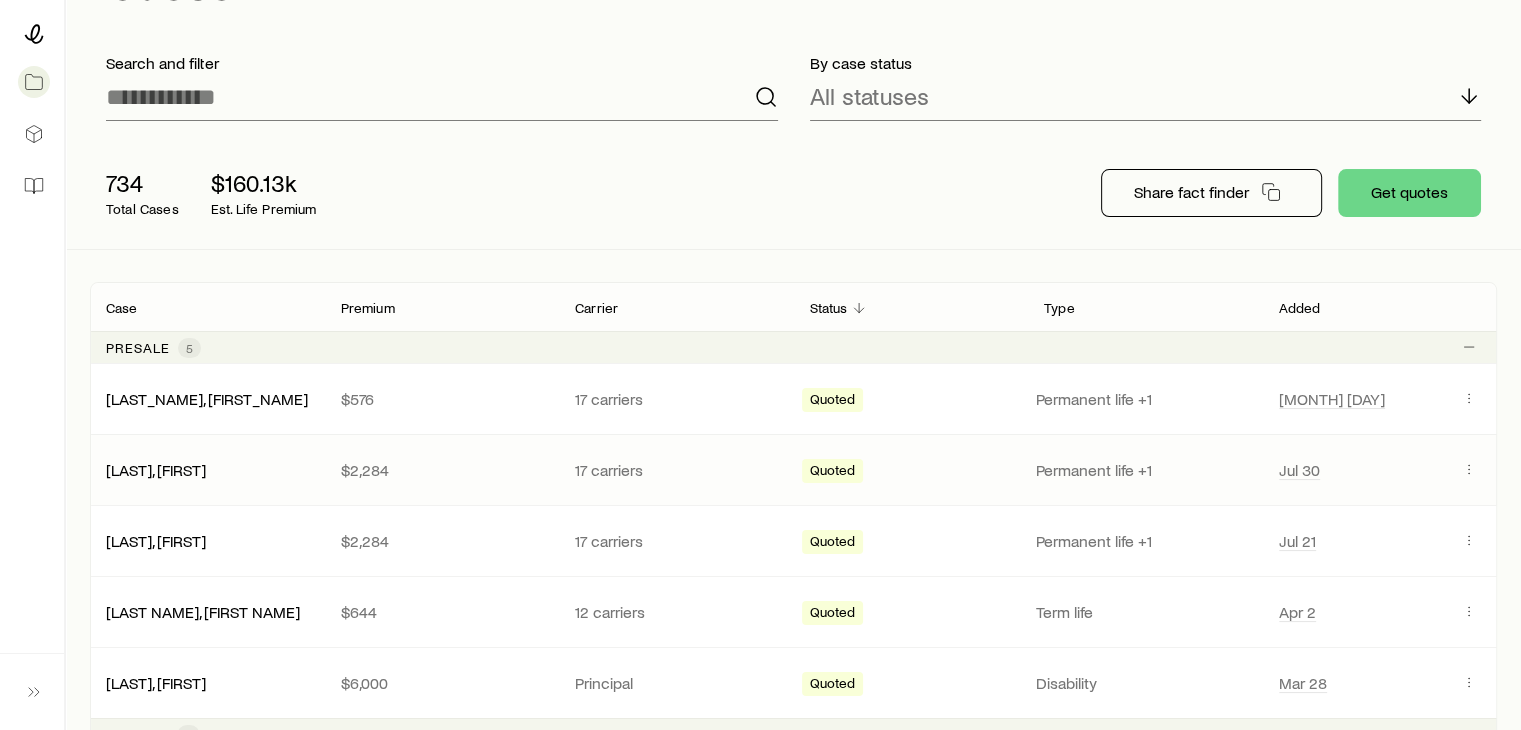 scroll, scrollTop: 200, scrollLeft: 0, axis: vertical 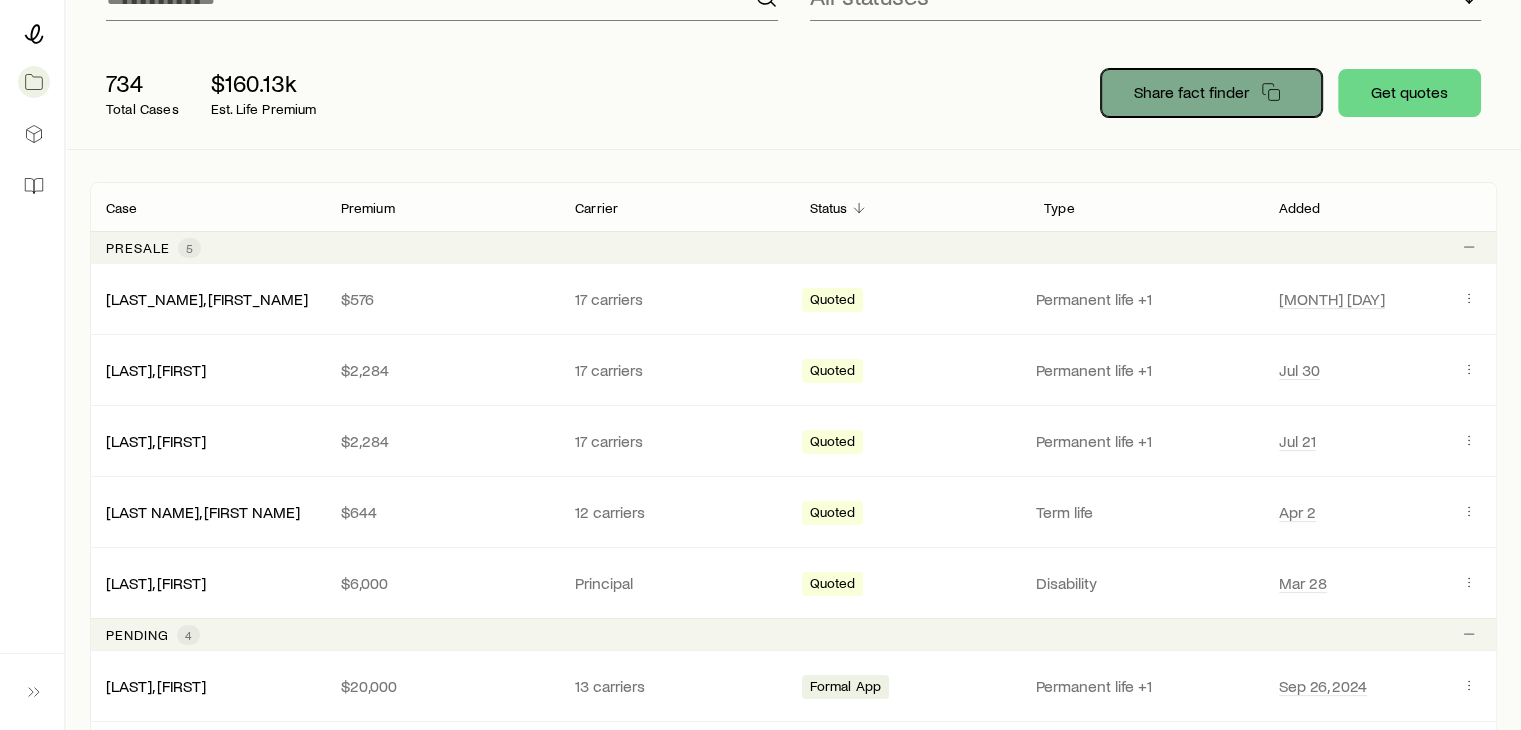 click on "Share fact finder" at bounding box center (1191, 92) 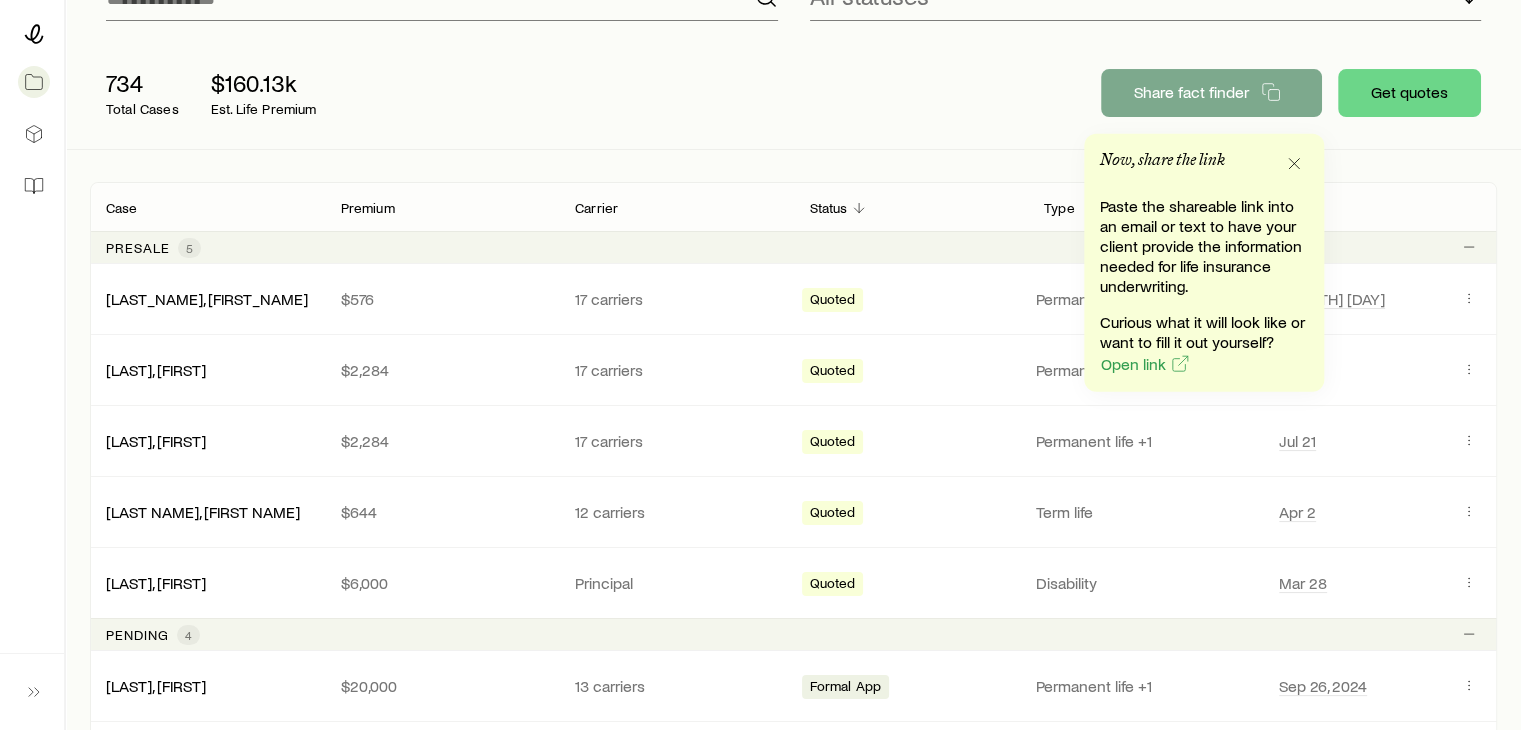 click on "[NUMBER] Total Cases $[NUMBER]k Est. Life Premium" at bounding box center (410, 93) 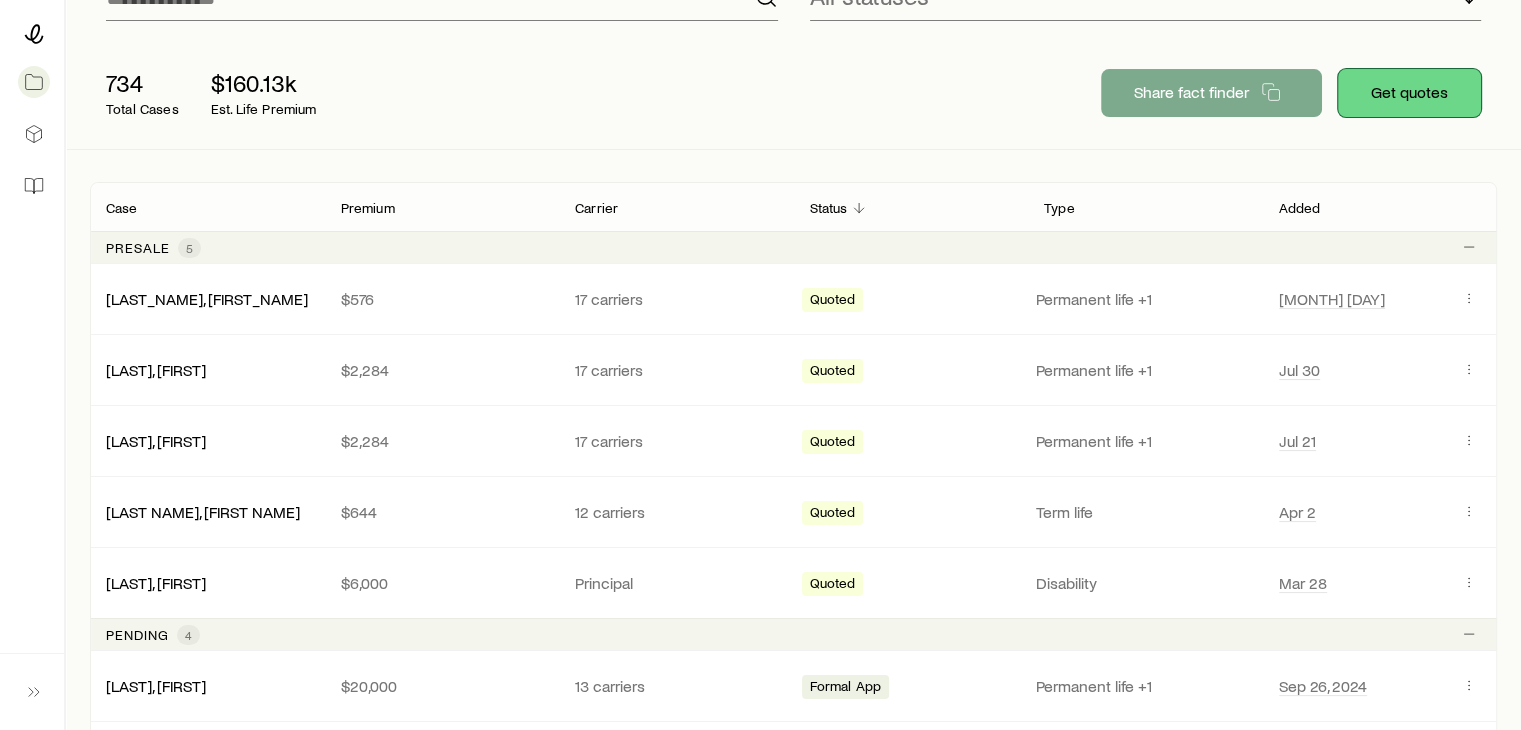 click on "Get quotes" at bounding box center [1409, 93] 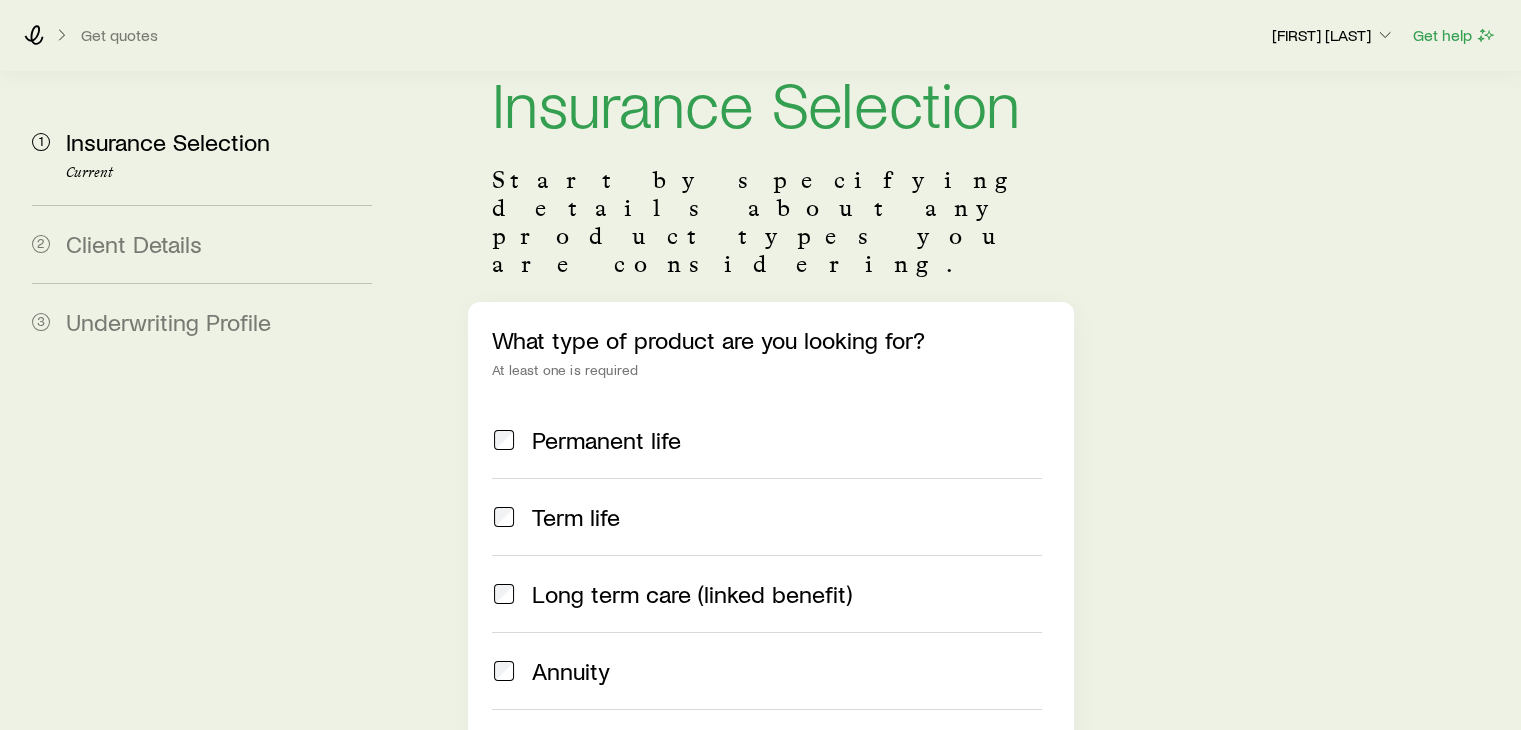 scroll, scrollTop: 100, scrollLeft: 0, axis: vertical 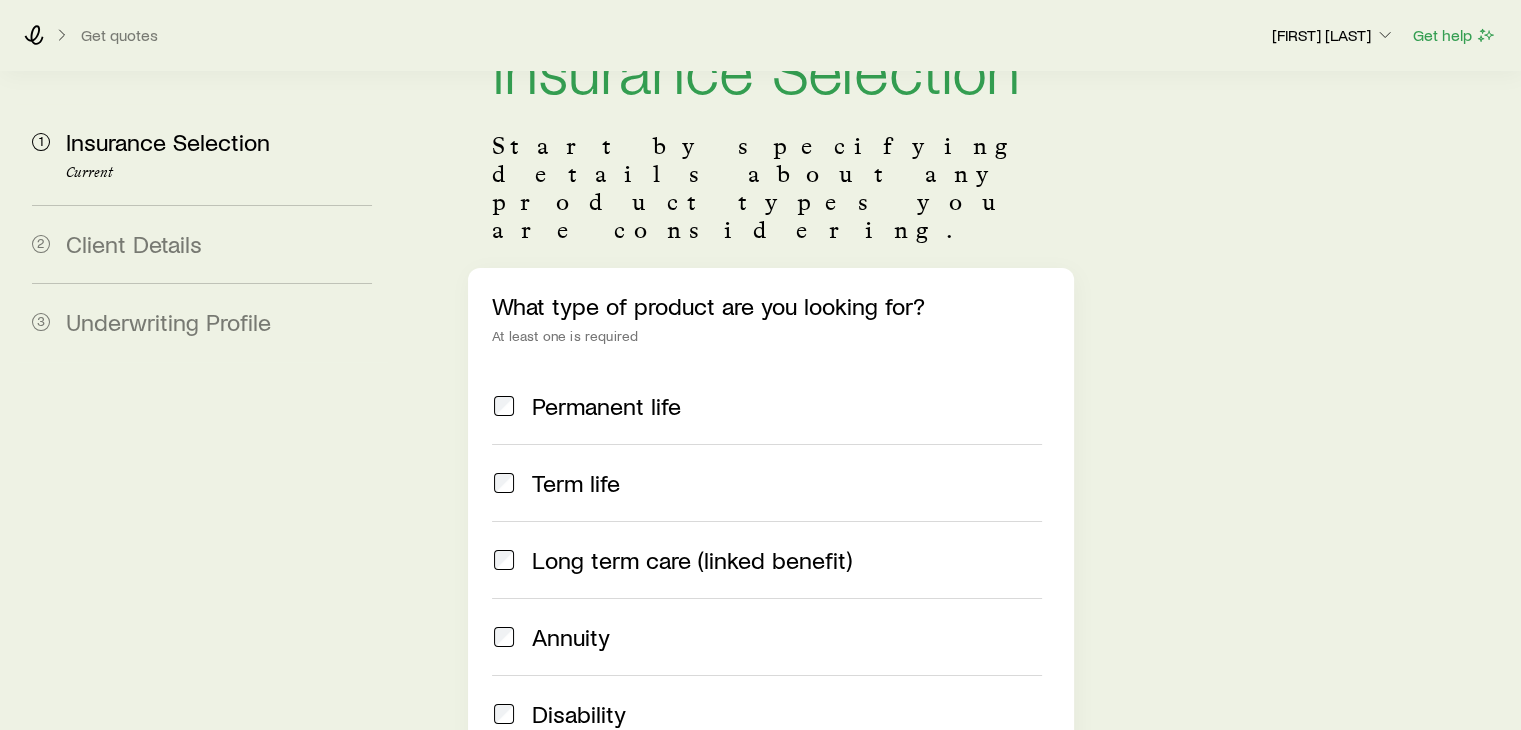 click on "Permanent life" at bounding box center (606, 406) 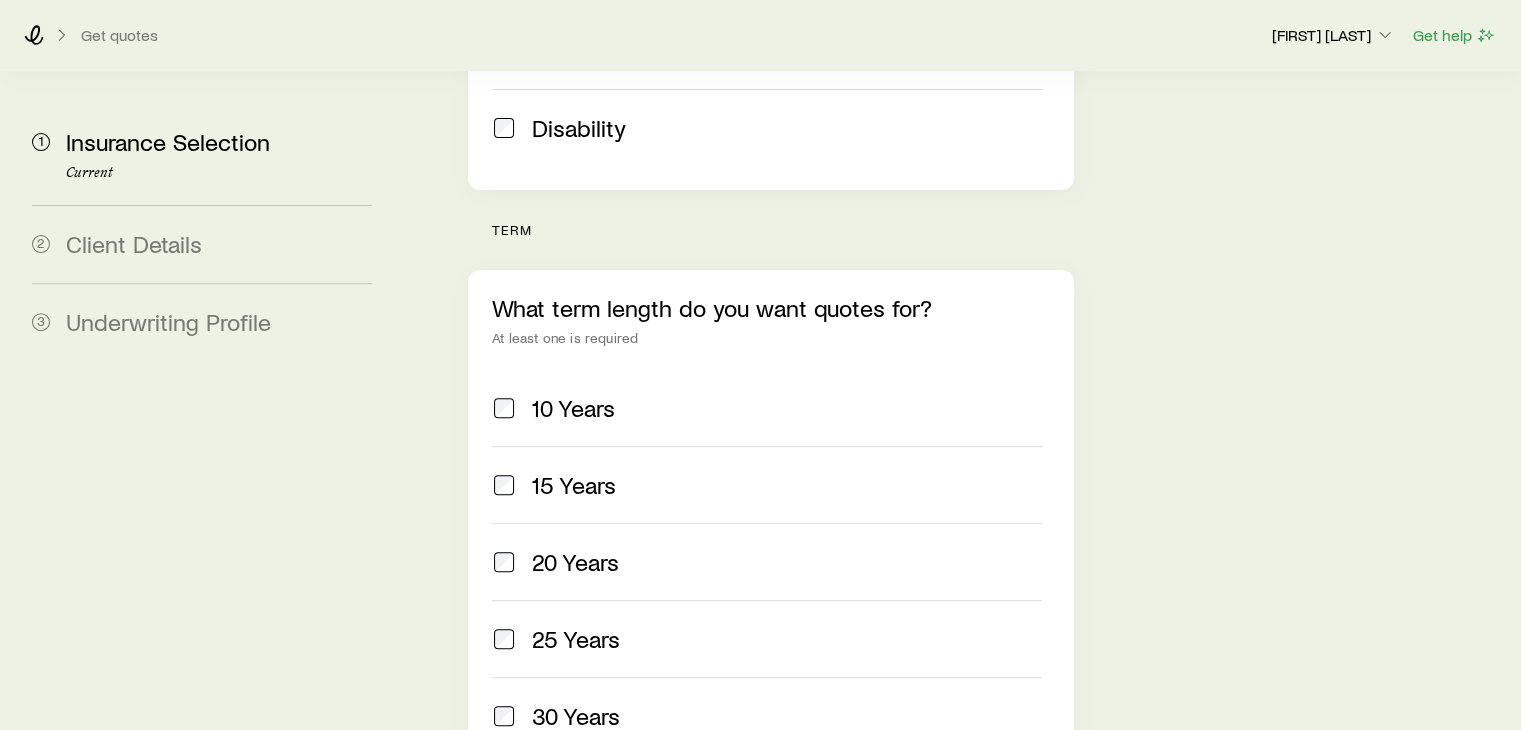 scroll, scrollTop: 800, scrollLeft: 0, axis: vertical 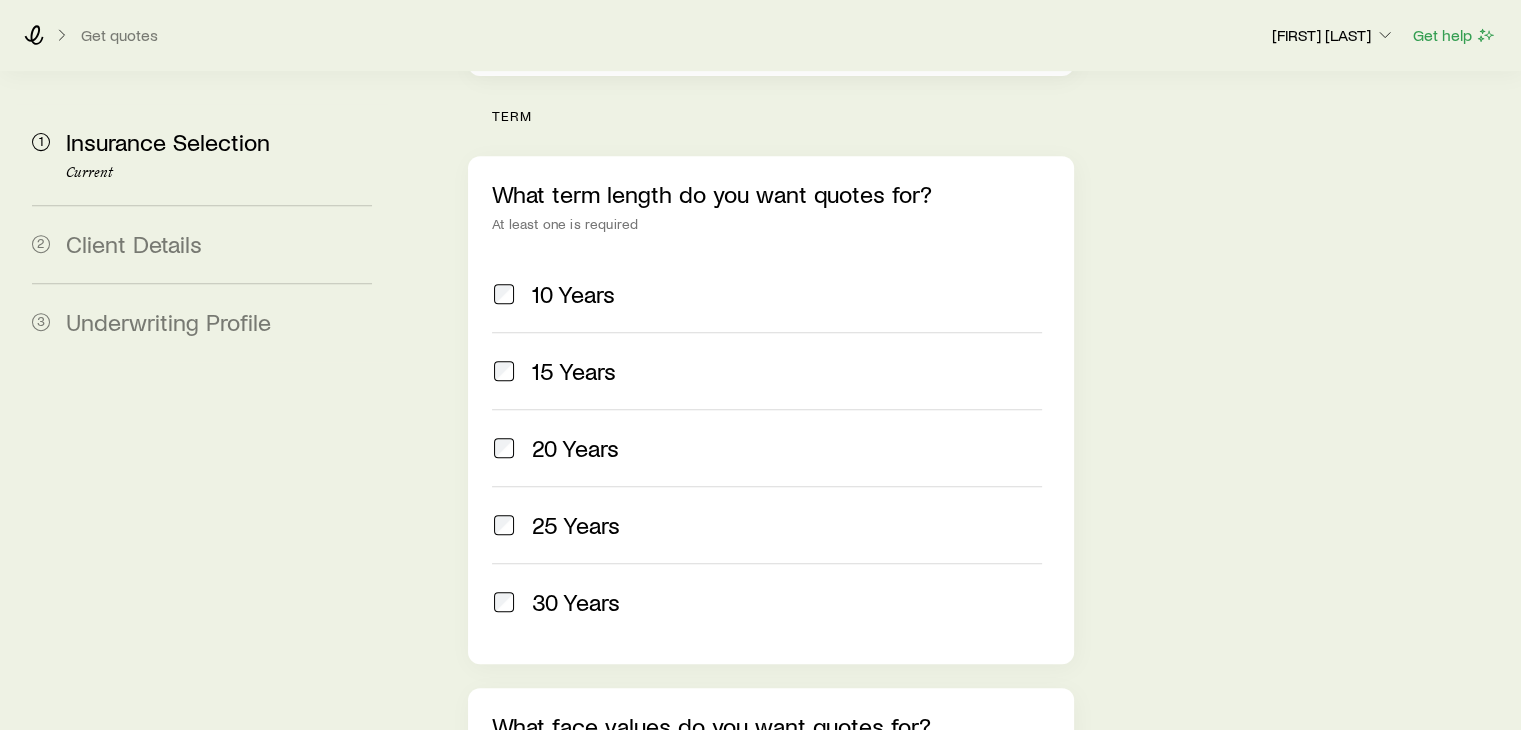 click on "20 Years" at bounding box center [575, 448] 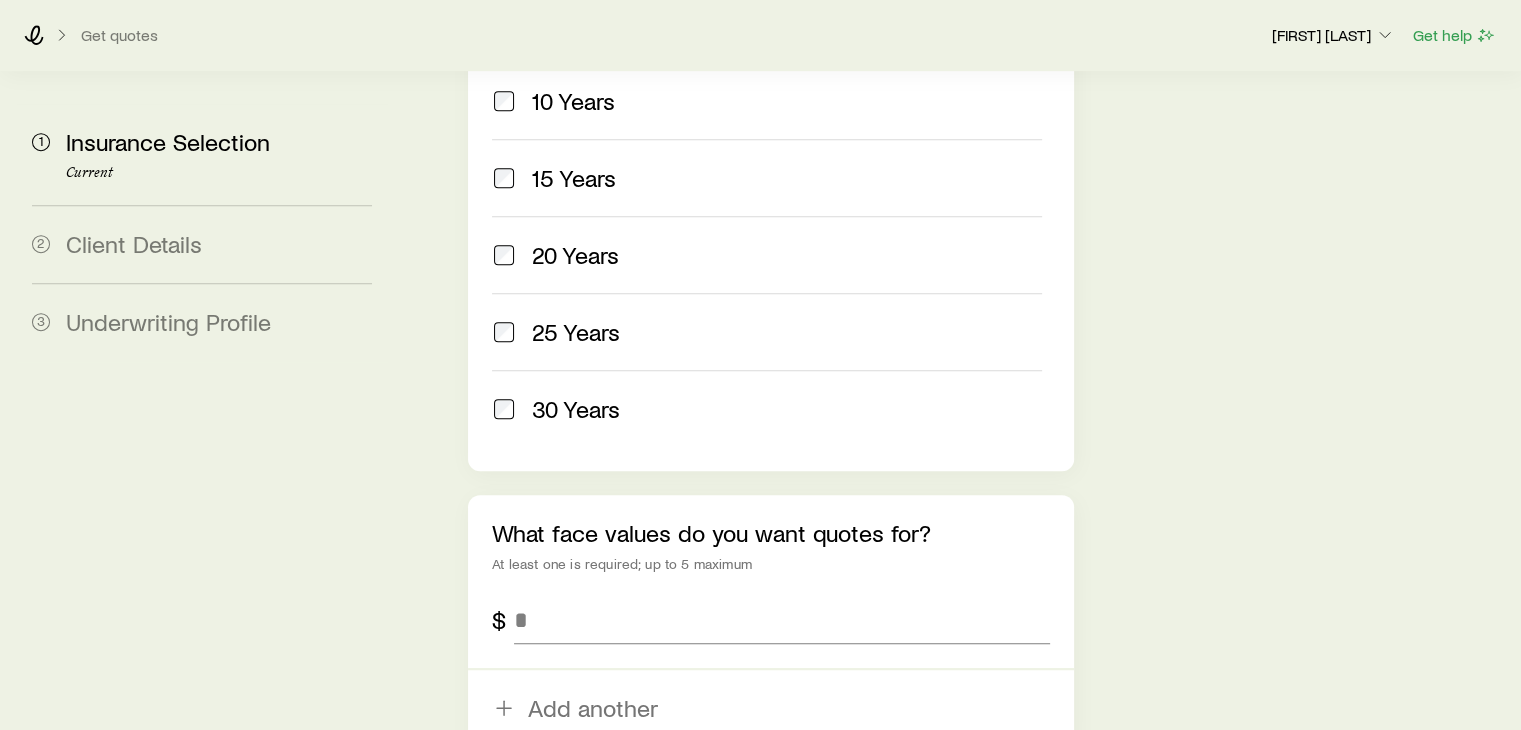 scroll, scrollTop: 1100, scrollLeft: 0, axis: vertical 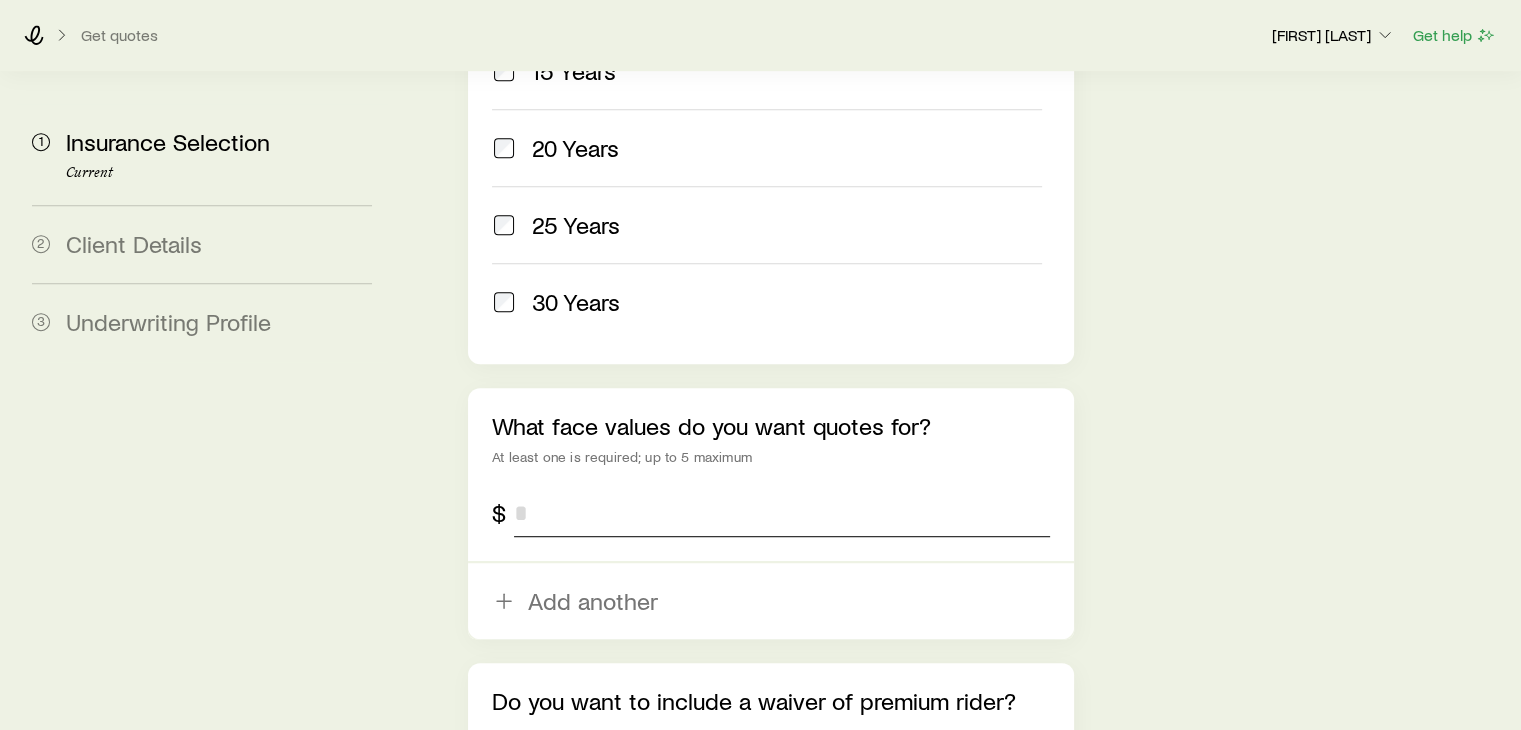 click at bounding box center (781, 513) 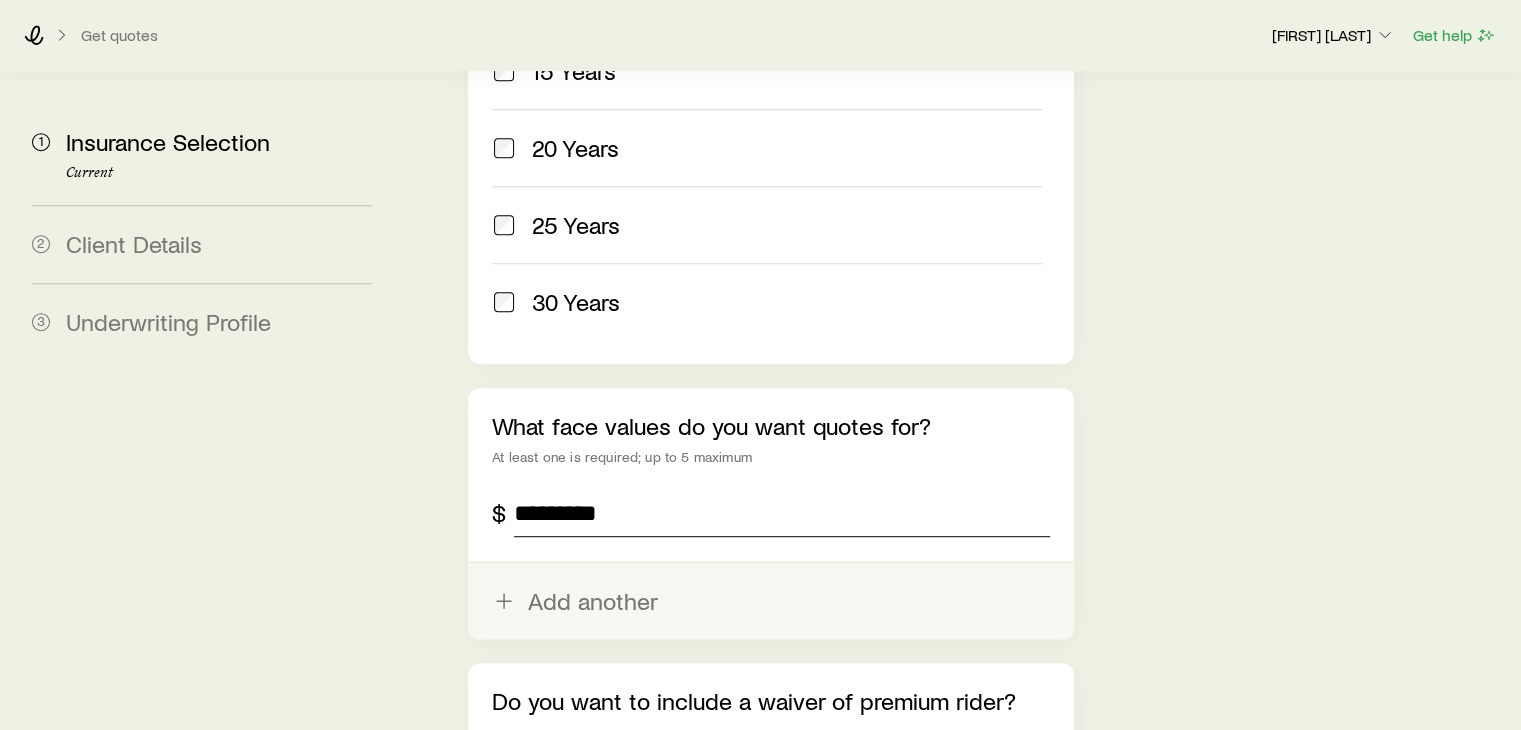 type on "*********" 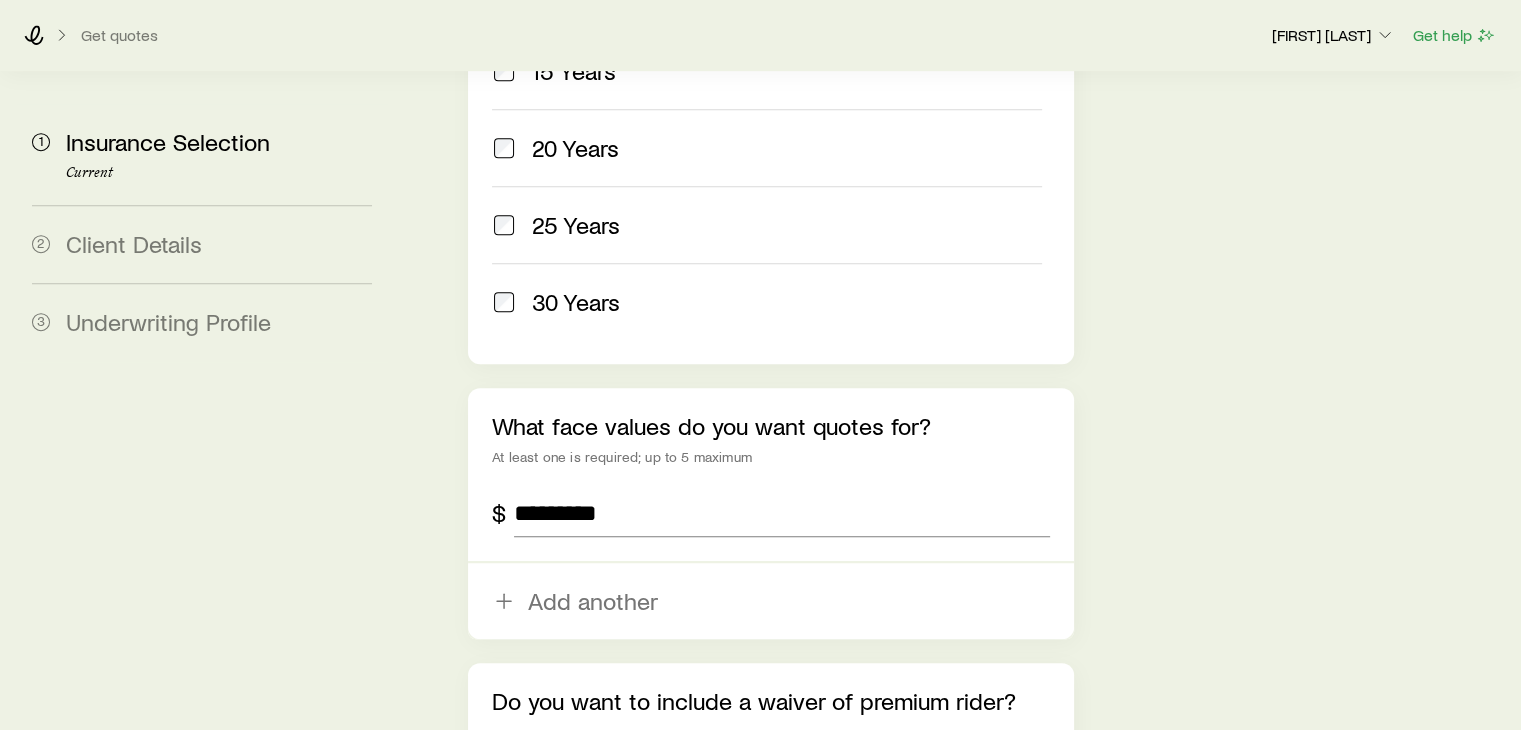drag, startPoint x: 608, startPoint y: 573, endPoint x: 615, endPoint y: 562, distance: 13.038404 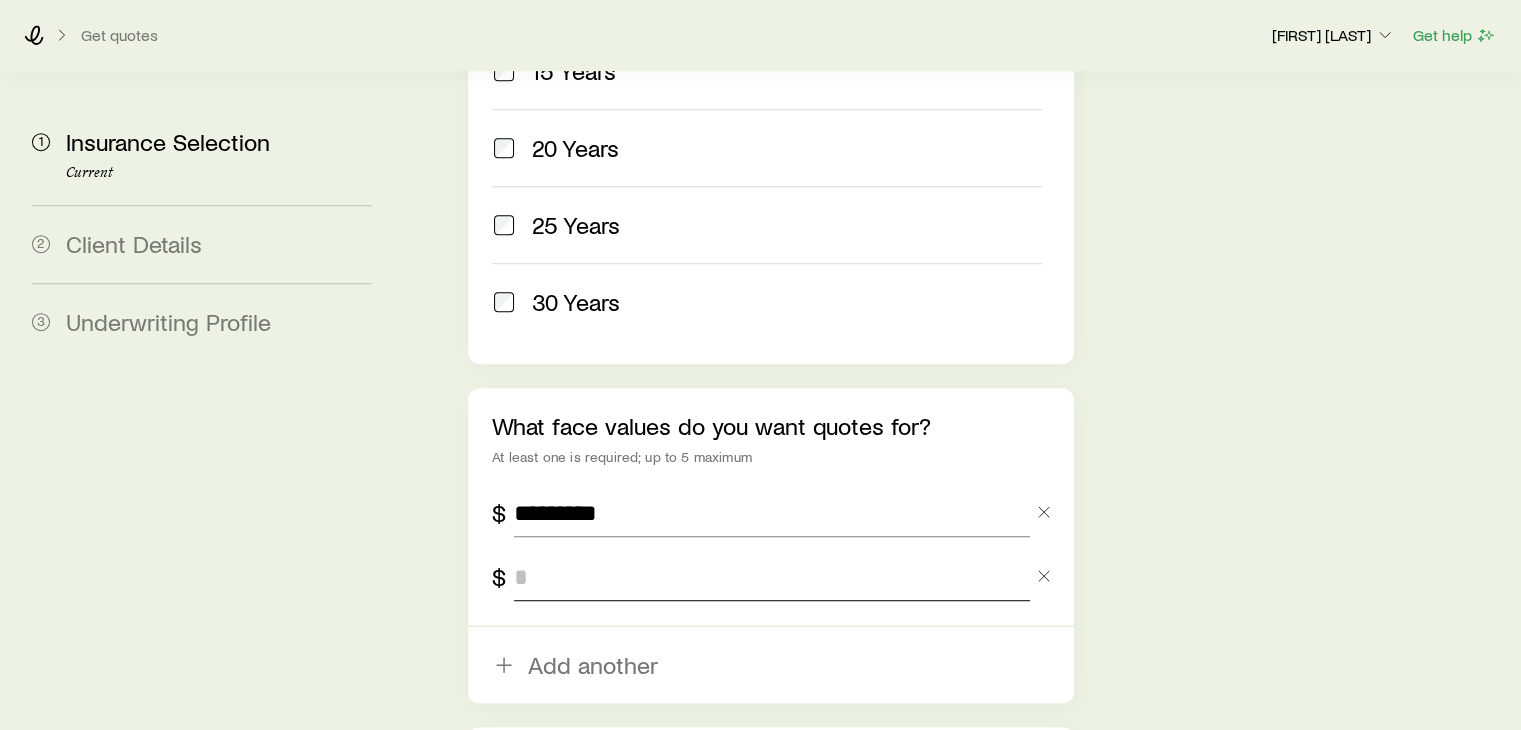 click at bounding box center (771, 577) 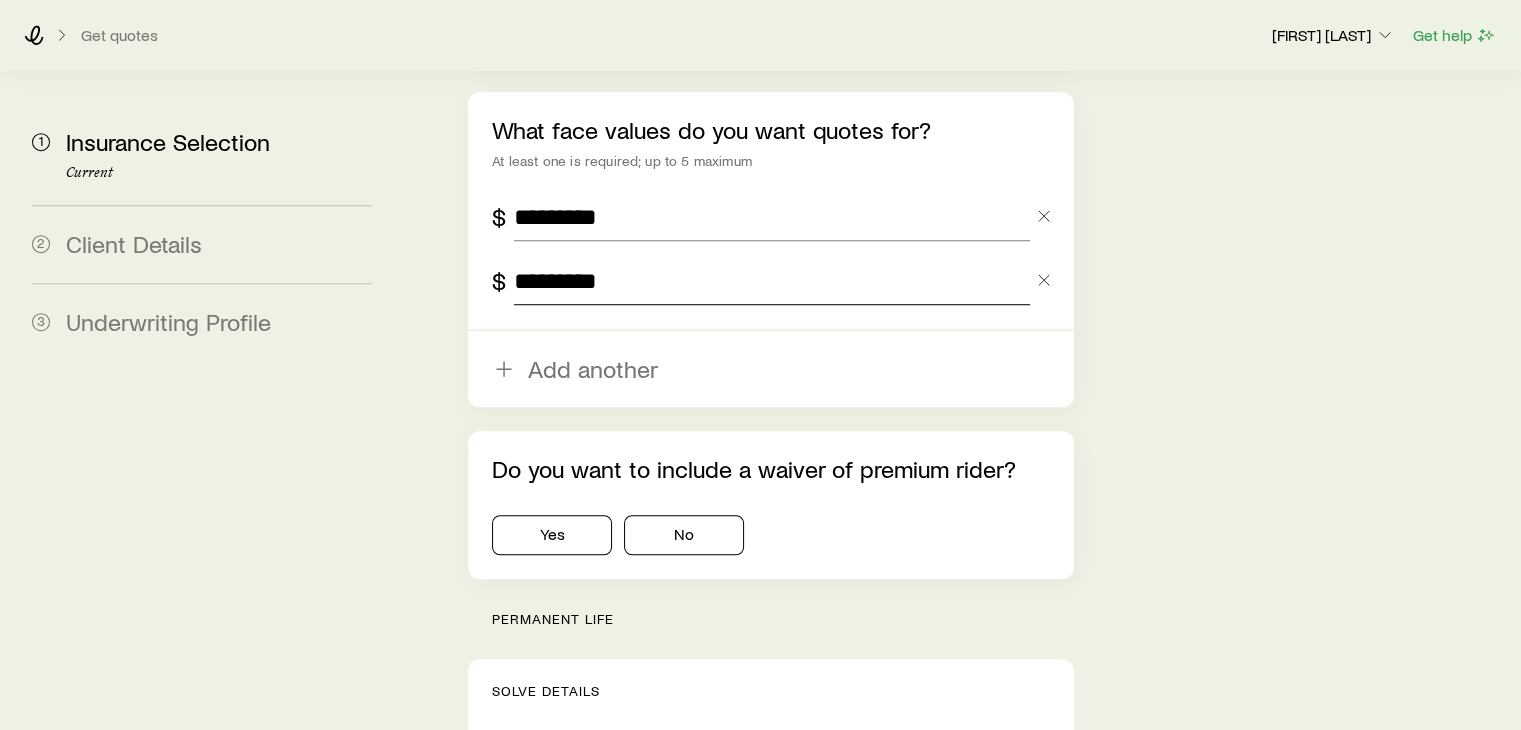 scroll, scrollTop: 1400, scrollLeft: 0, axis: vertical 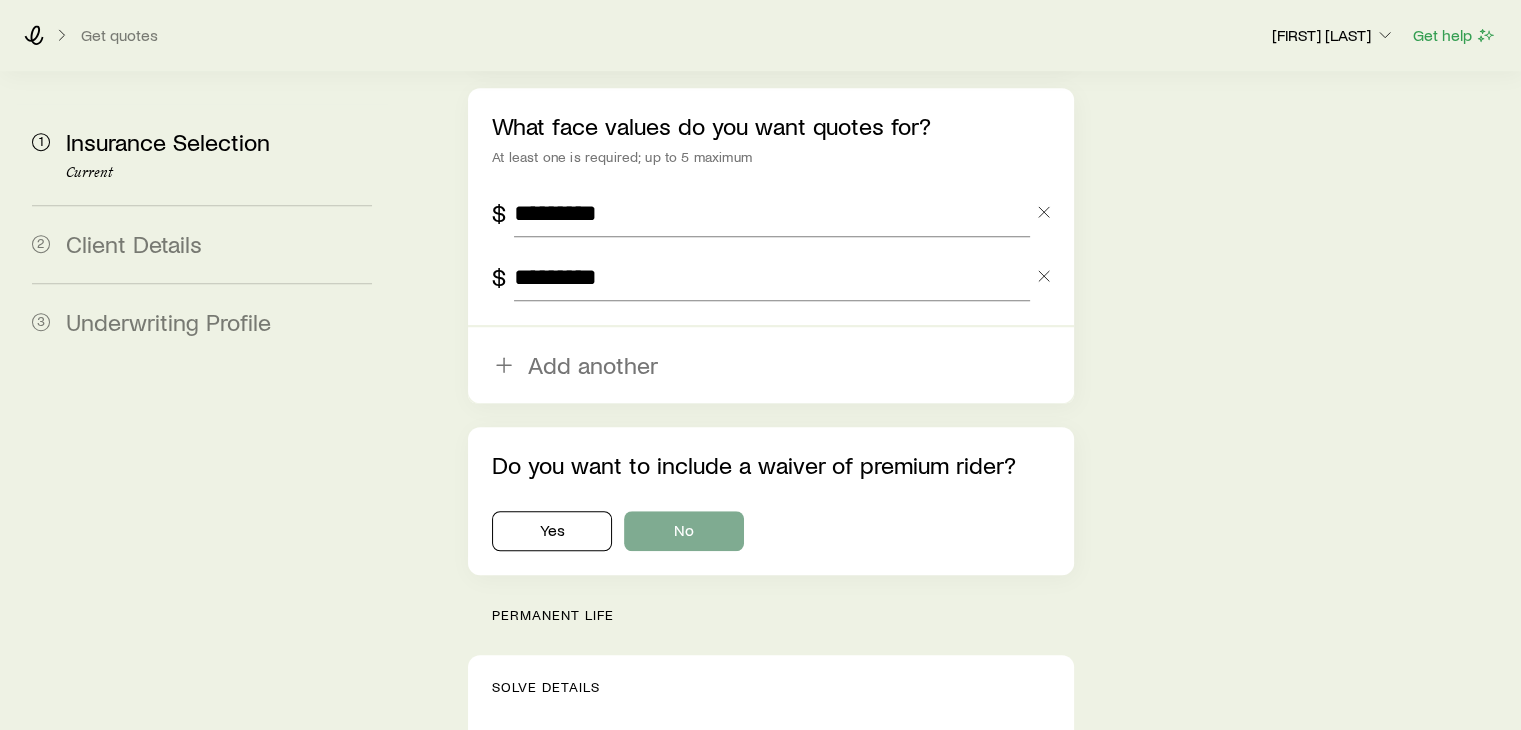 type on "*********" 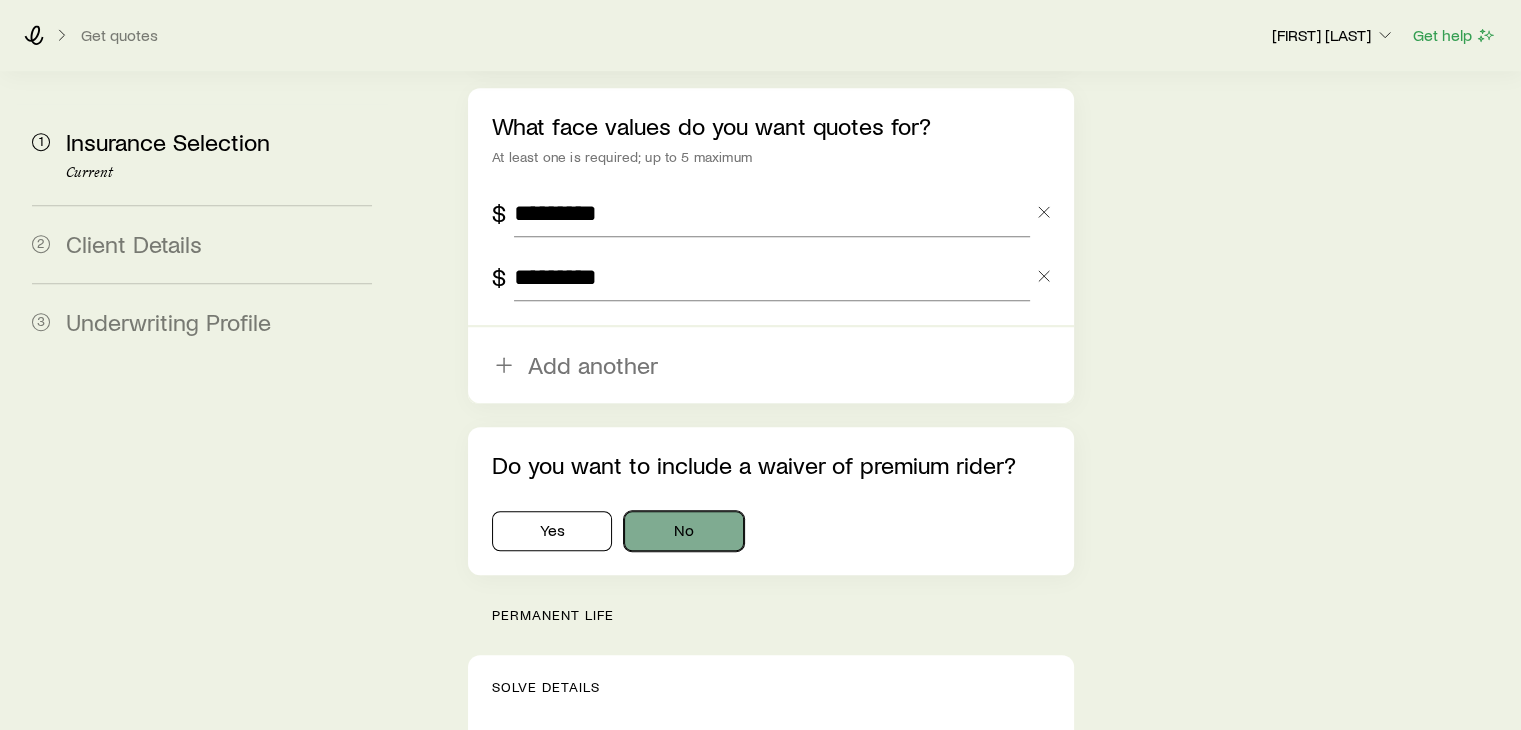click on "No" at bounding box center (684, 531) 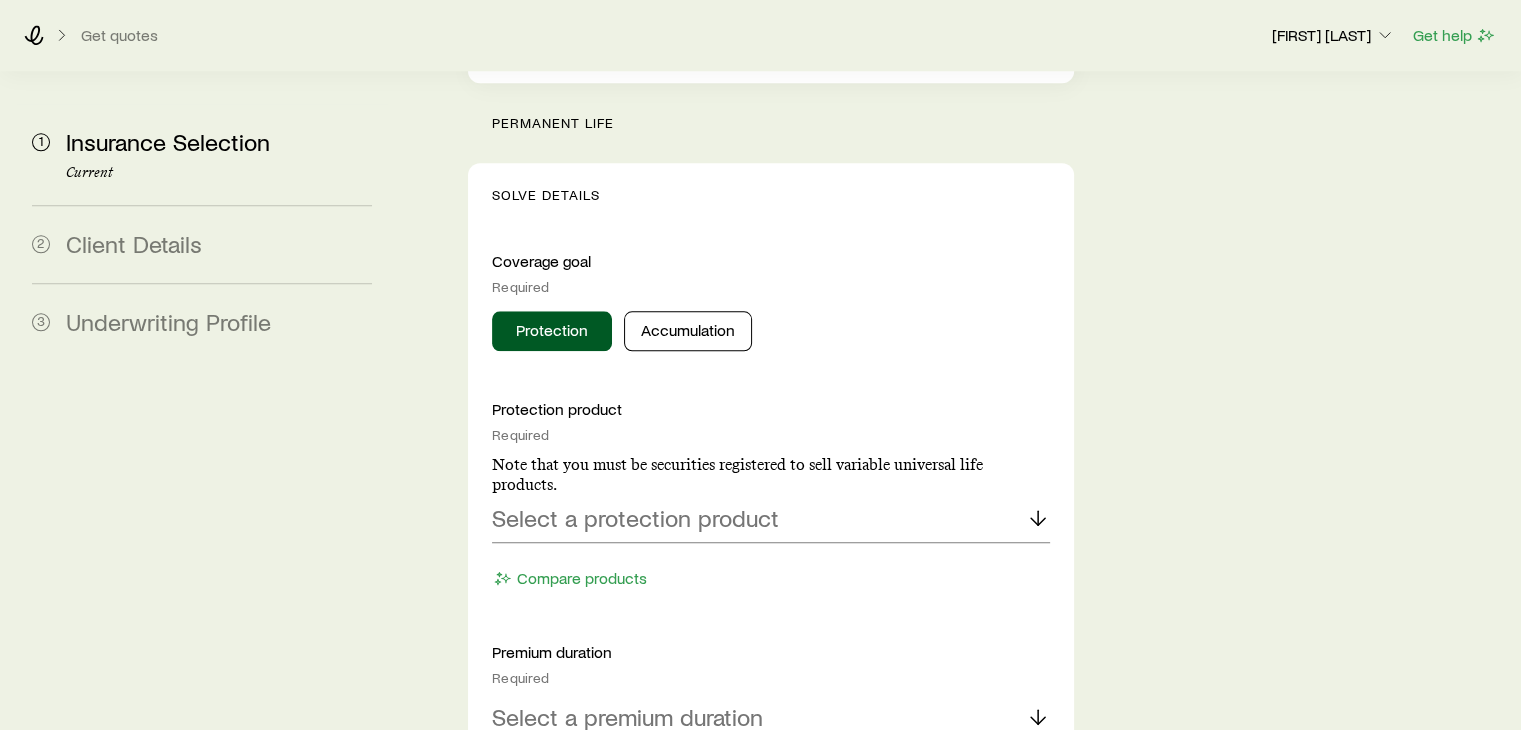 scroll, scrollTop: 1900, scrollLeft: 0, axis: vertical 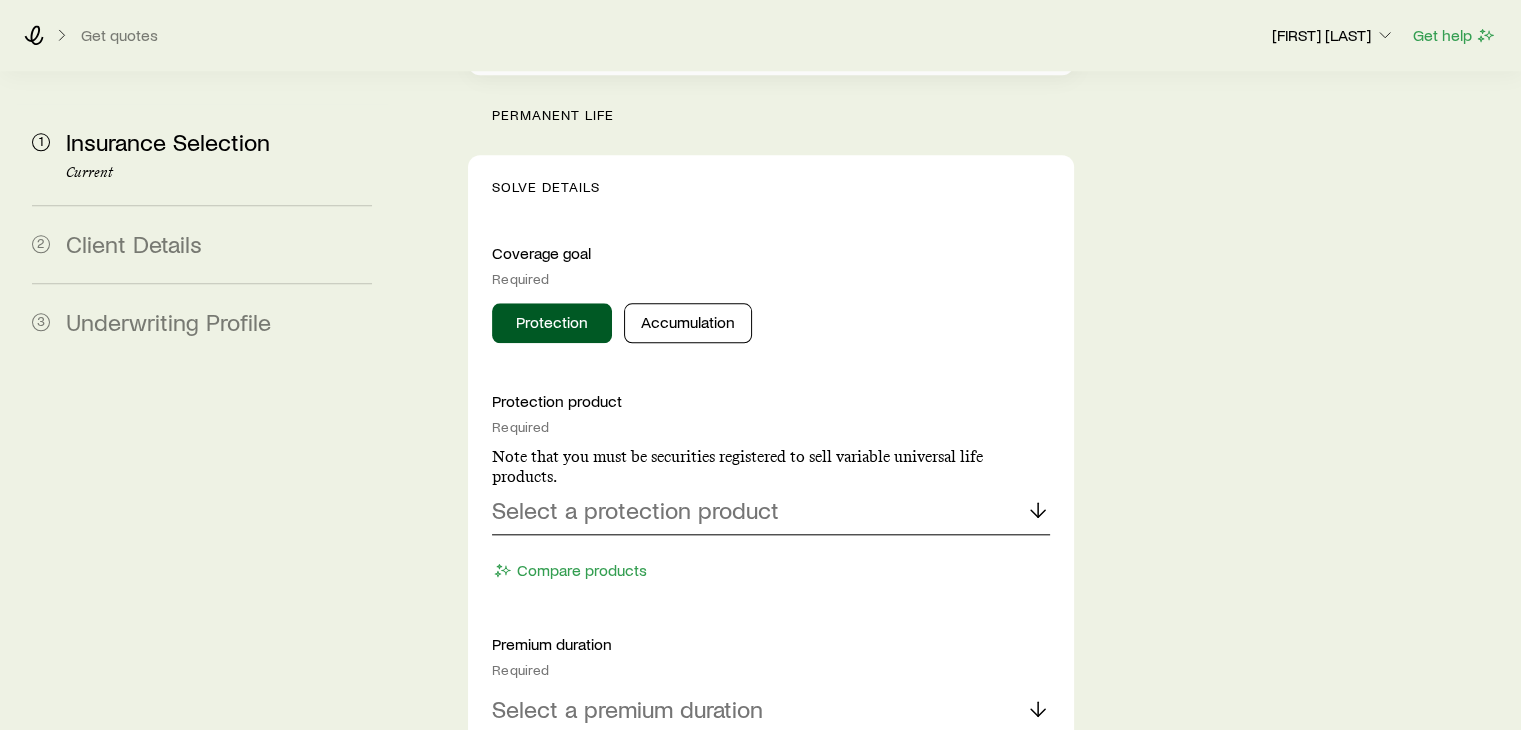 click on "Select a protection product" at bounding box center [770, 511] 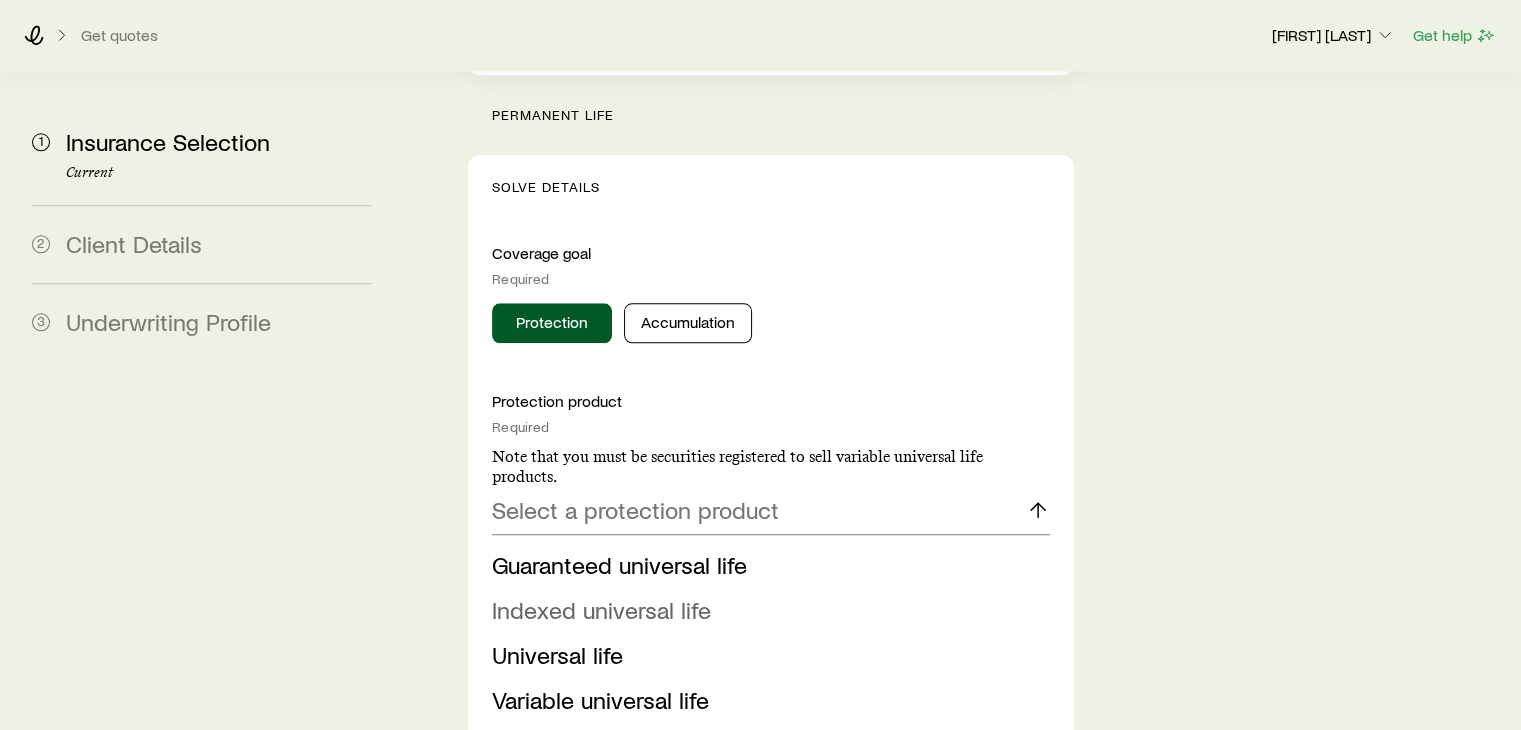 click on "Indexed universal life" at bounding box center [764, 610] 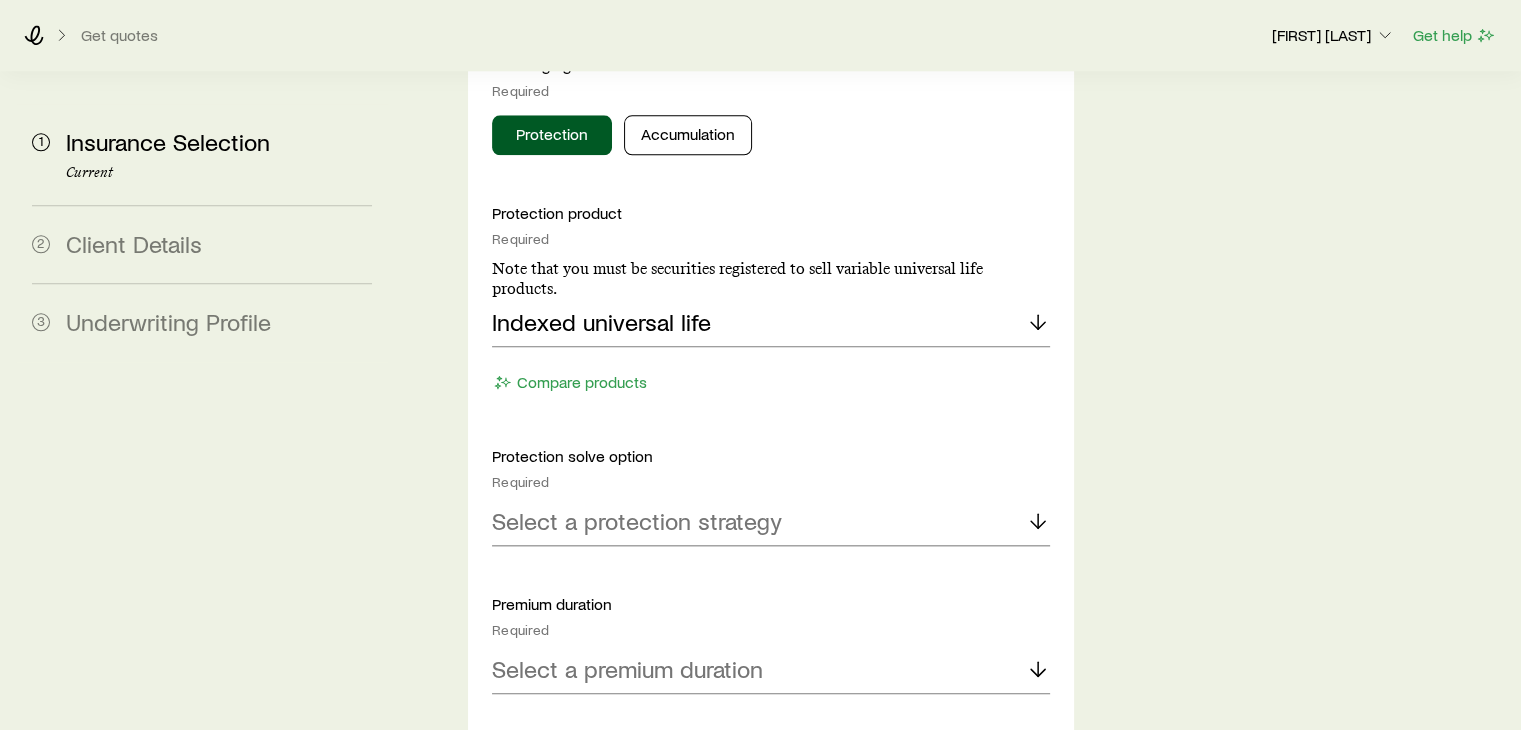 scroll, scrollTop: 2100, scrollLeft: 0, axis: vertical 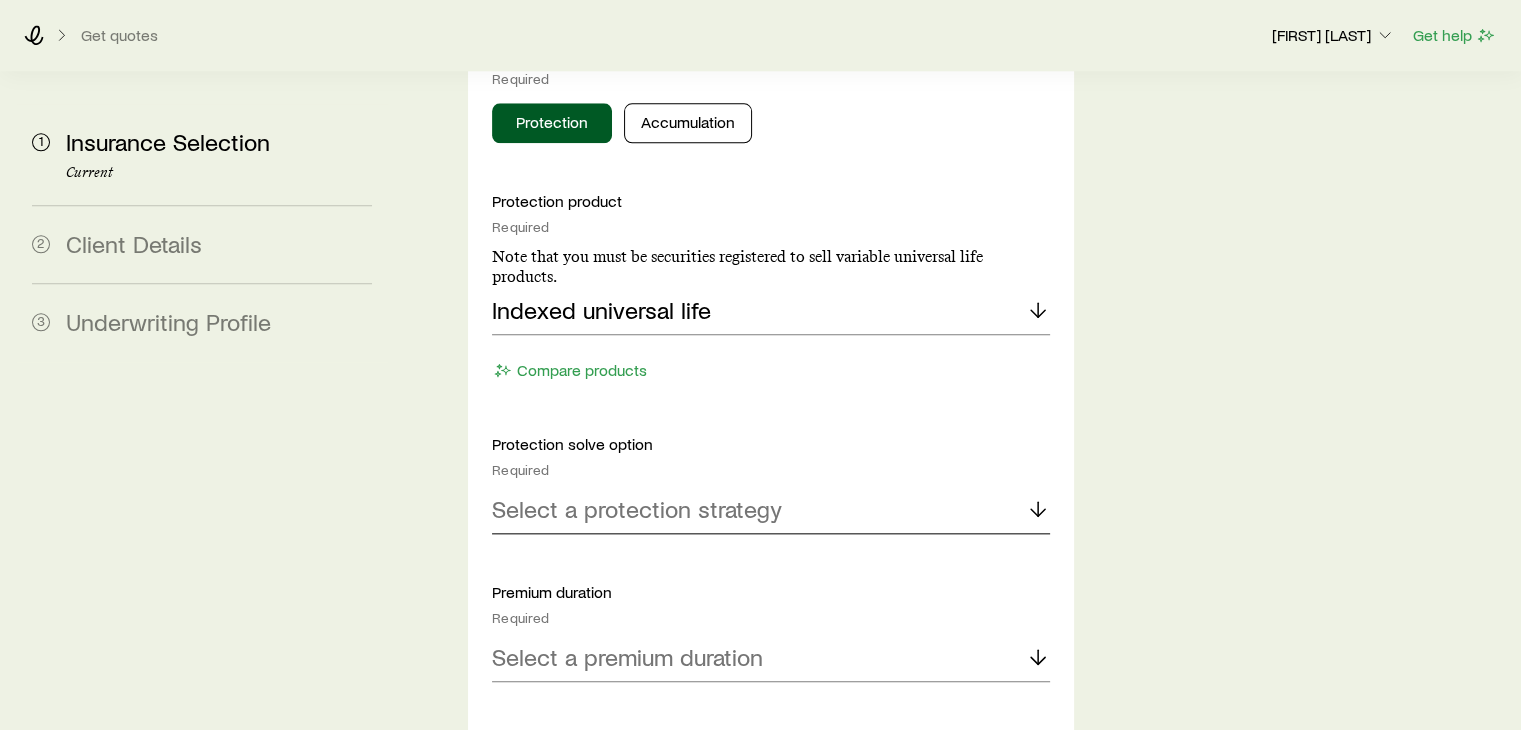 click on "Select a protection strategy" at bounding box center [637, 509] 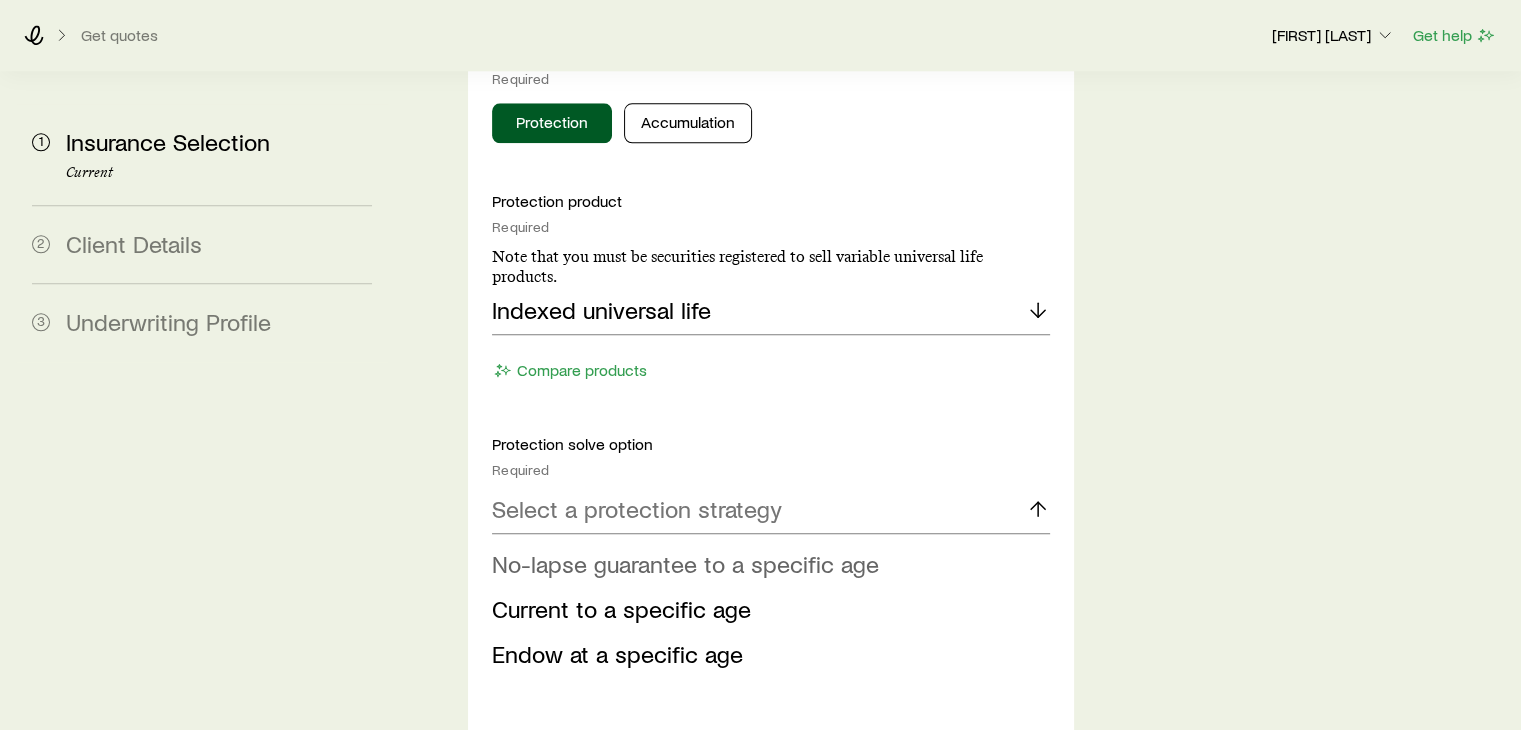 click on "No-lapse guarantee to a specific age" at bounding box center (685, 563) 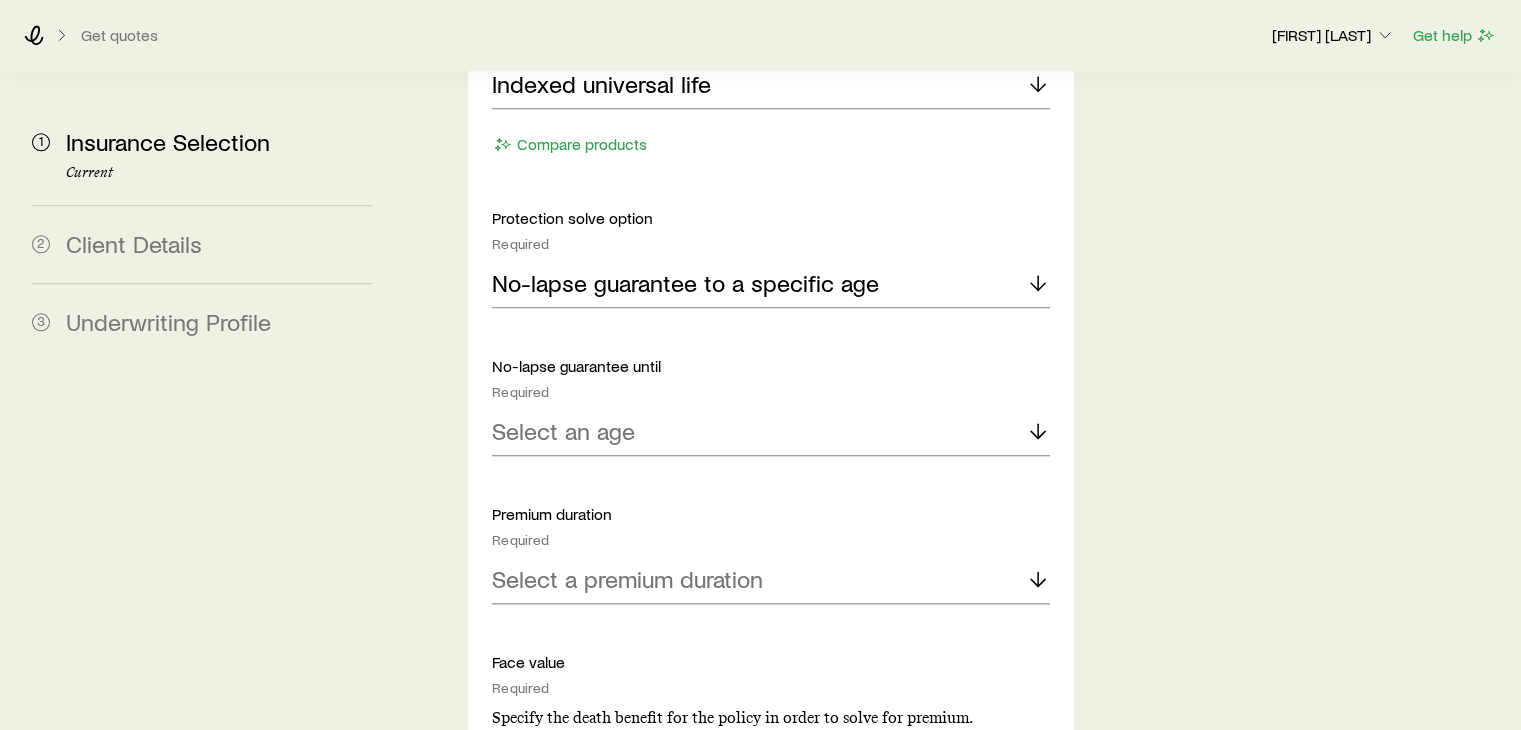 scroll, scrollTop: 2400, scrollLeft: 0, axis: vertical 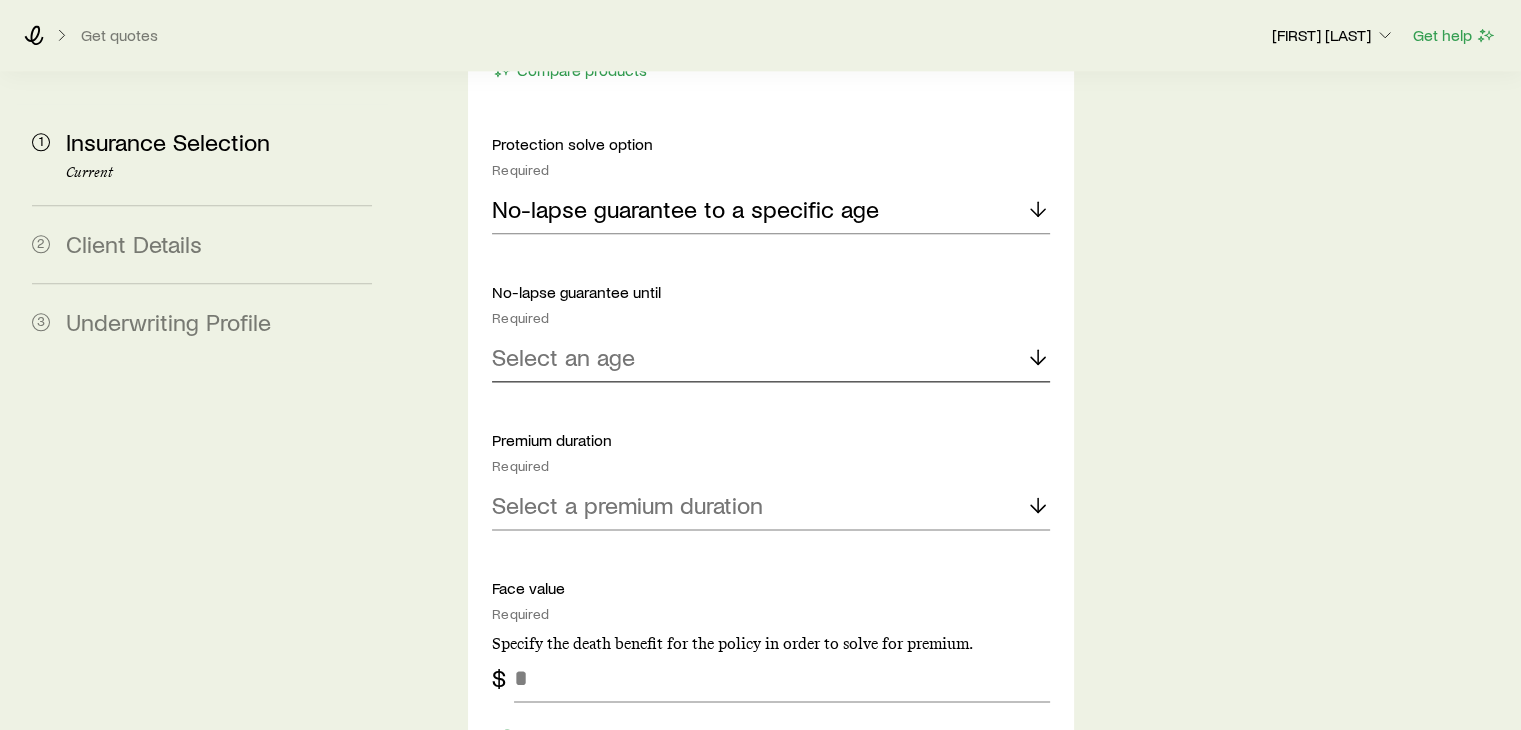click on "Select an age" at bounding box center [770, 358] 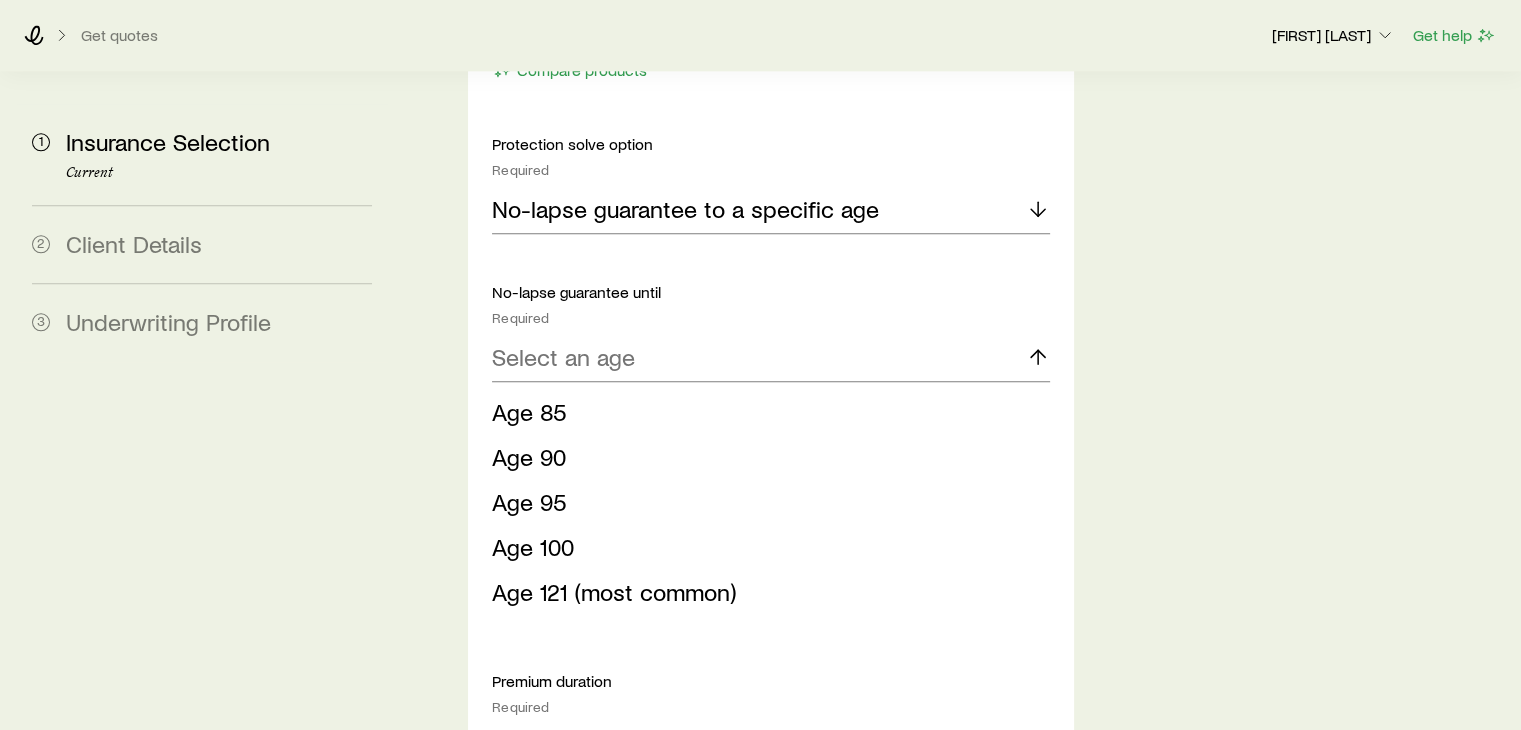 drag, startPoint x: 676, startPoint y: 505, endPoint x: 683, endPoint y: 493, distance: 13.892444 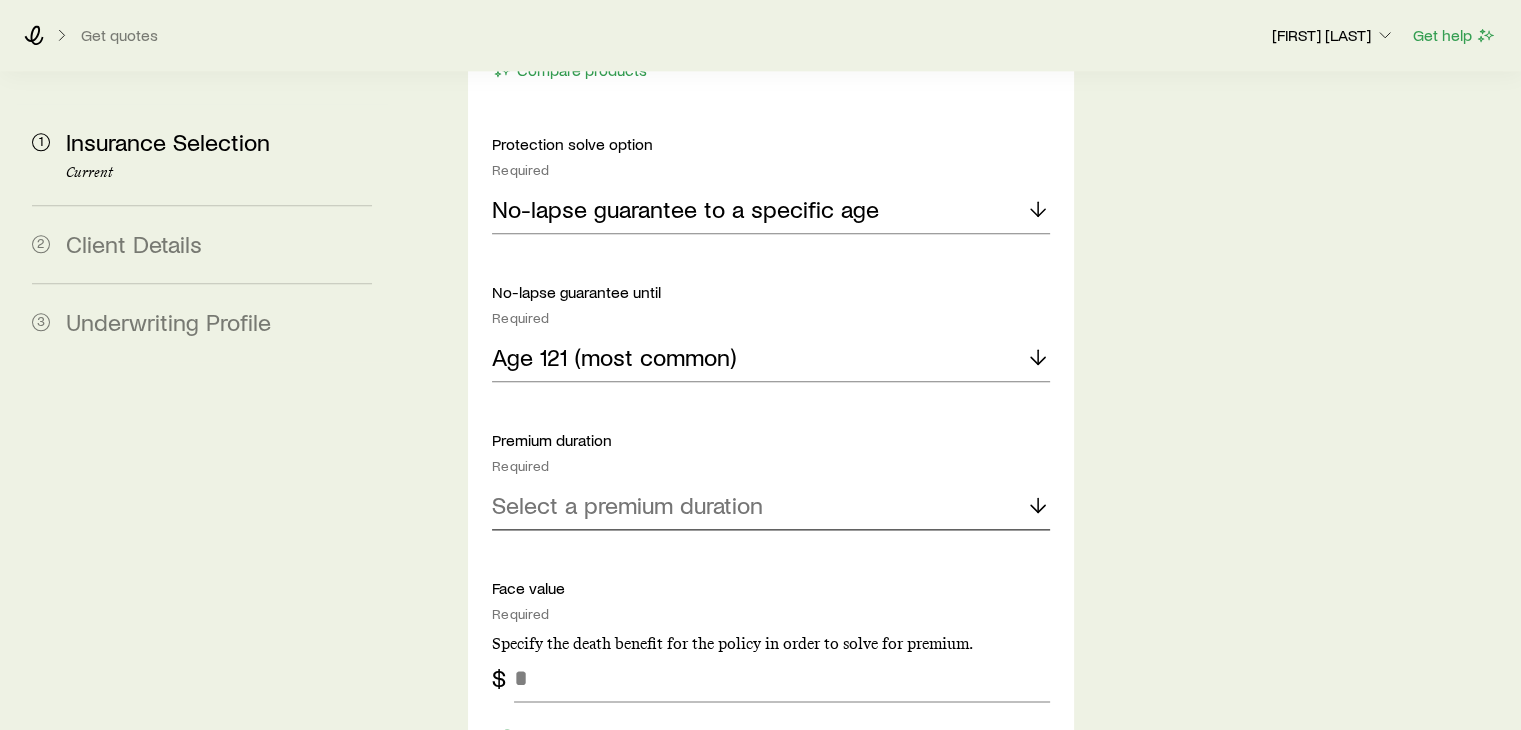 click on "Select a premium duration" at bounding box center (627, 505) 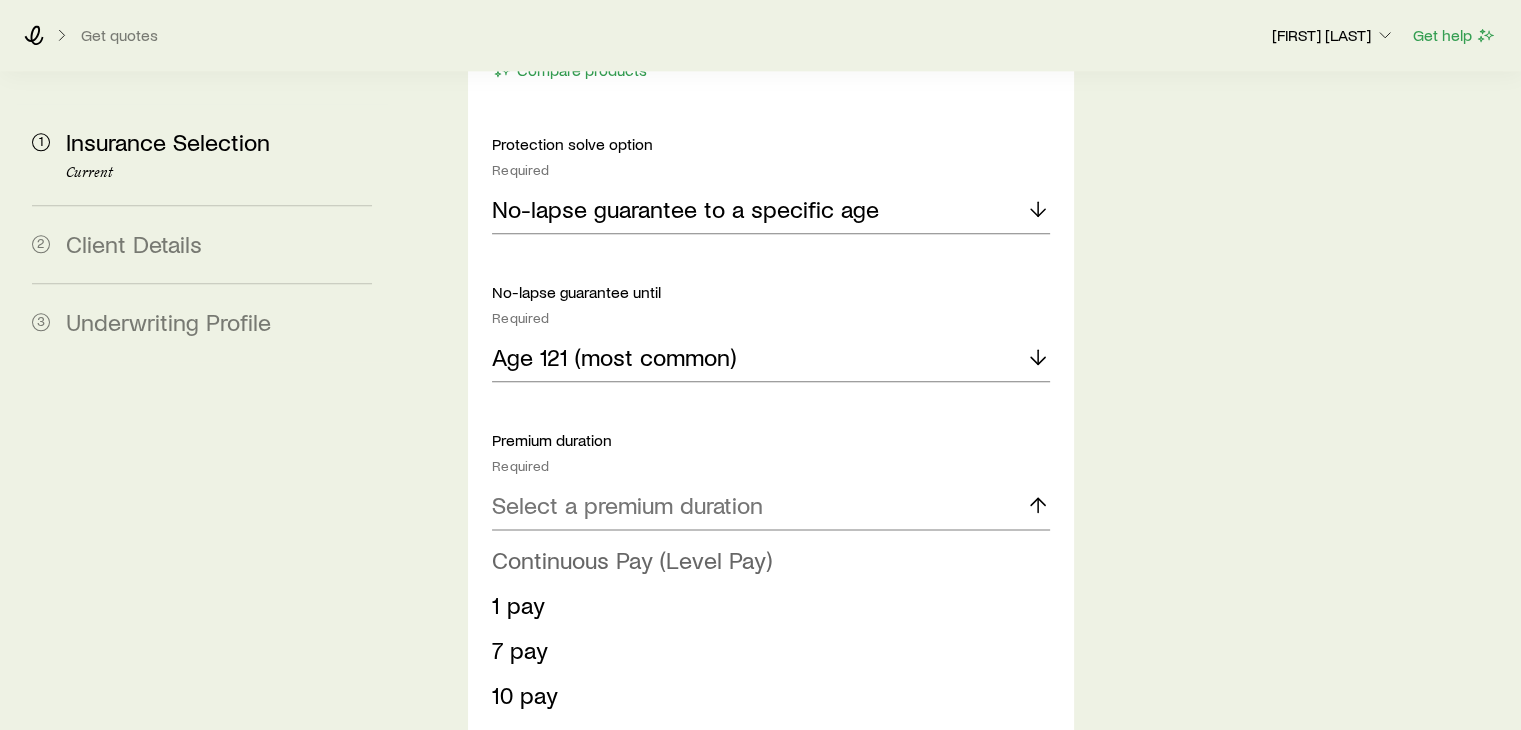 click on "Continuous Pay (Level Pay)" at bounding box center (632, 559) 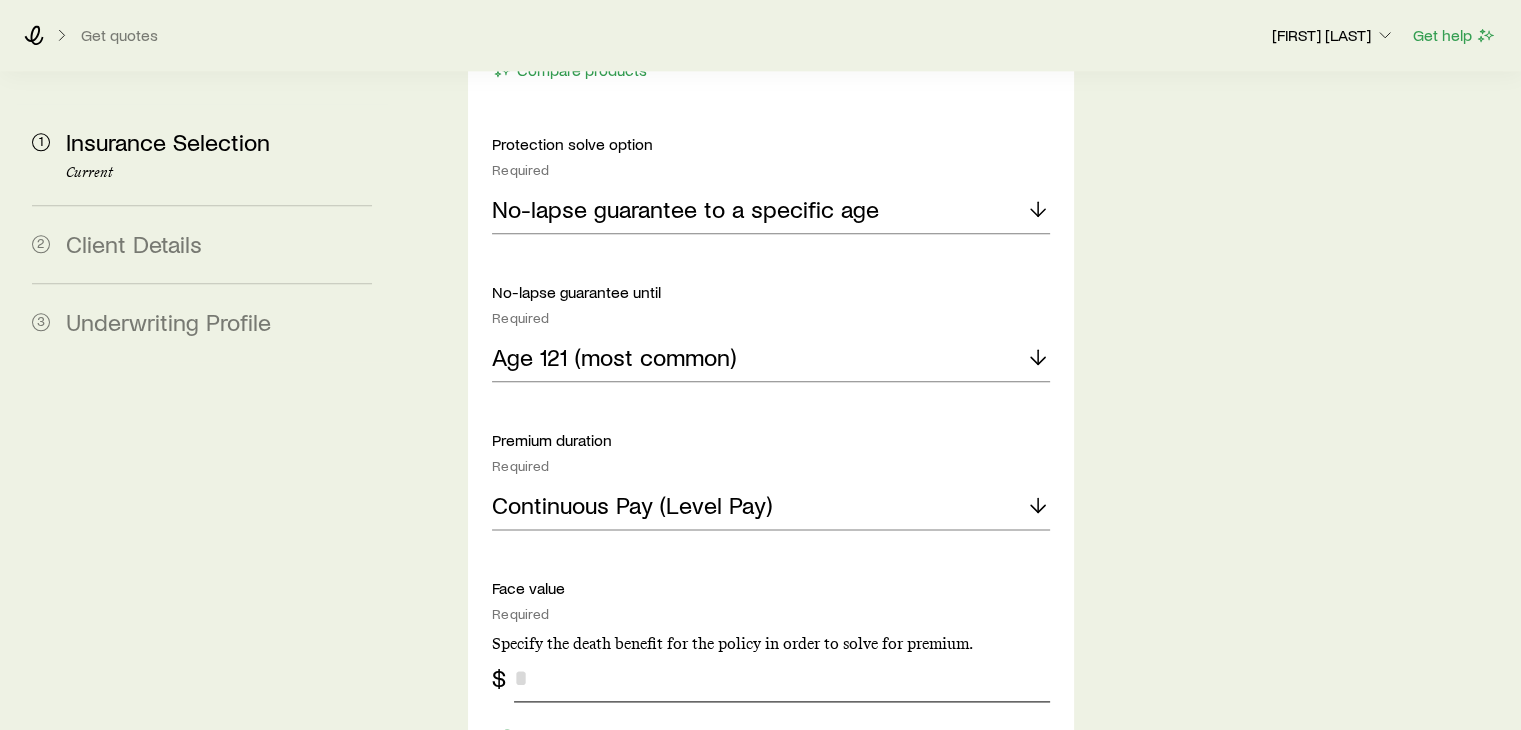 click at bounding box center (781, 678) 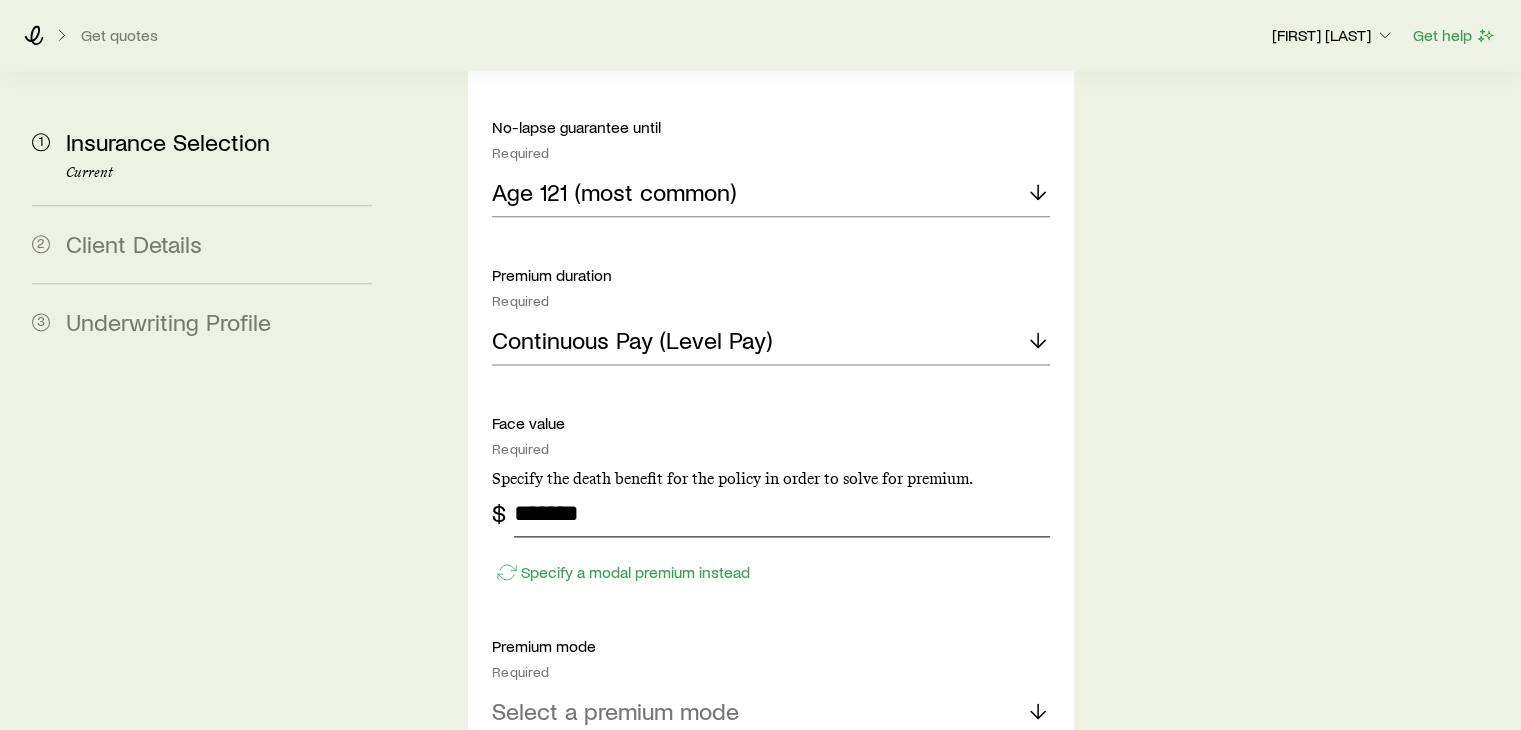scroll, scrollTop: 2600, scrollLeft: 0, axis: vertical 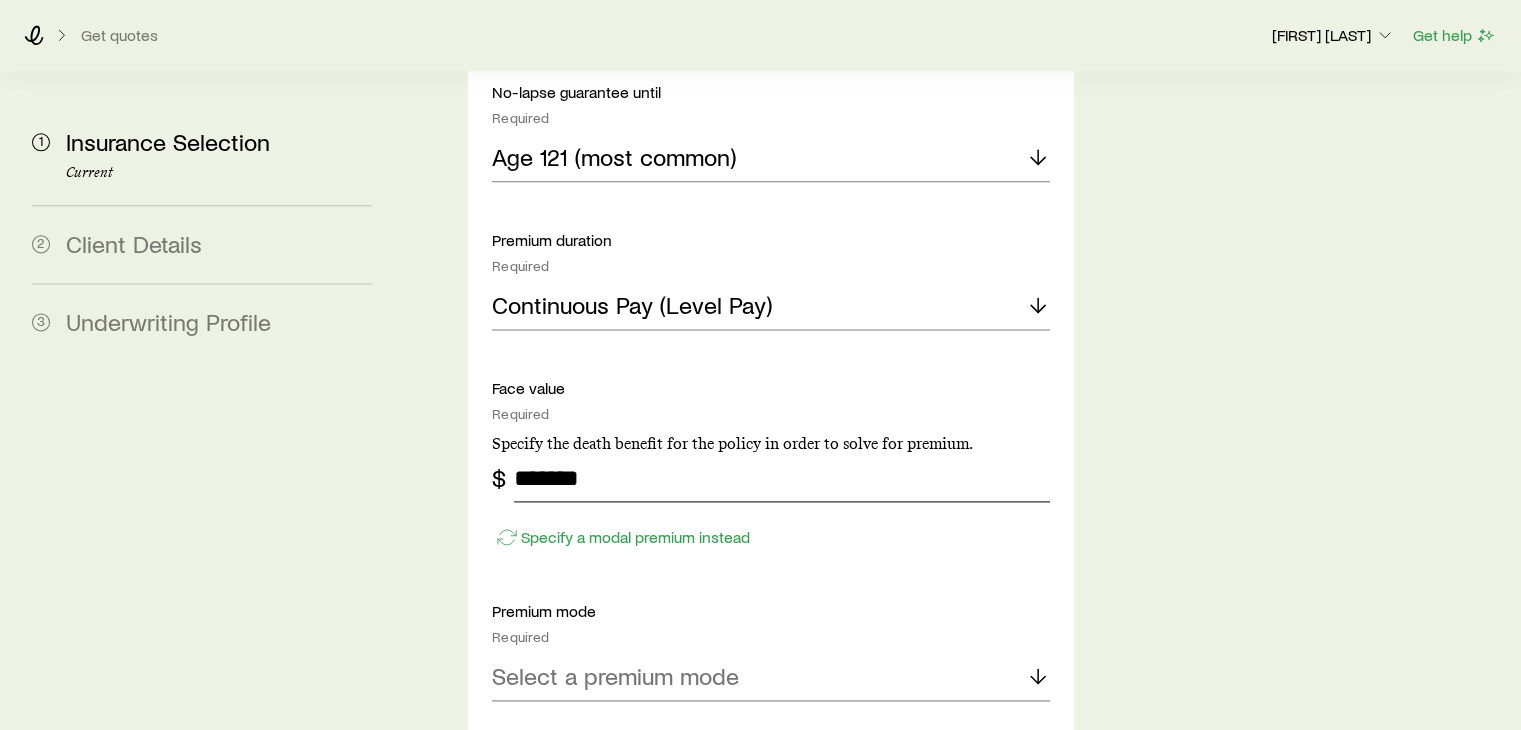 type on "*******" 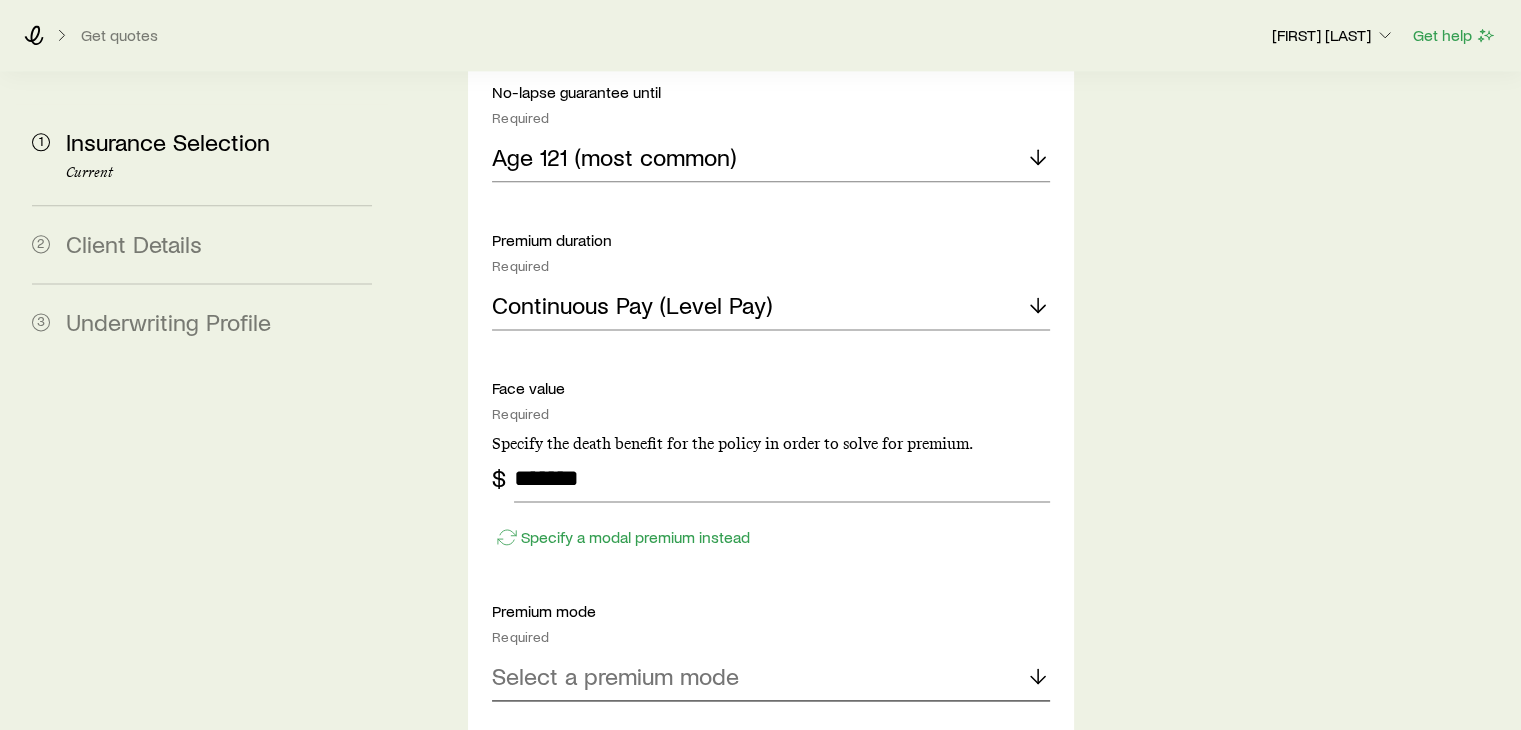 click on "Select a premium mode" at bounding box center [615, 676] 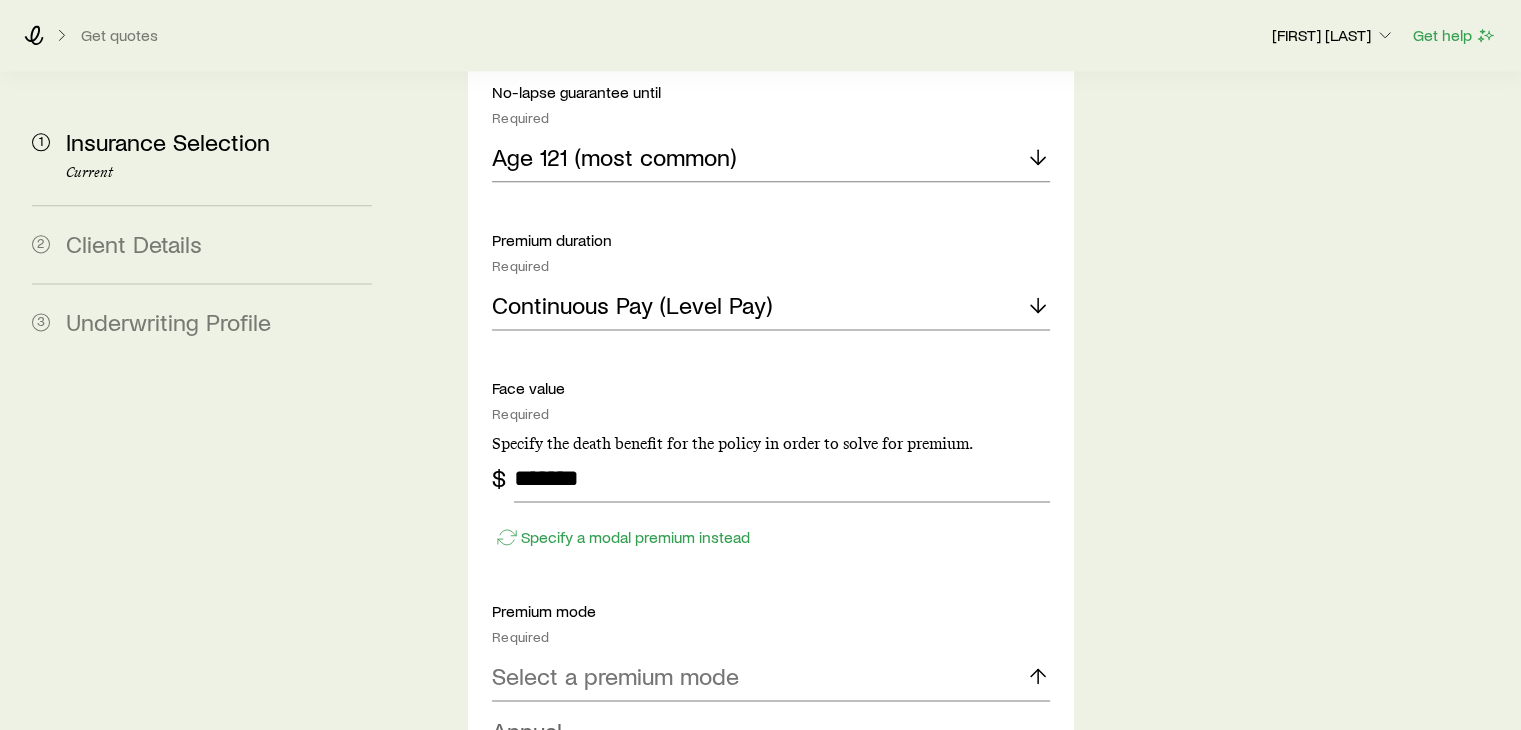click on "Annual" at bounding box center (764, 731) 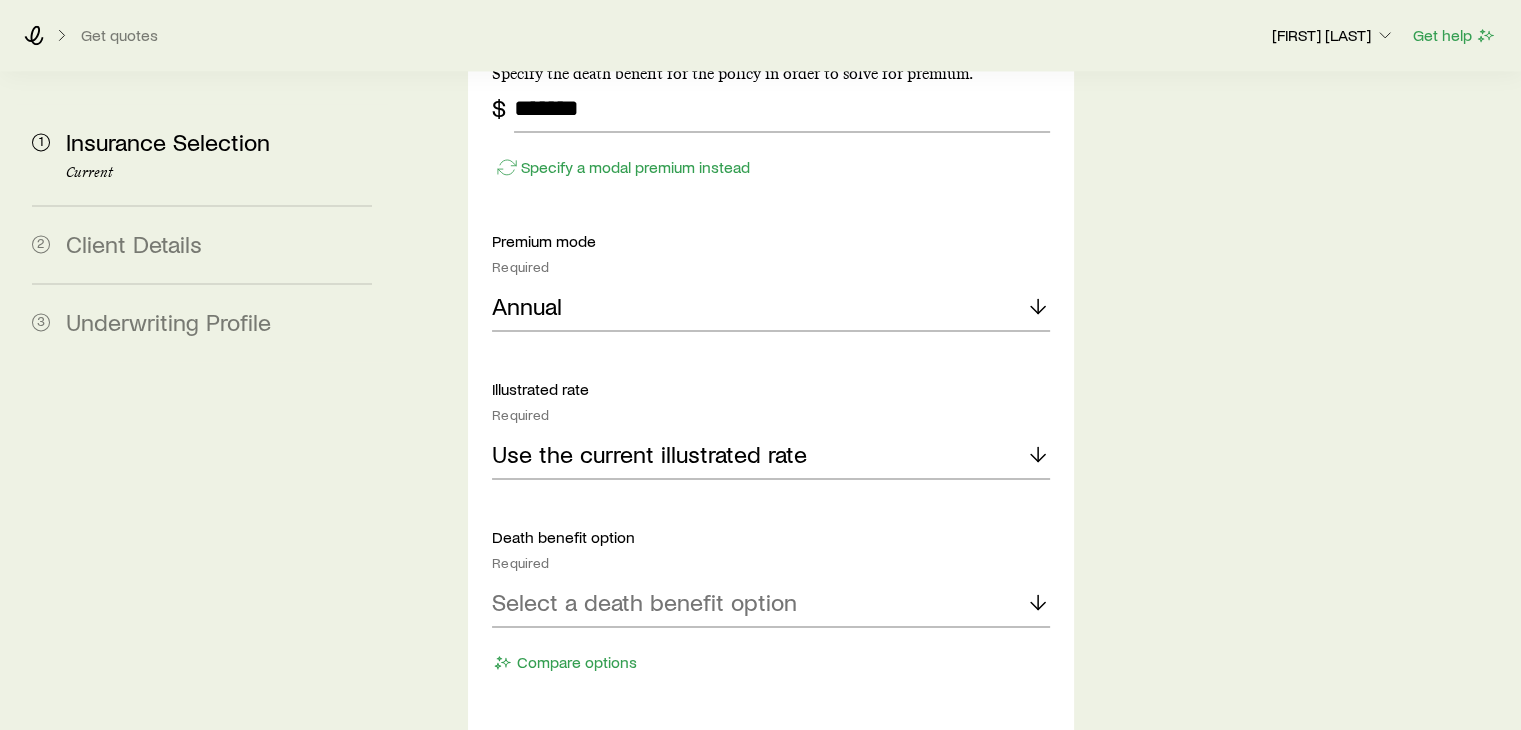 scroll, scrollTop: 3200, scrollLeft: 0, axis: vertical 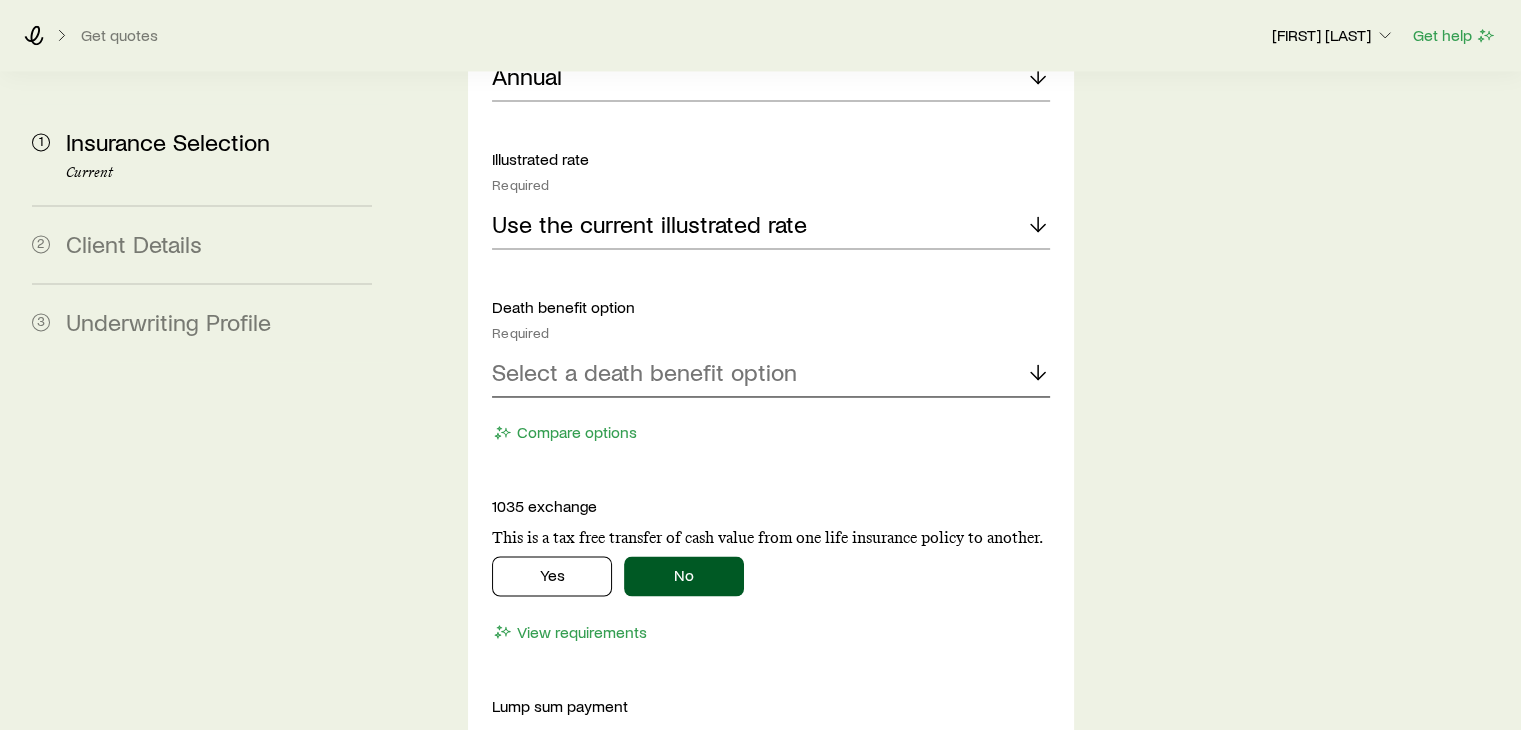 click on "Select a death benefit option" at bounding box center [644, 372] 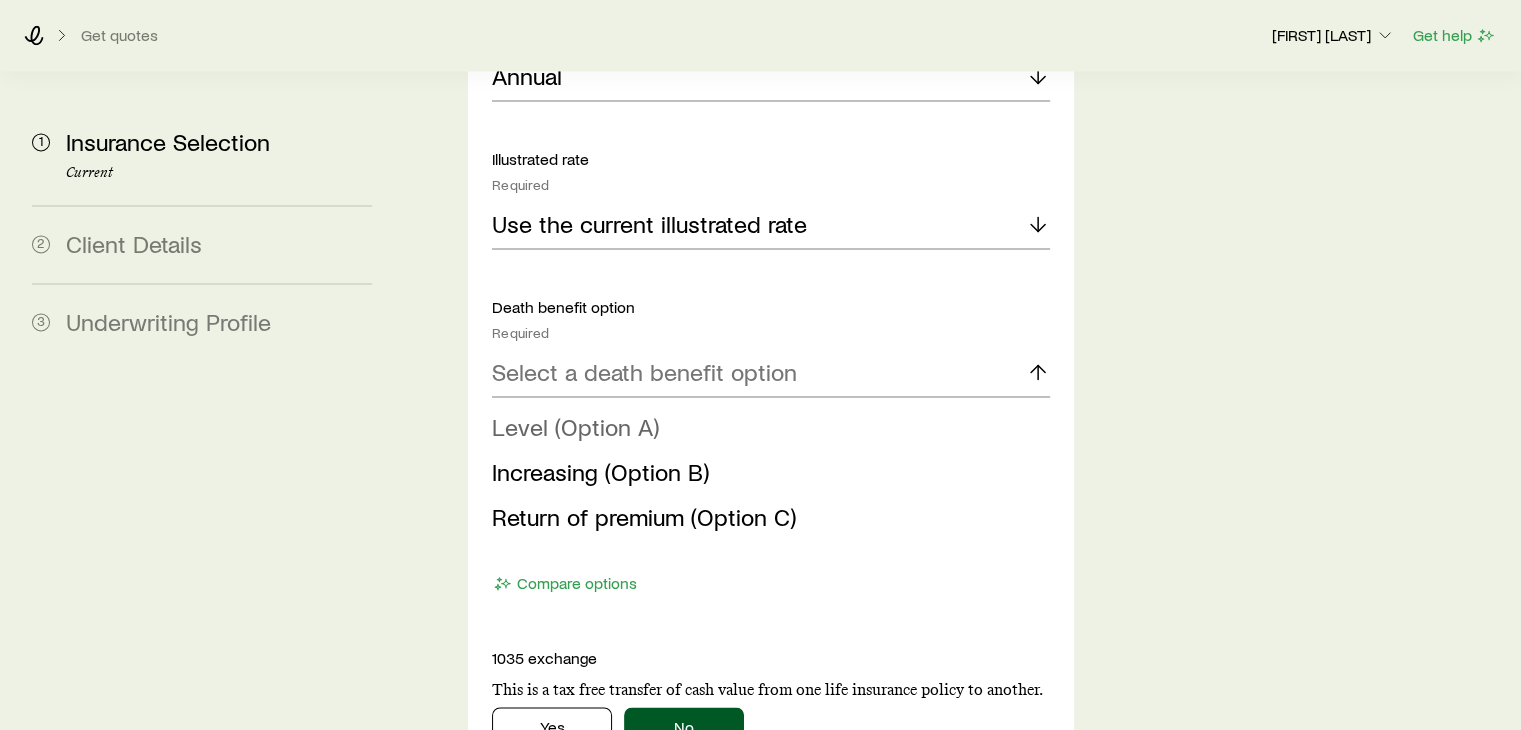 click on "Level (Option A)" at bounding box center [764, 427] 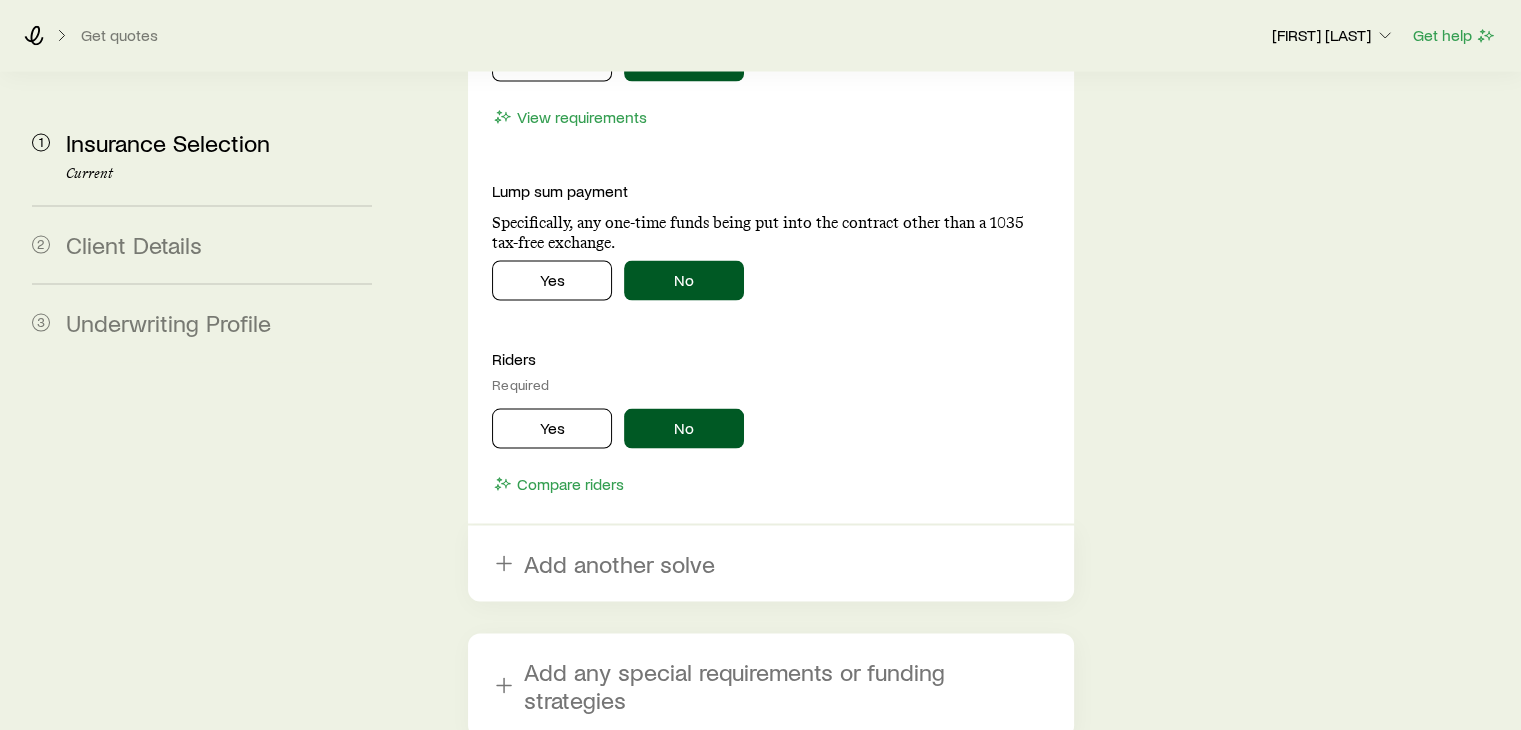 scroll, scrollTop: 3800, scrollLeft: 0, axis: vertical 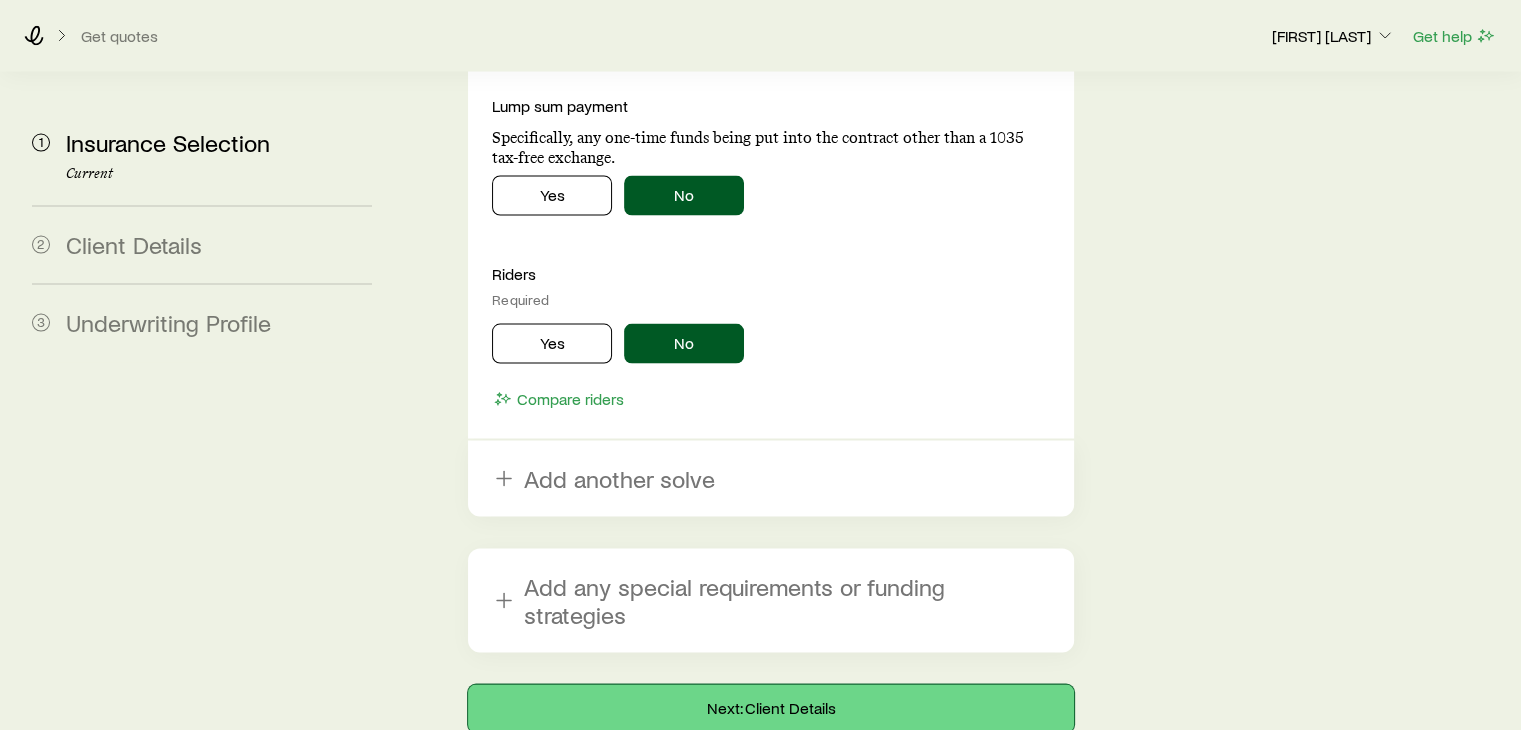 click on "Next: Client Details" at bounding box center (770, 708) 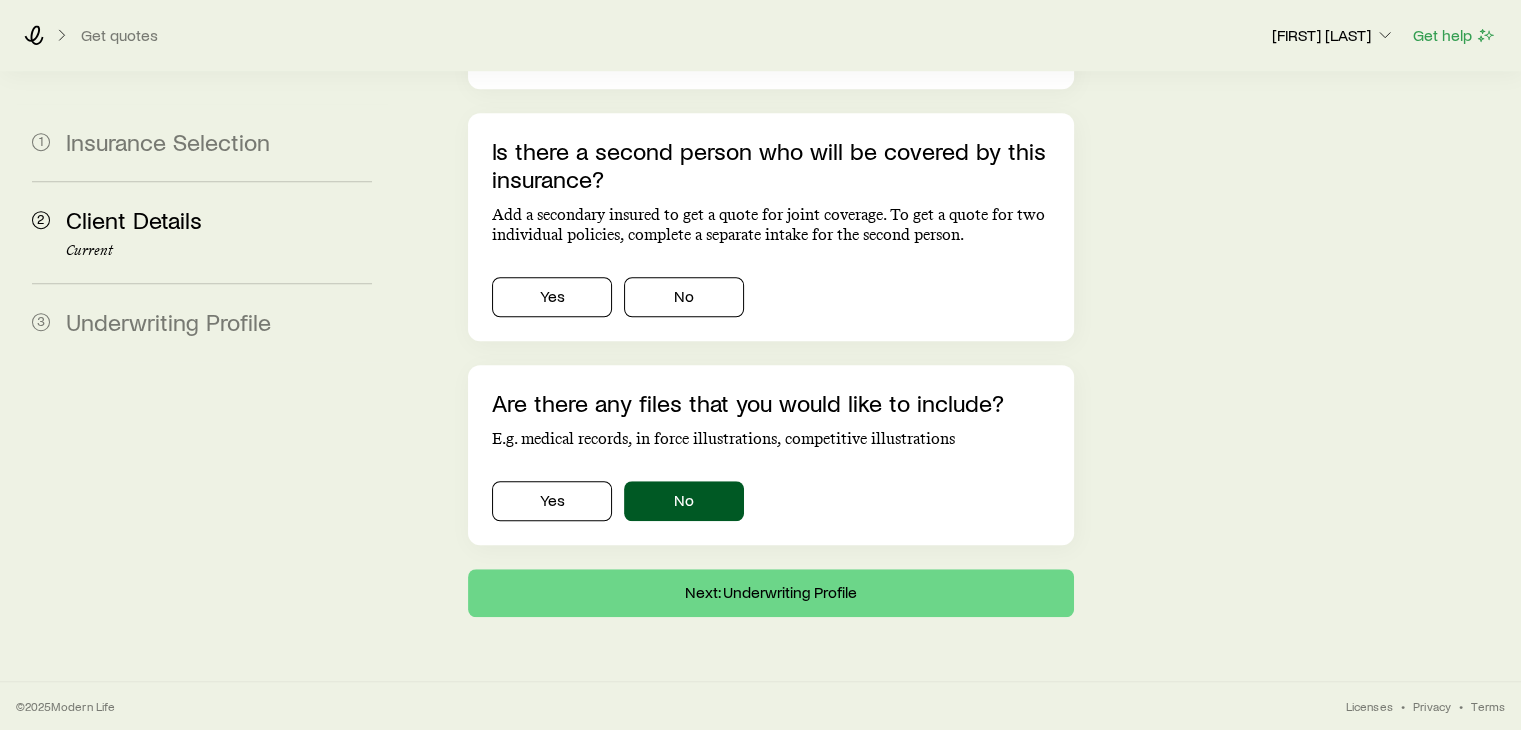 scroll, scrollTop: 0, scrollLeft: 0, axis: both 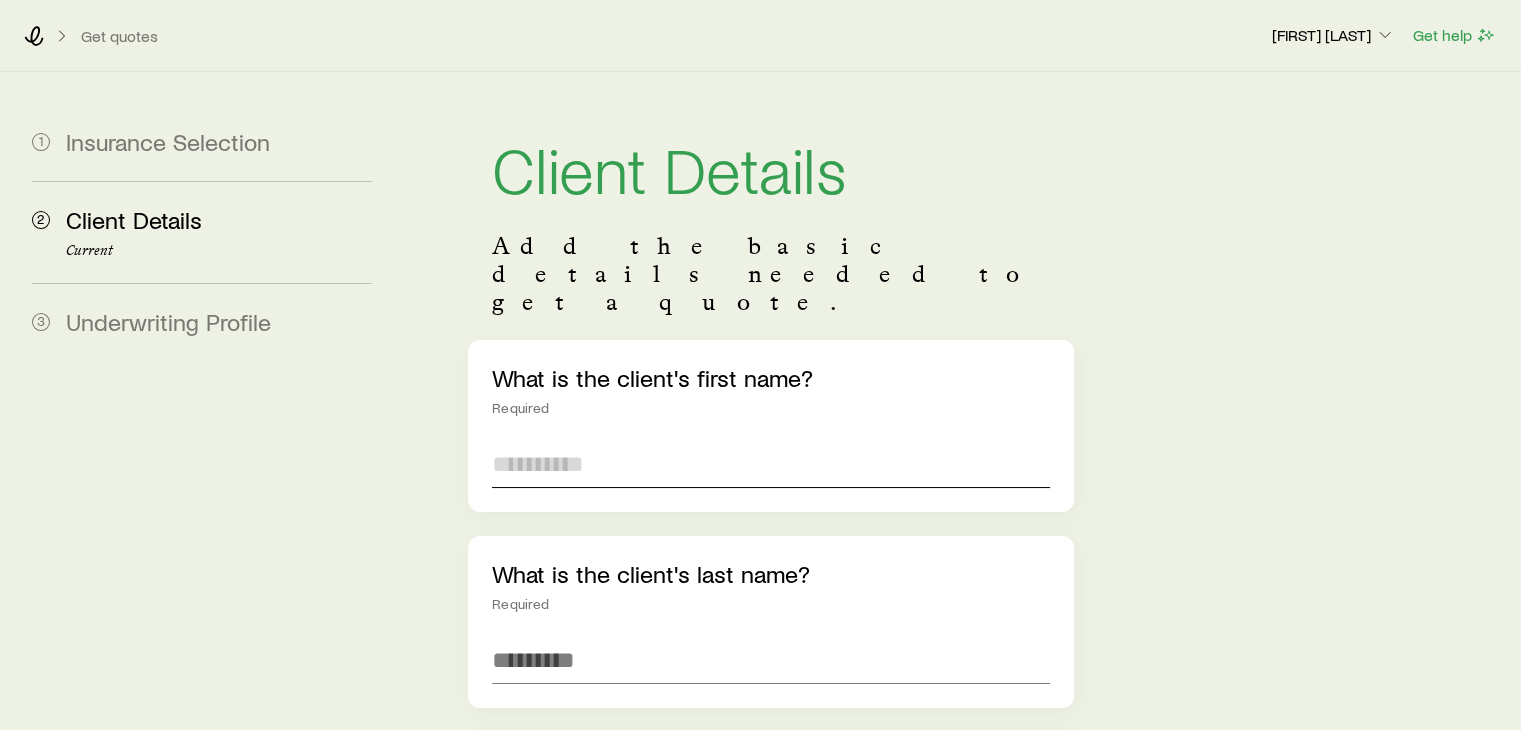 click at bounding box center [770, 464] 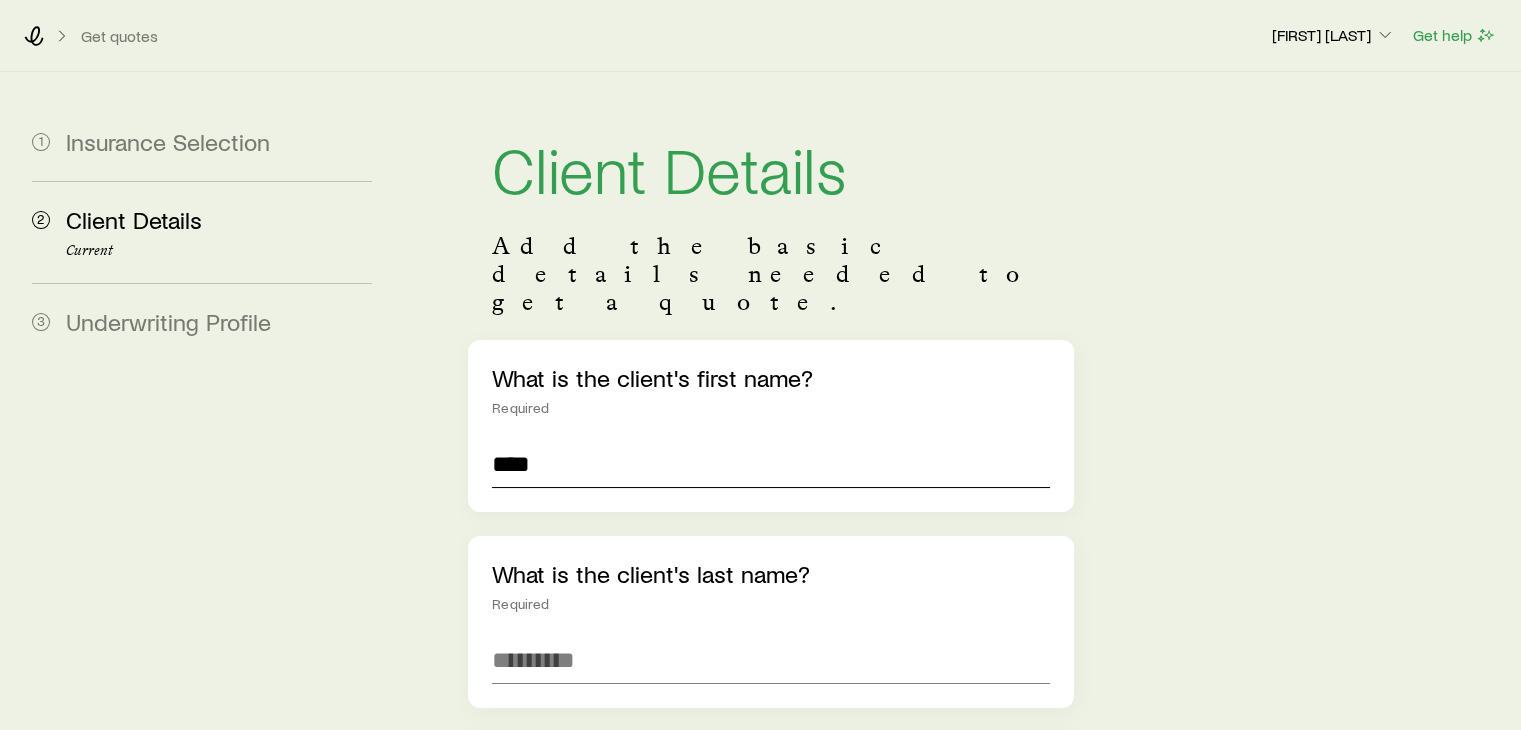 type on "****" 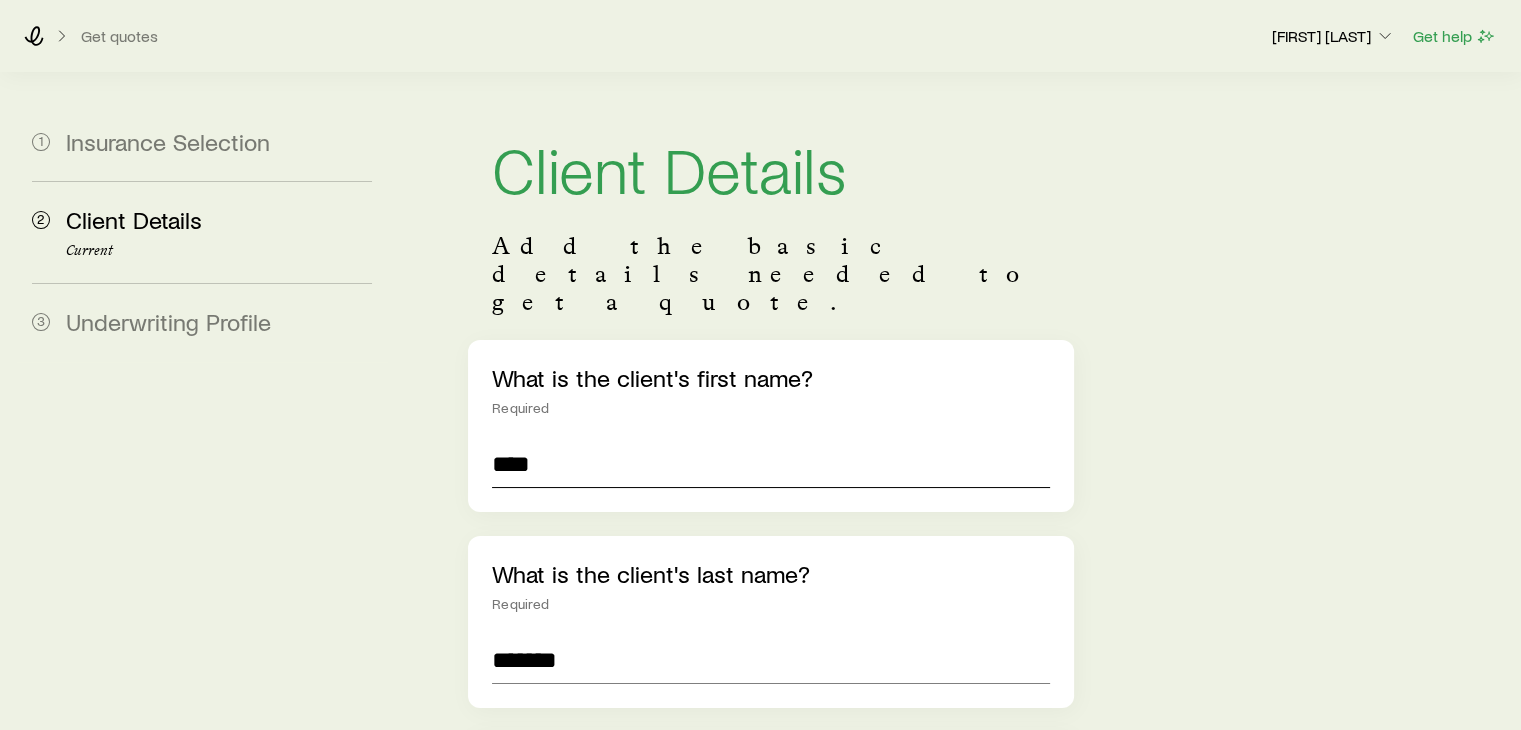 scroll, scrollTop: 435, scrollLeft: 0, axis: vertical 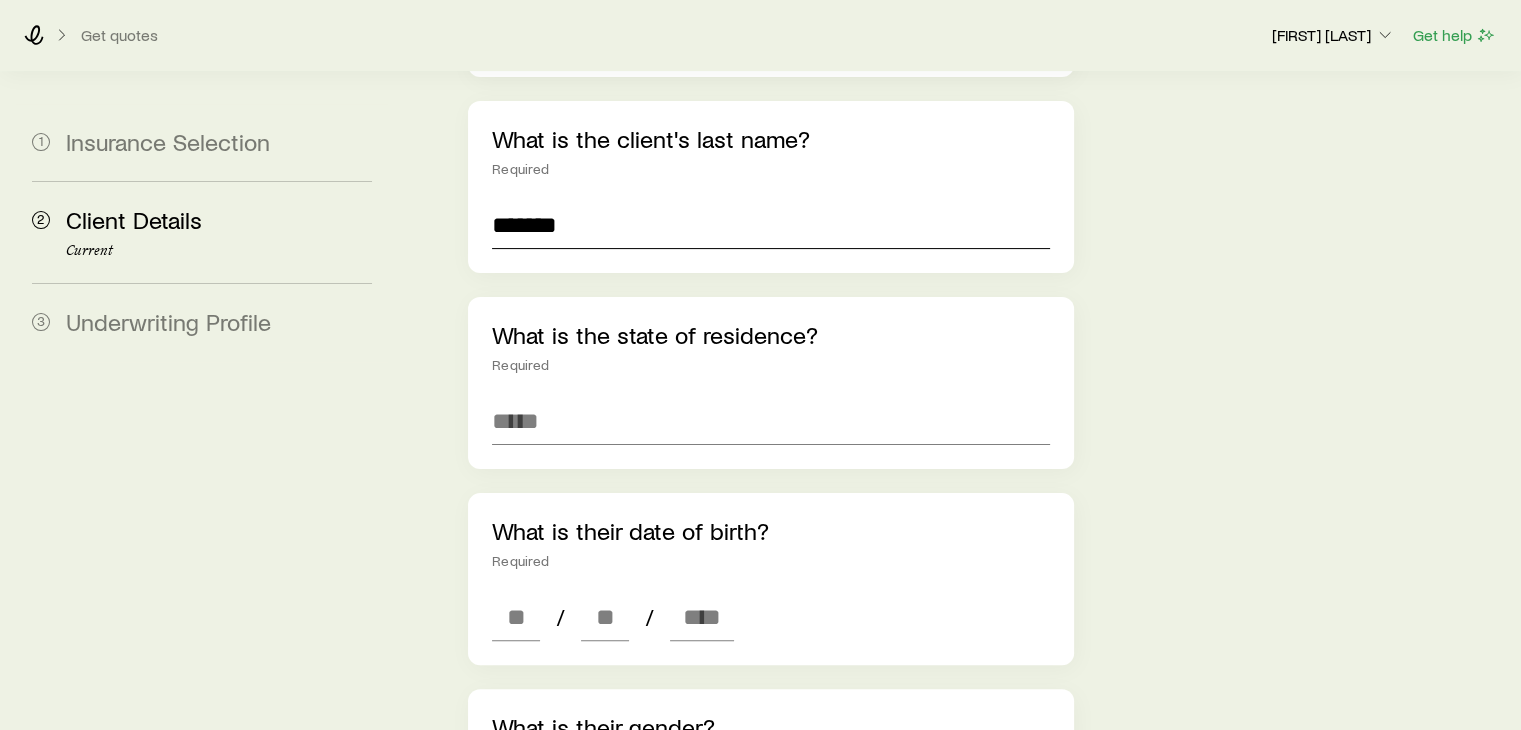 click on "*******" at bounding box center (770, 225) 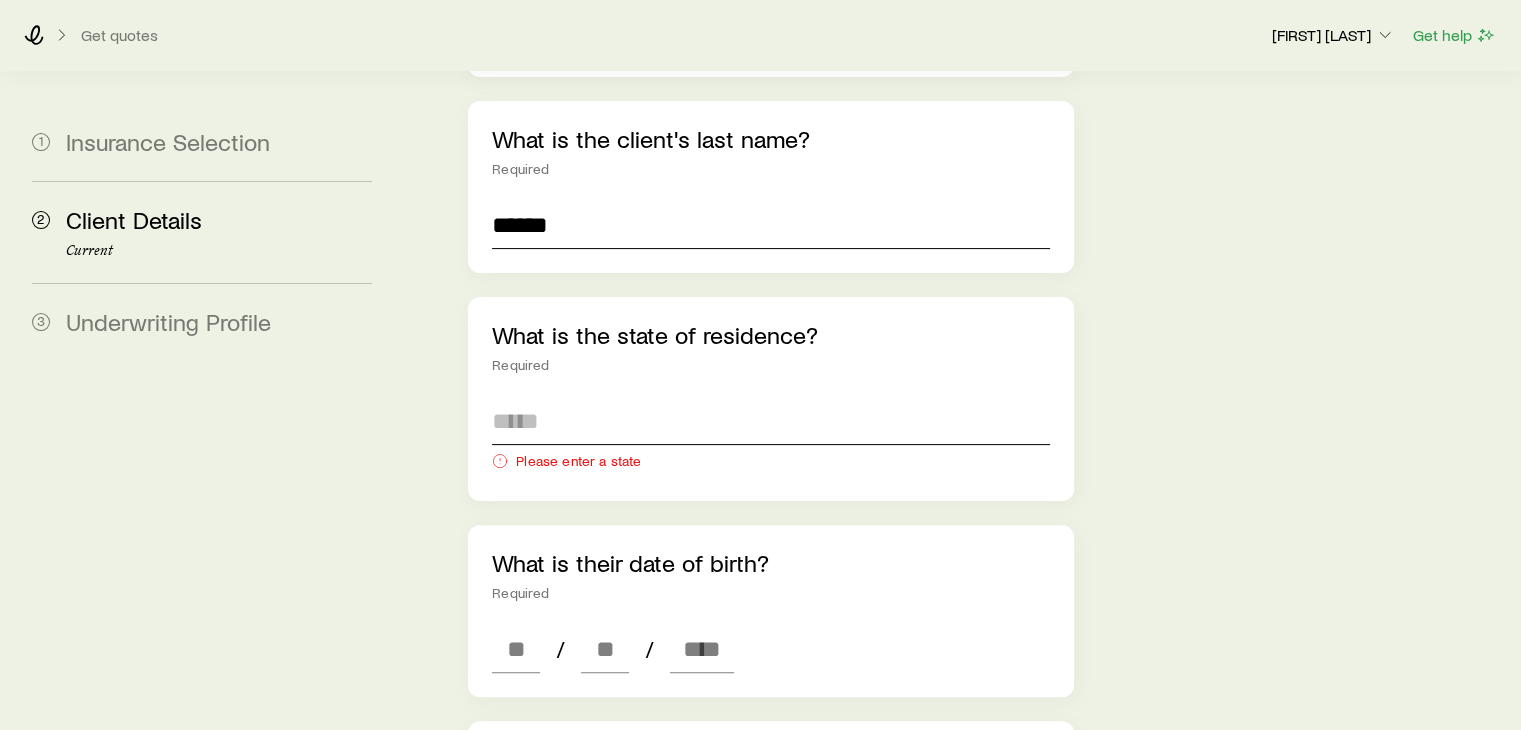 type on "******" 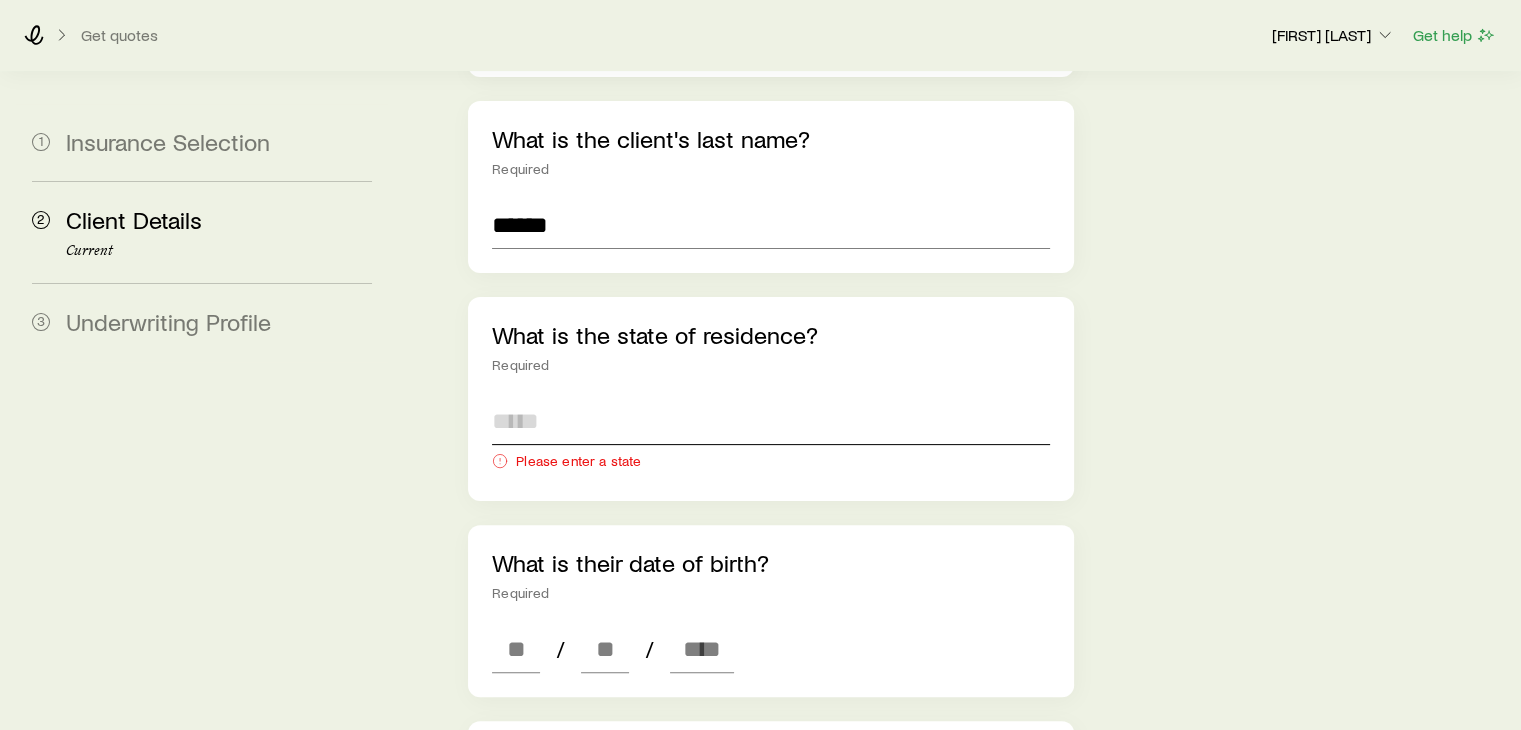 click at bounding box center [770, 421] 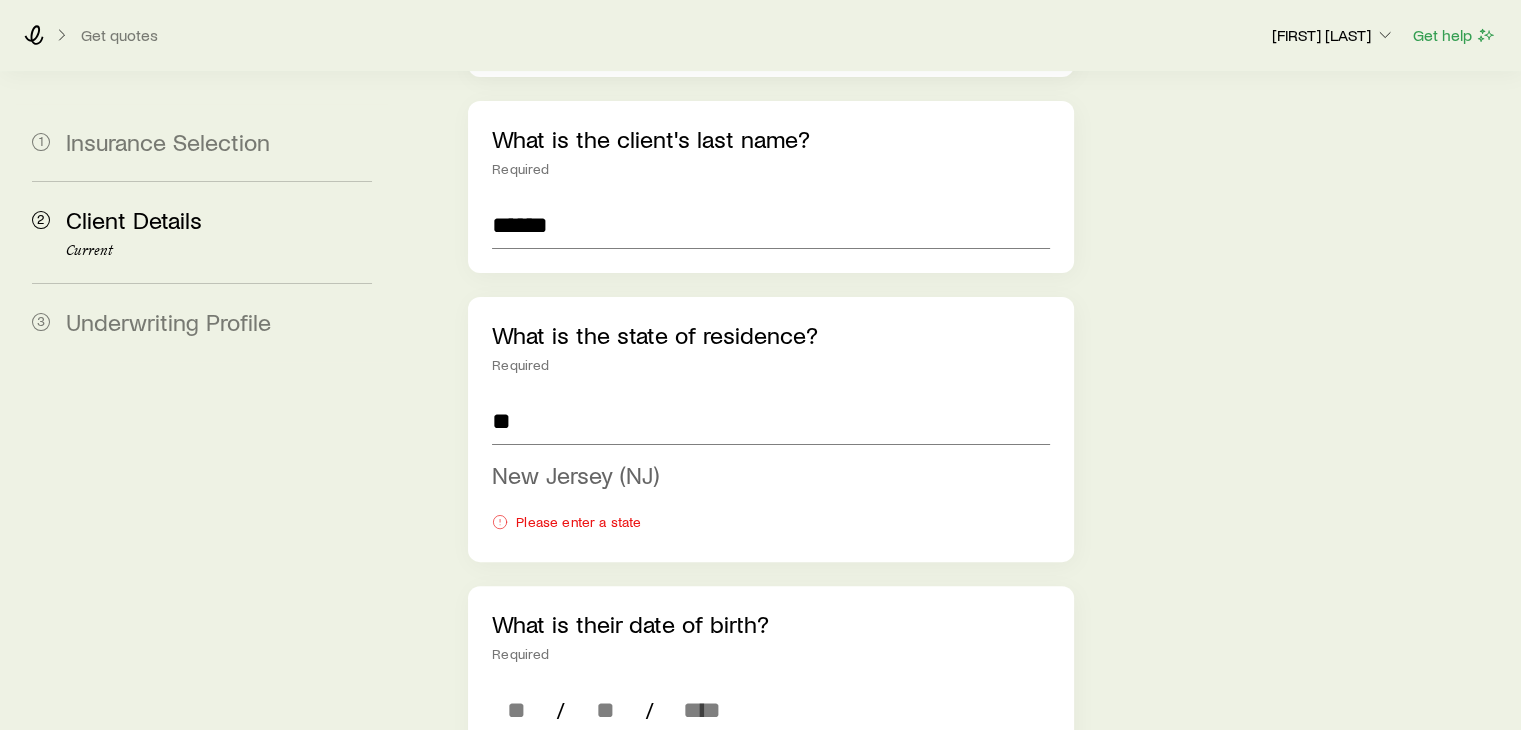 click on "New Jersey (NJ)" at bounding box center (575, 474) 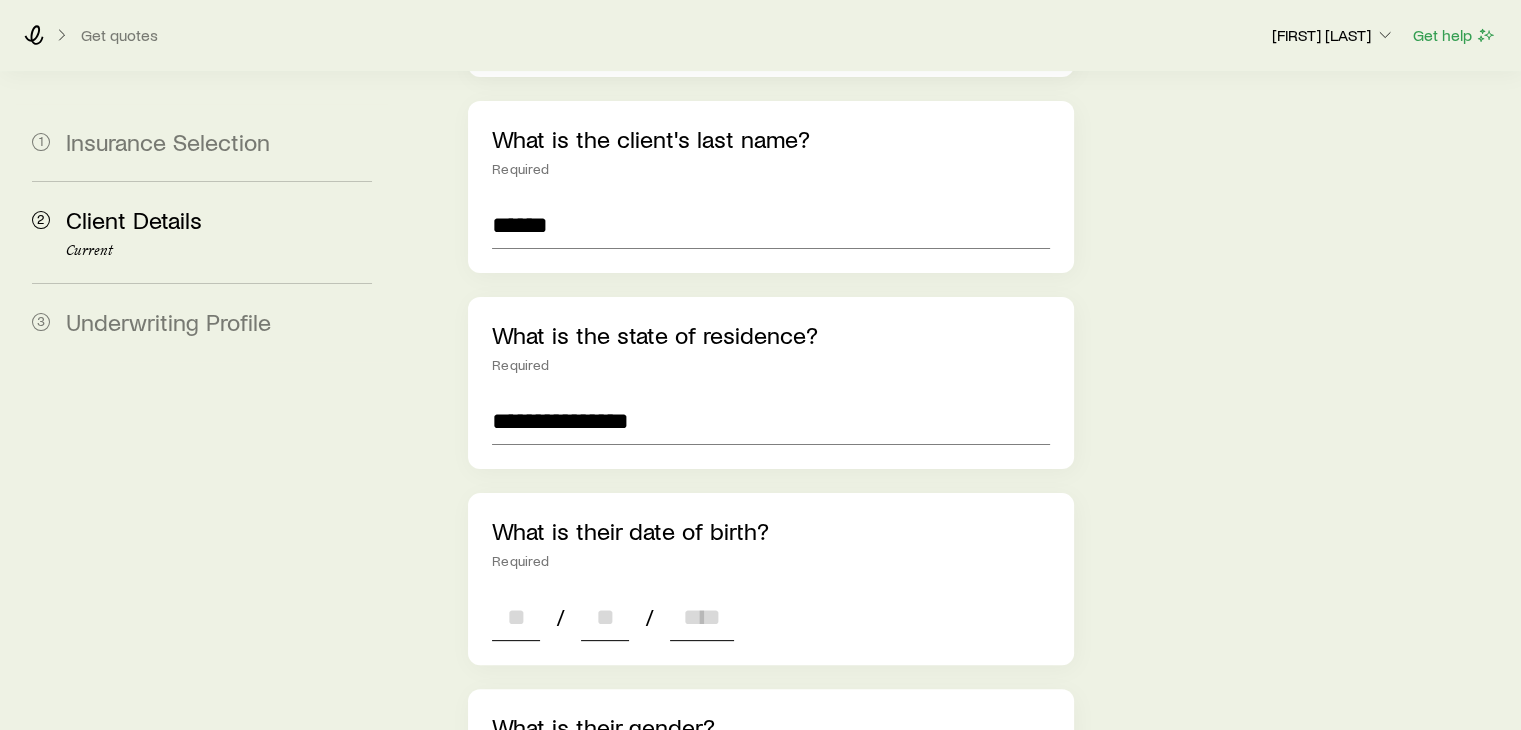 click at bounding box center [516, 617] 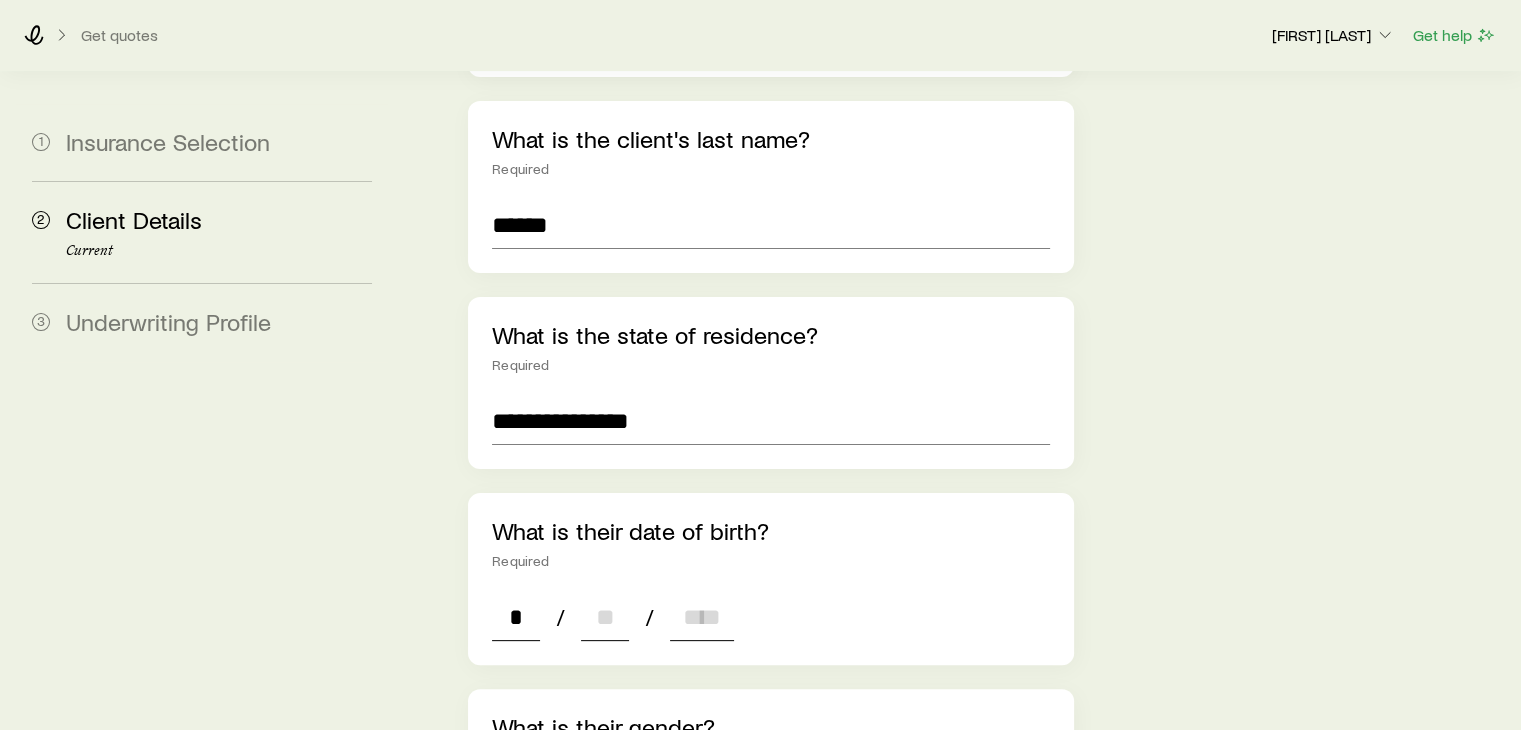 type on "**" 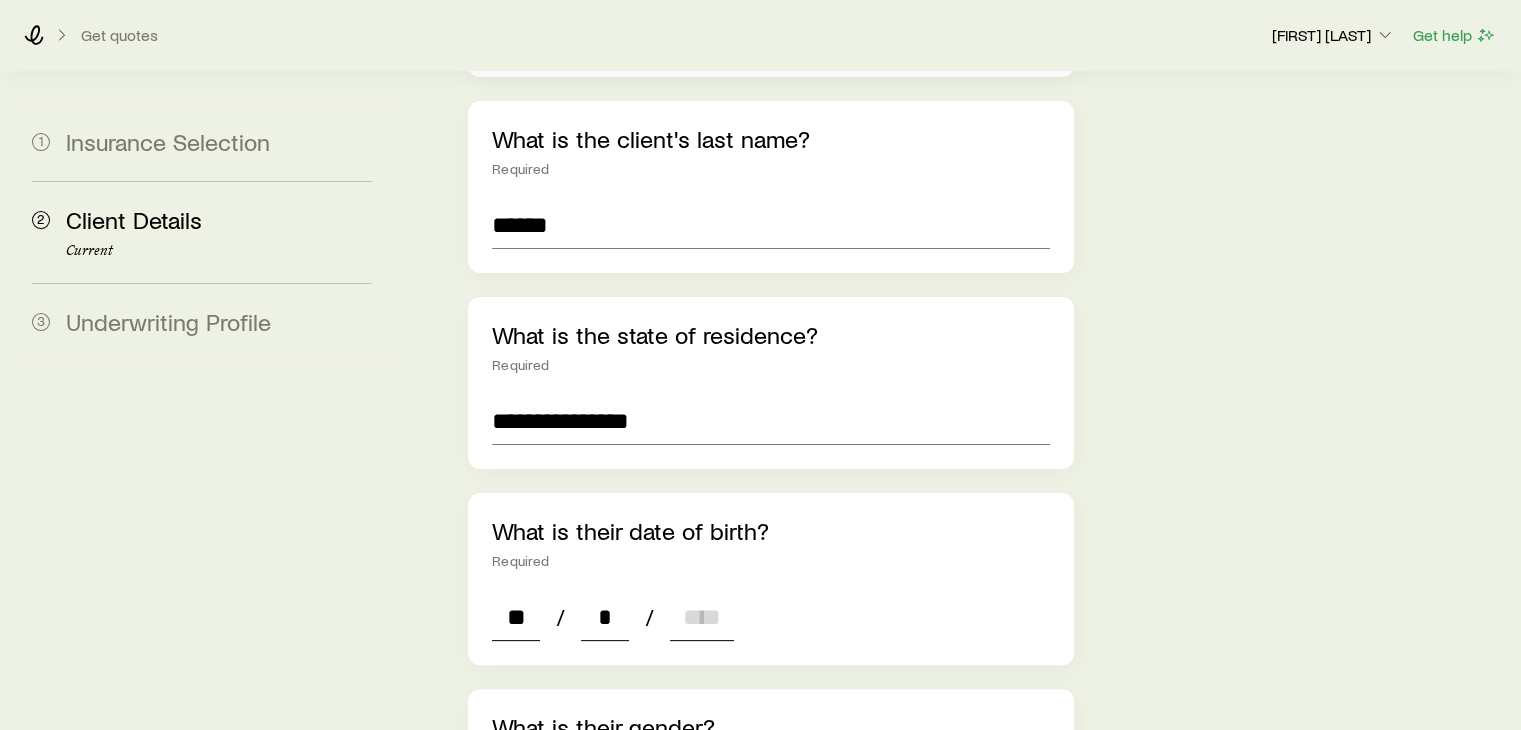 type on "**" 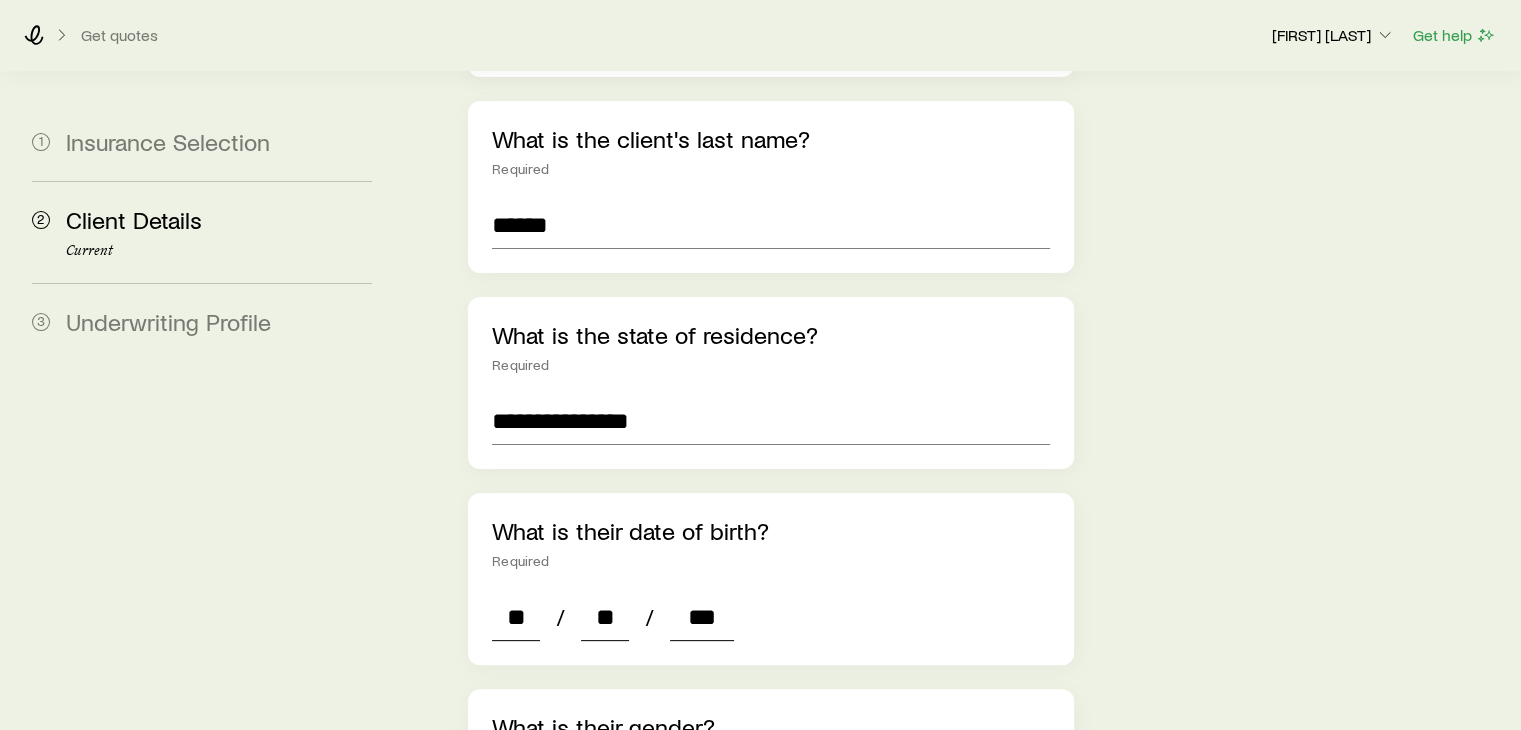 type on "****" 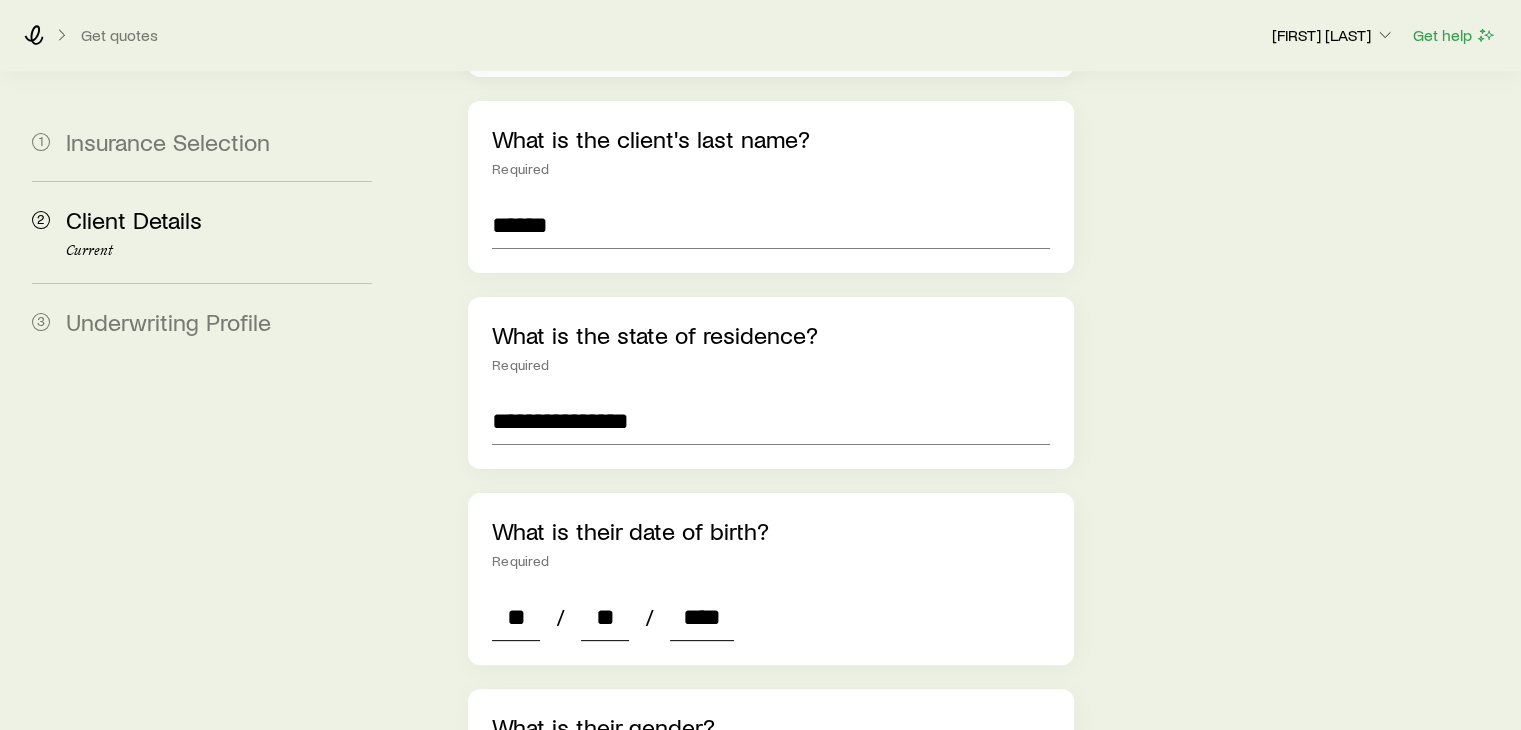 type on "*" 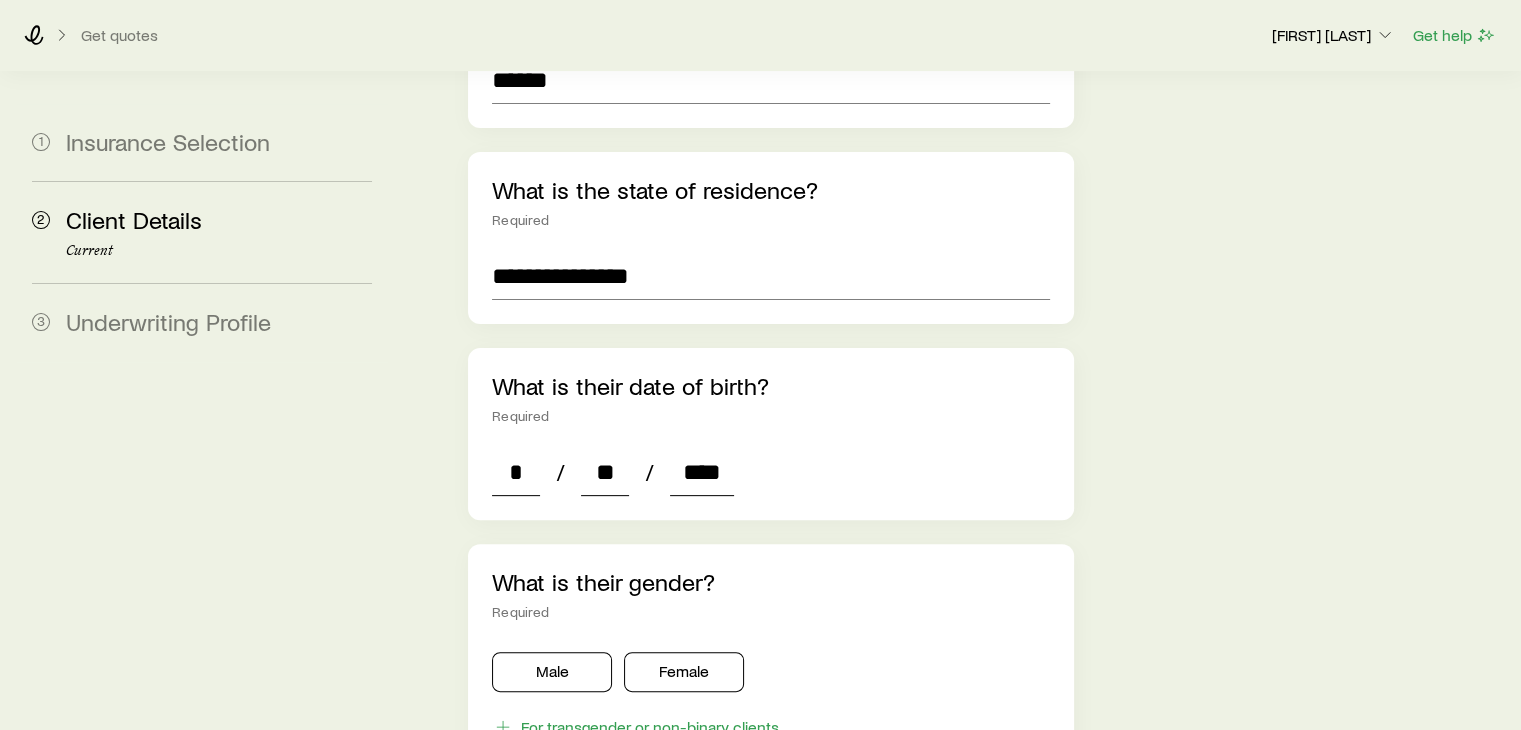 scroll, scrollTop: 835, scrollLeft: 0, axis: vertical 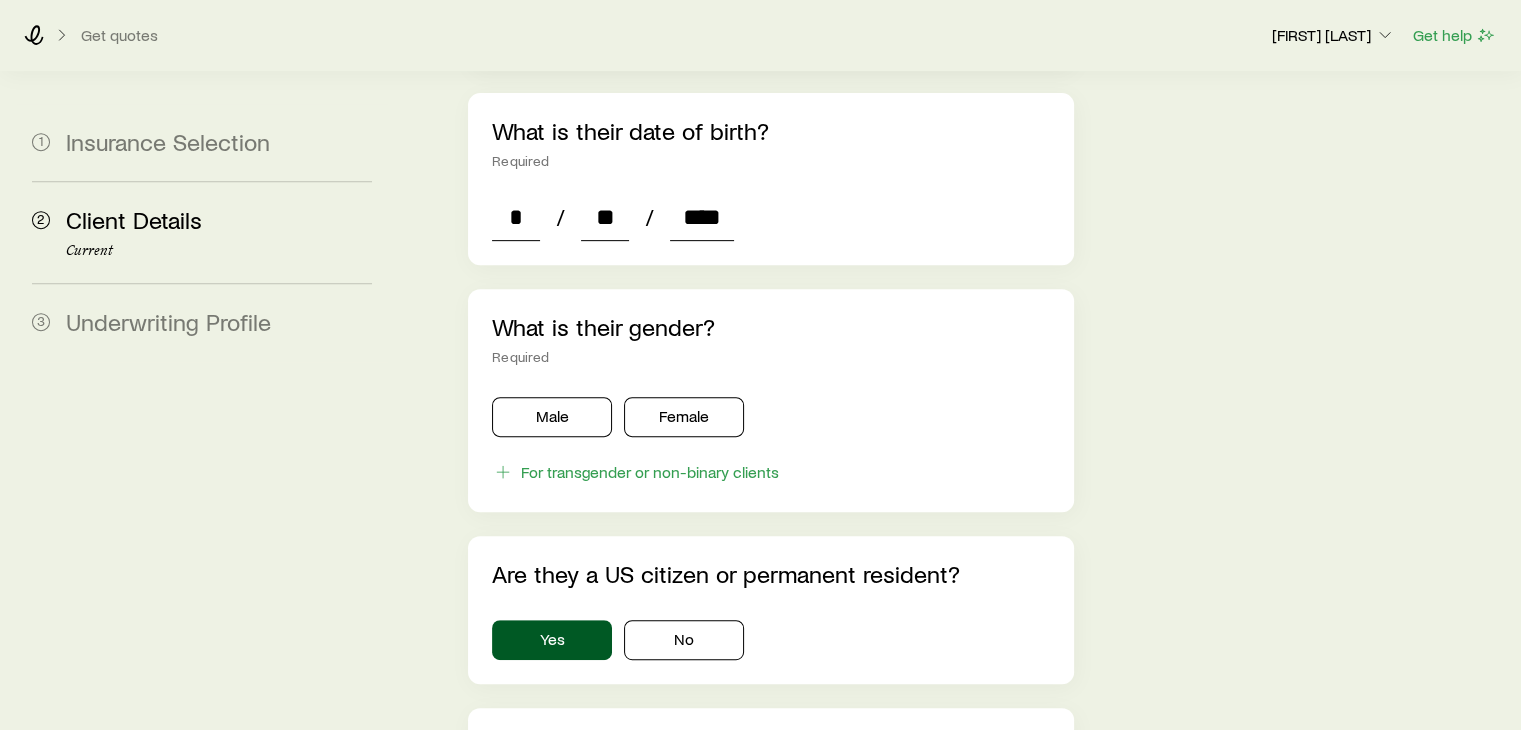 type on "****" 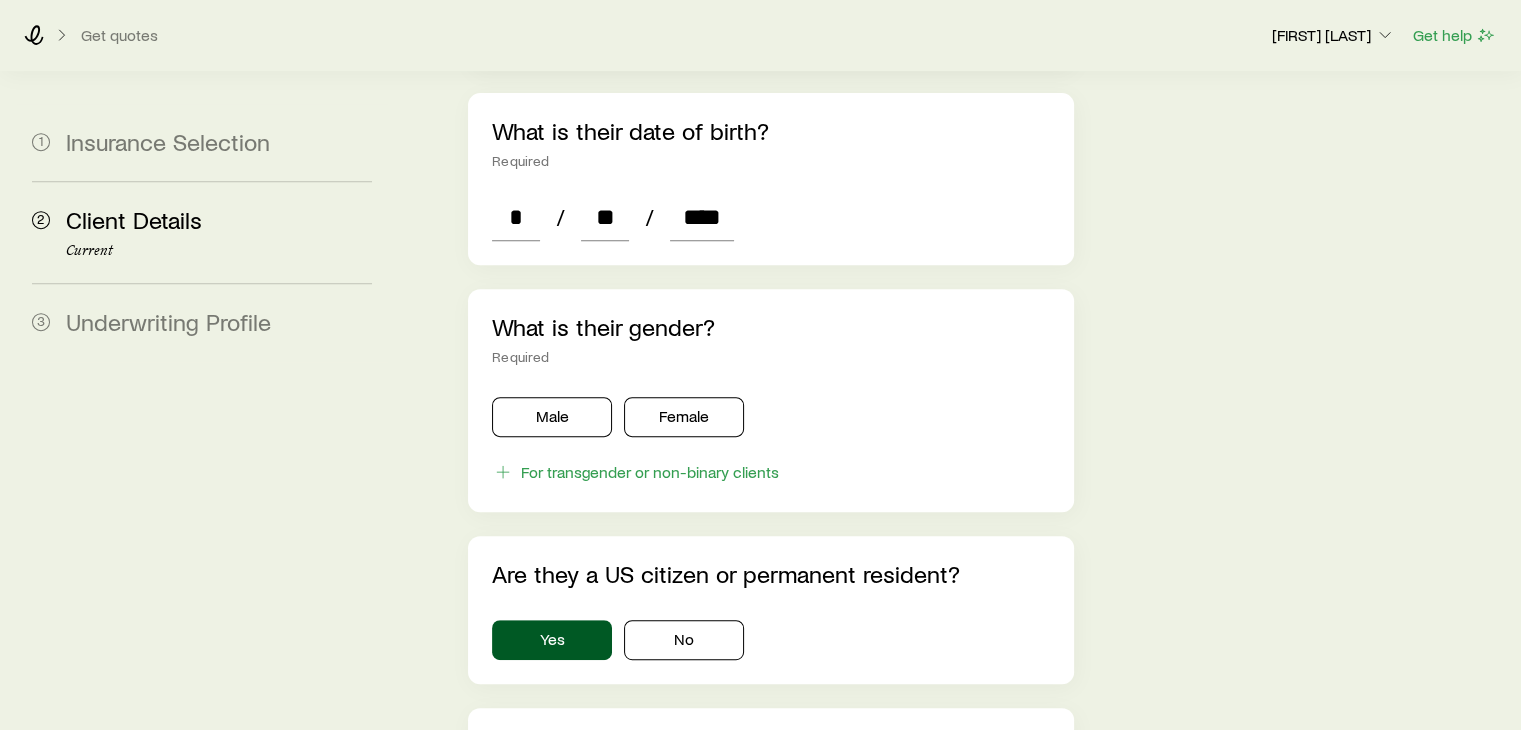 click on "What is their gender? Required Male Female For transgender or non-binary clients" at bounding box center [770, 400] 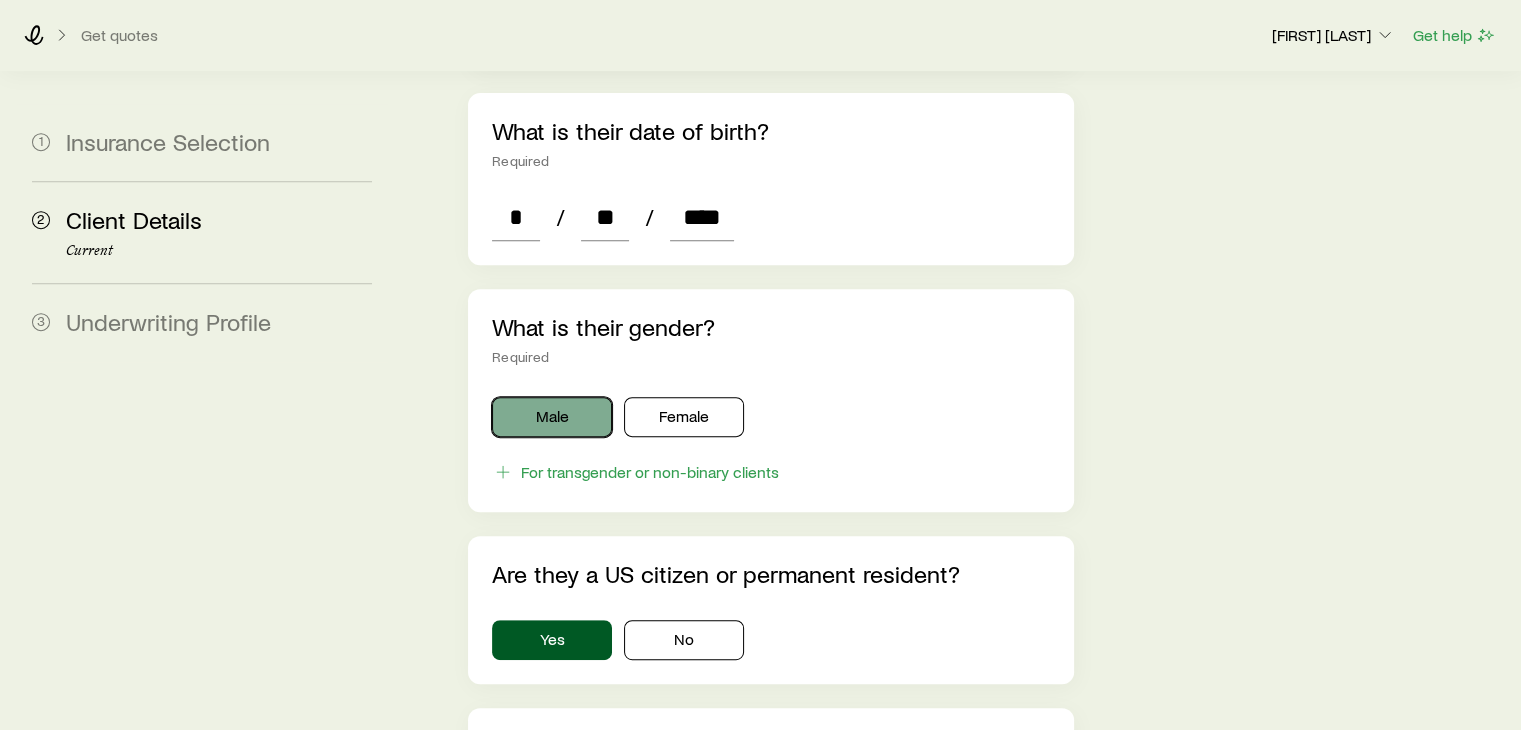 click on "Male" at bounding box center (552, 417) 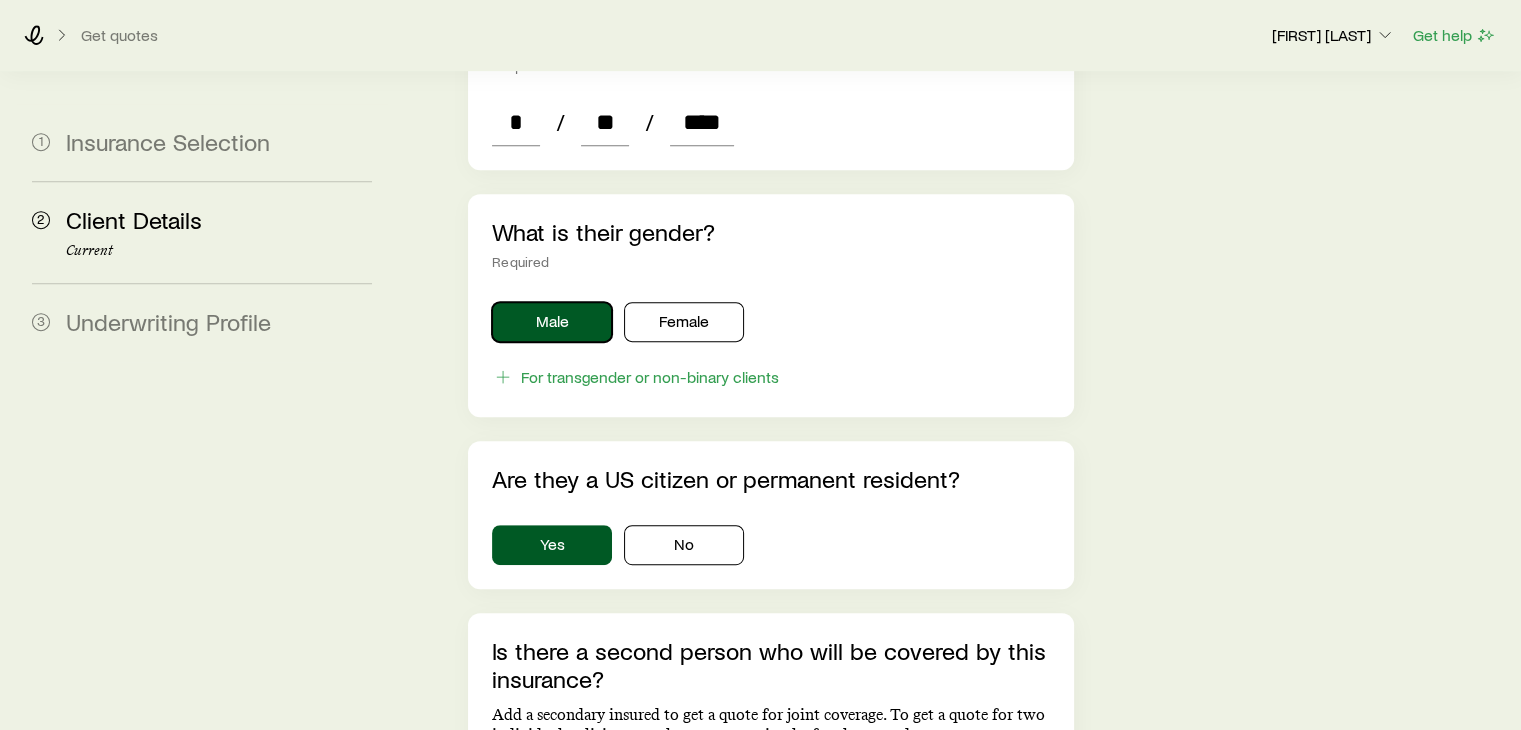 scroll, scrollTop: 1235, scrollLeft: 0, axis: vertical 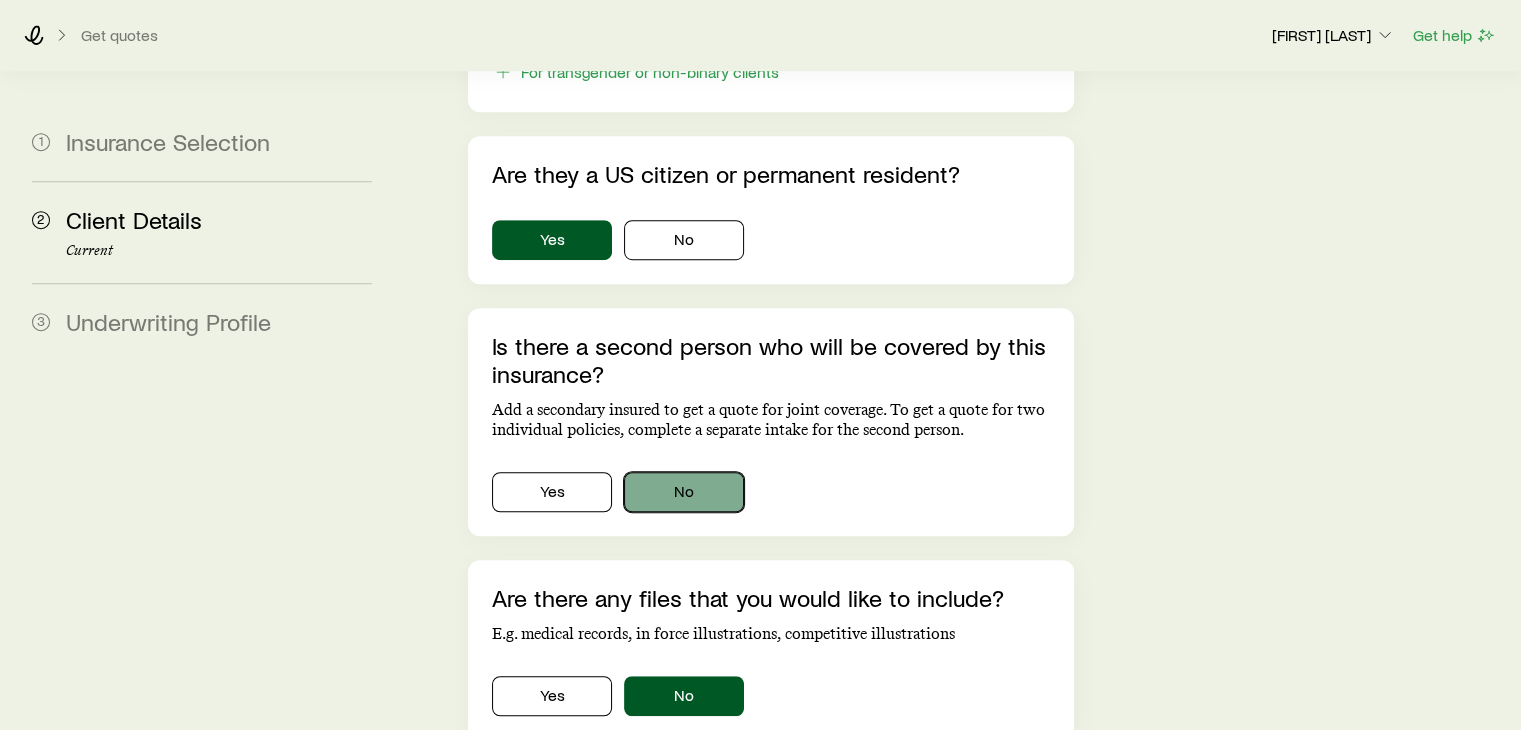 click on "No" at bounding box center [684, 492] 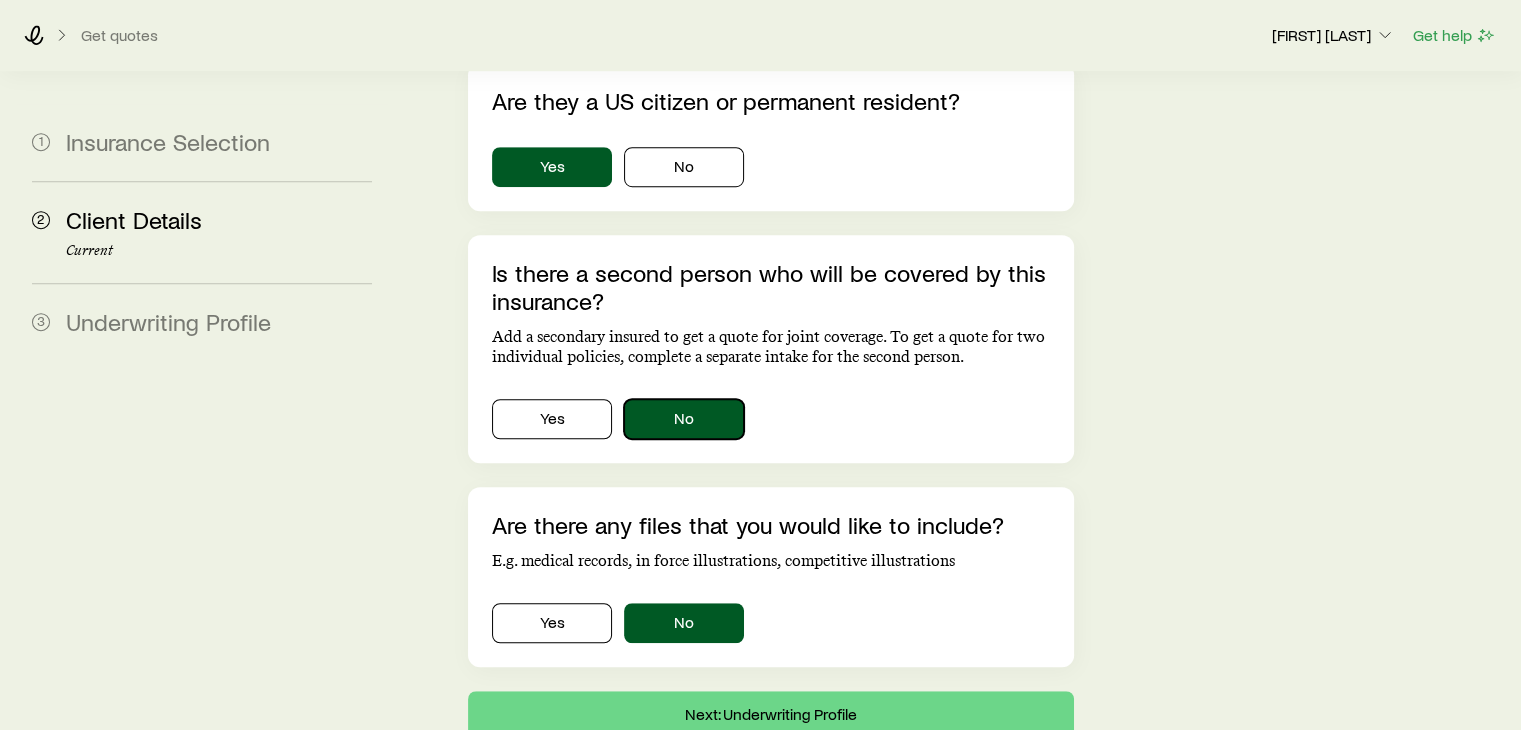 scroll, scrollTop: 1373, scrollLeft: 0, axis: vertical 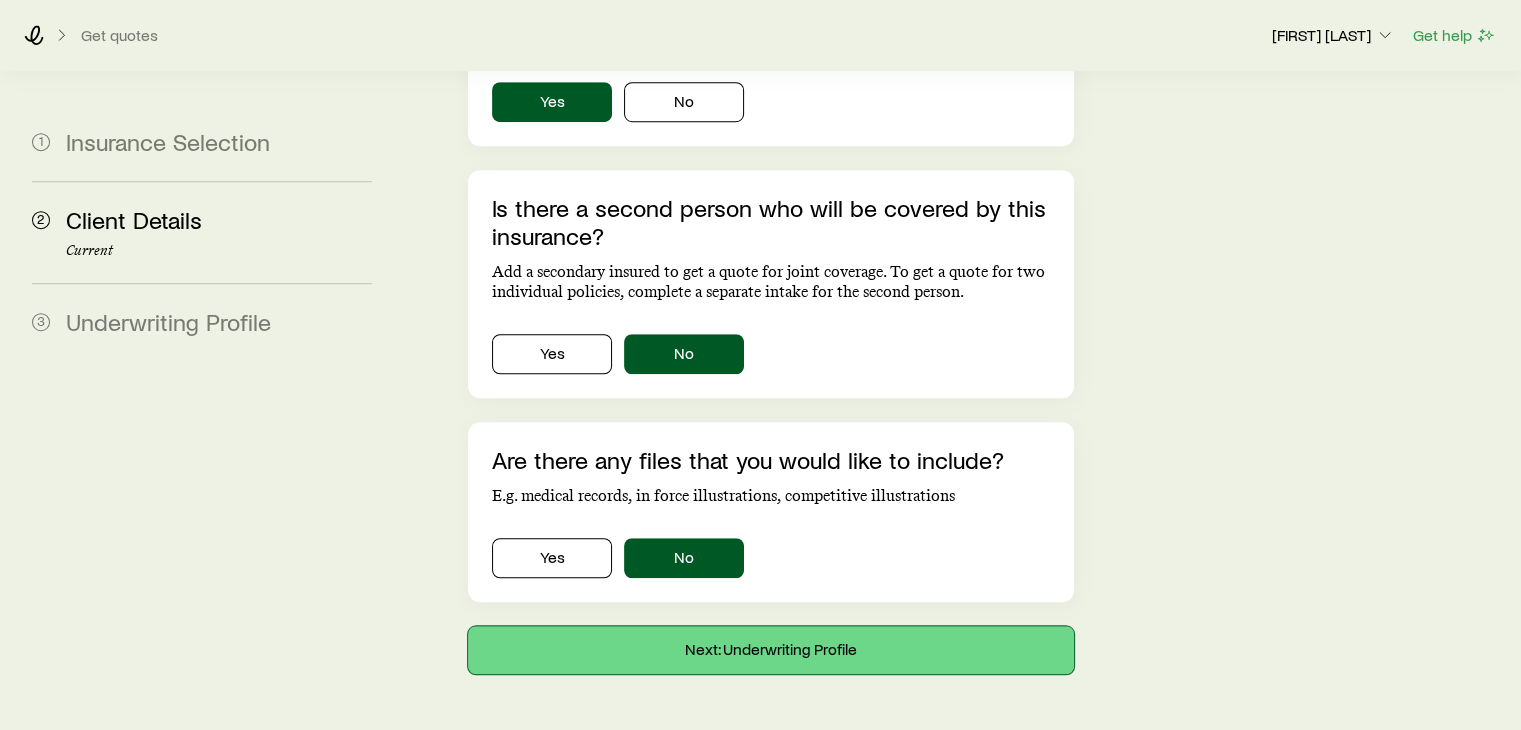 click on "Next: Underwriting Profile" at bounding box center [770, 650] 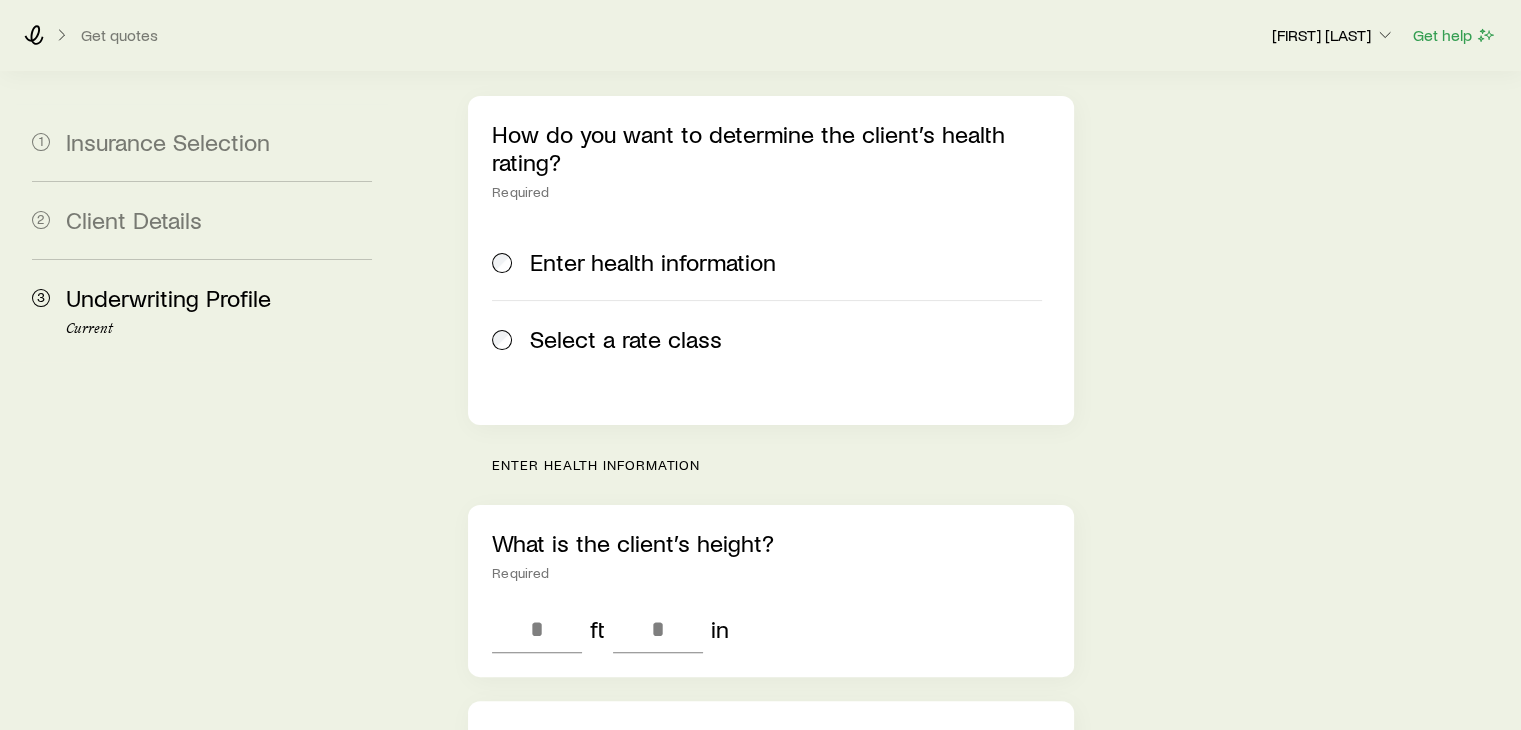 scroll, scrollTop: 100, scrollLeft: 0, axis: vertical 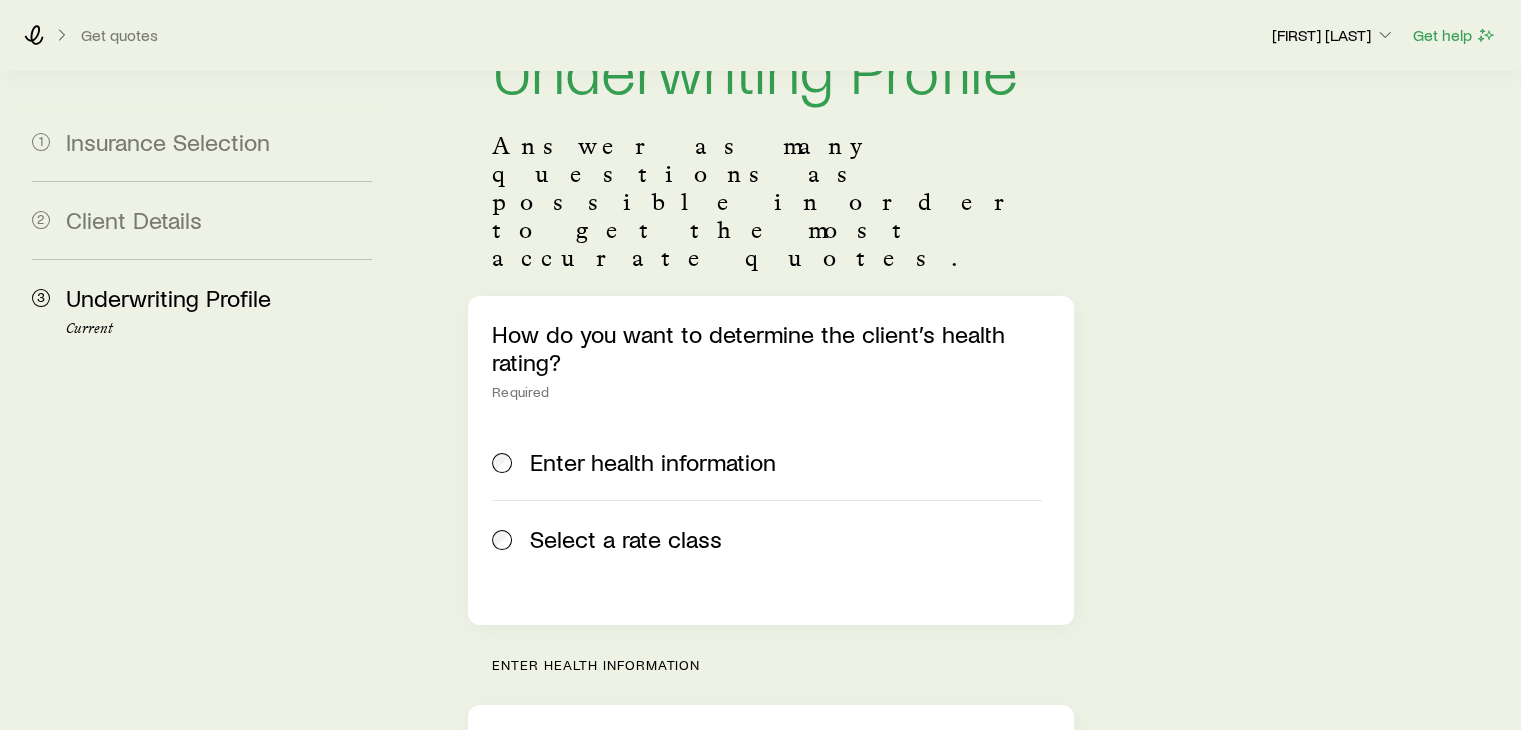click on "Select a rate class" at bounding box center (626, 539) 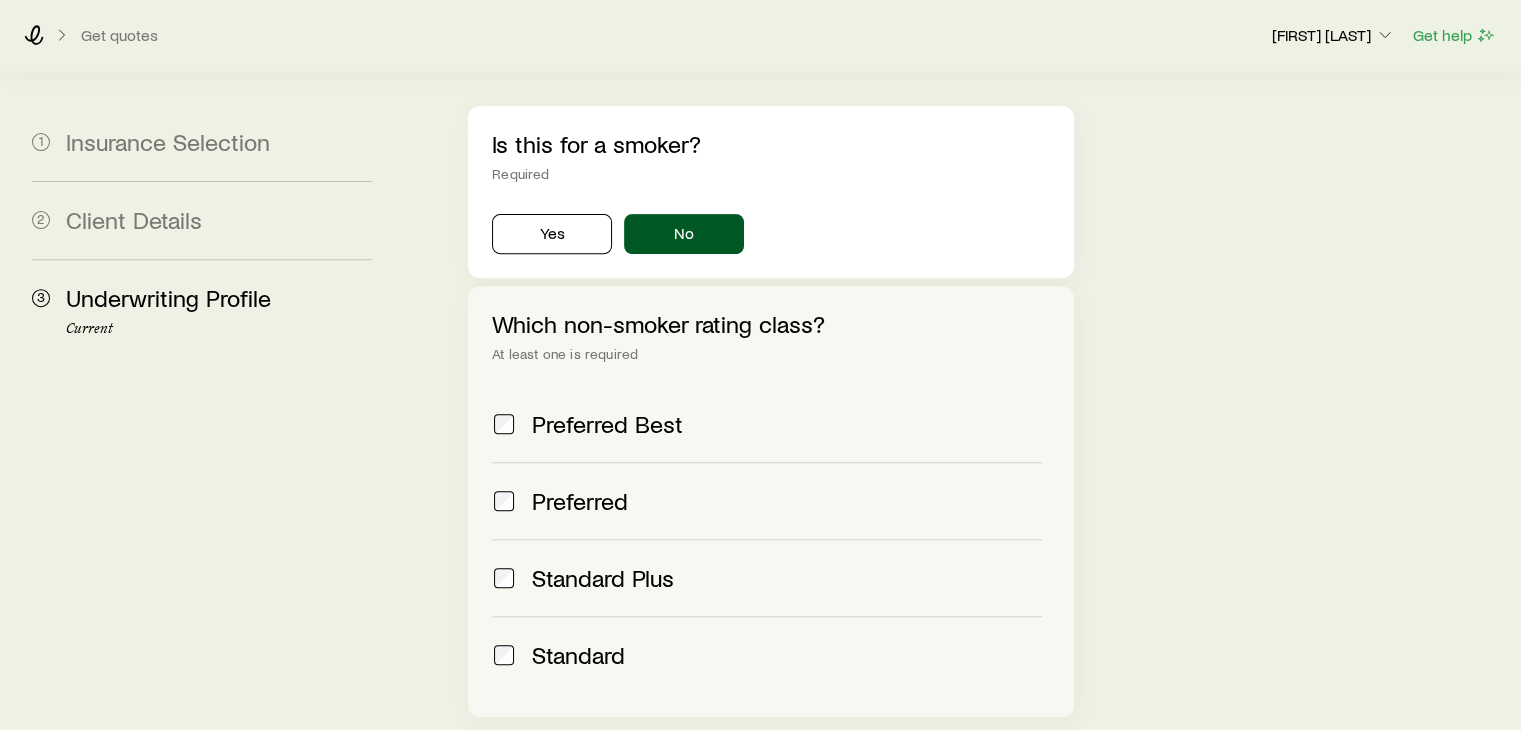 scroll, scrollTop: 700, scrollLeft: 0, axis: vertical 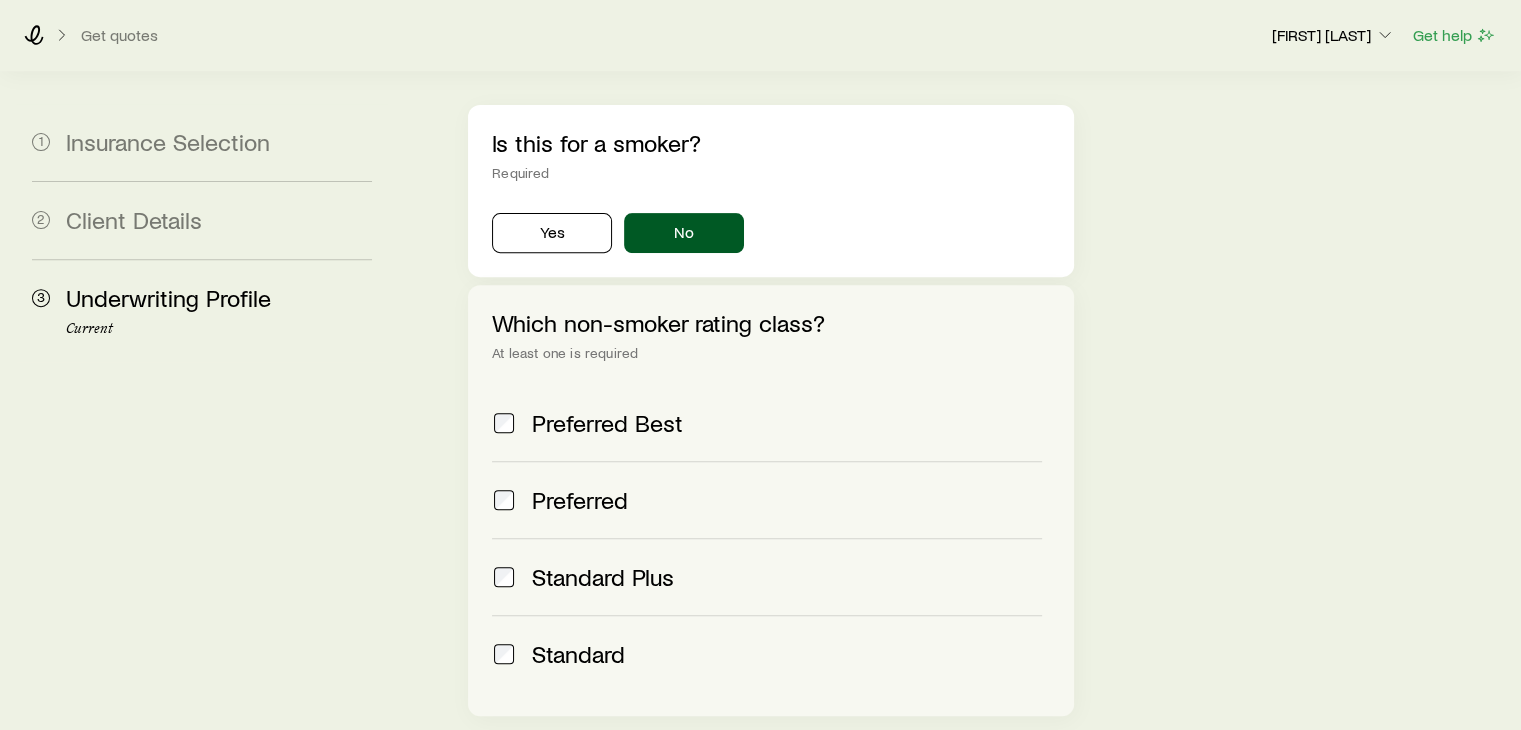 click on "Standard" at bounding box center (578, 654) 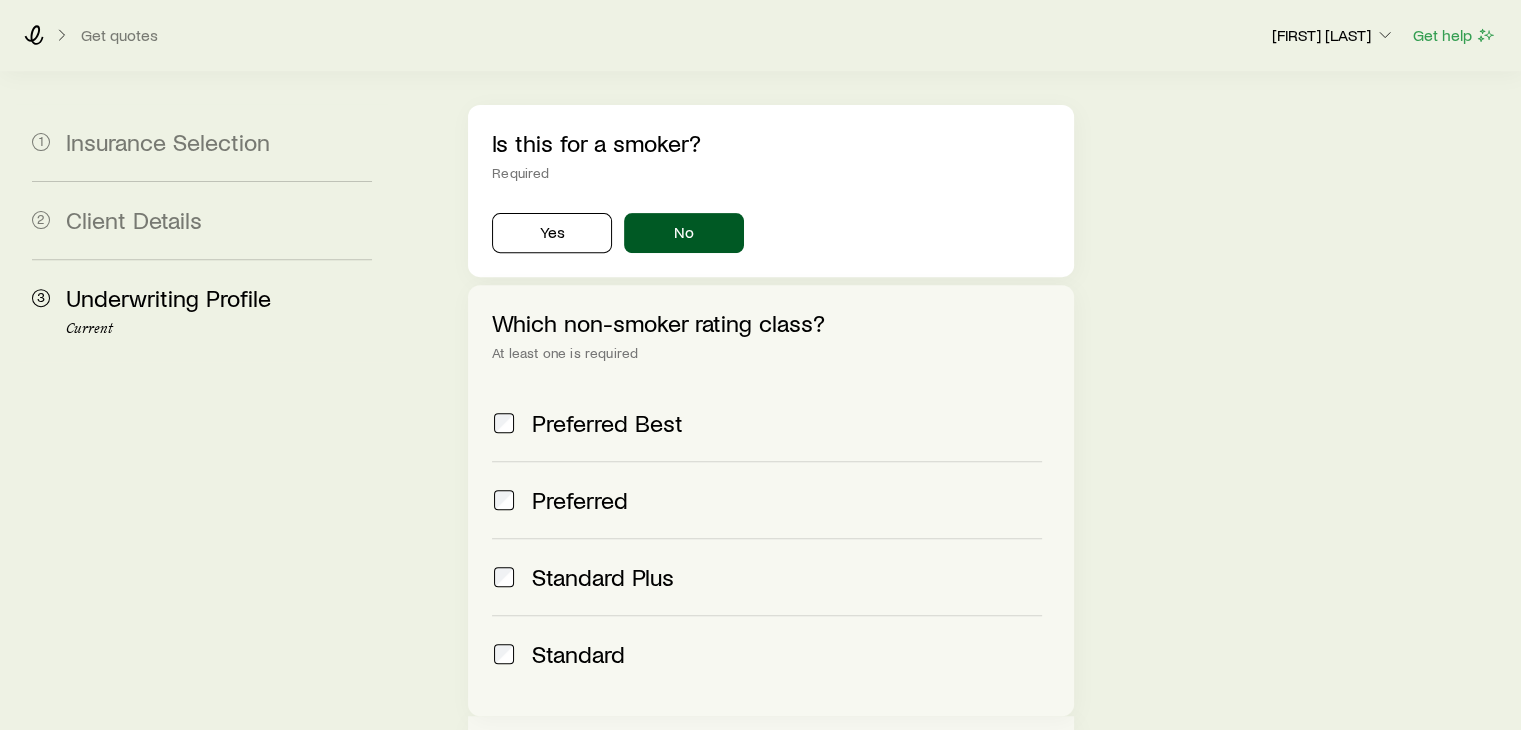 click on "Preferred" at bounding box center (580, 500) 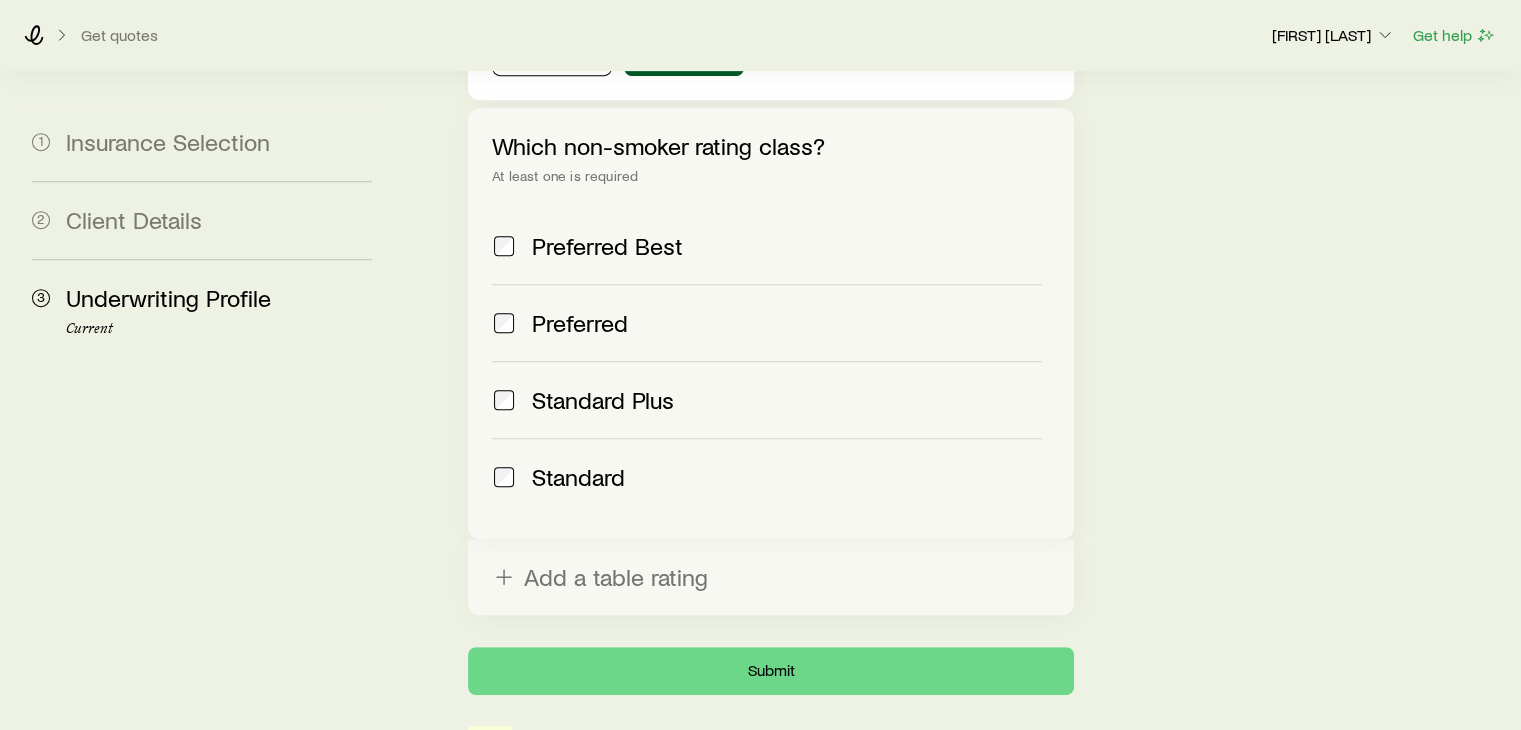 scroll, scrollTop: 900, scrollLeft: 0, axis: vertical 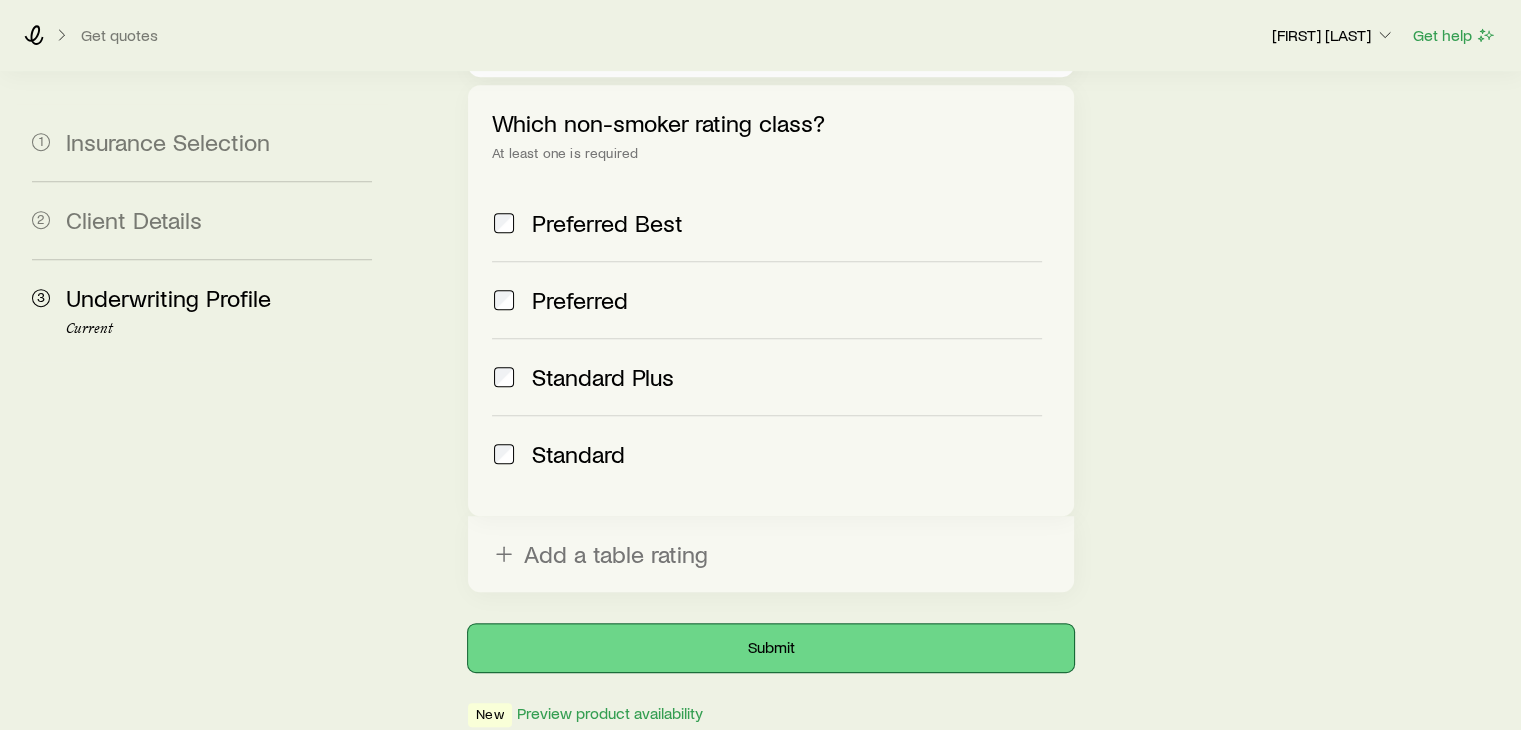 click on "Submit" at bounding box center [770, 648] 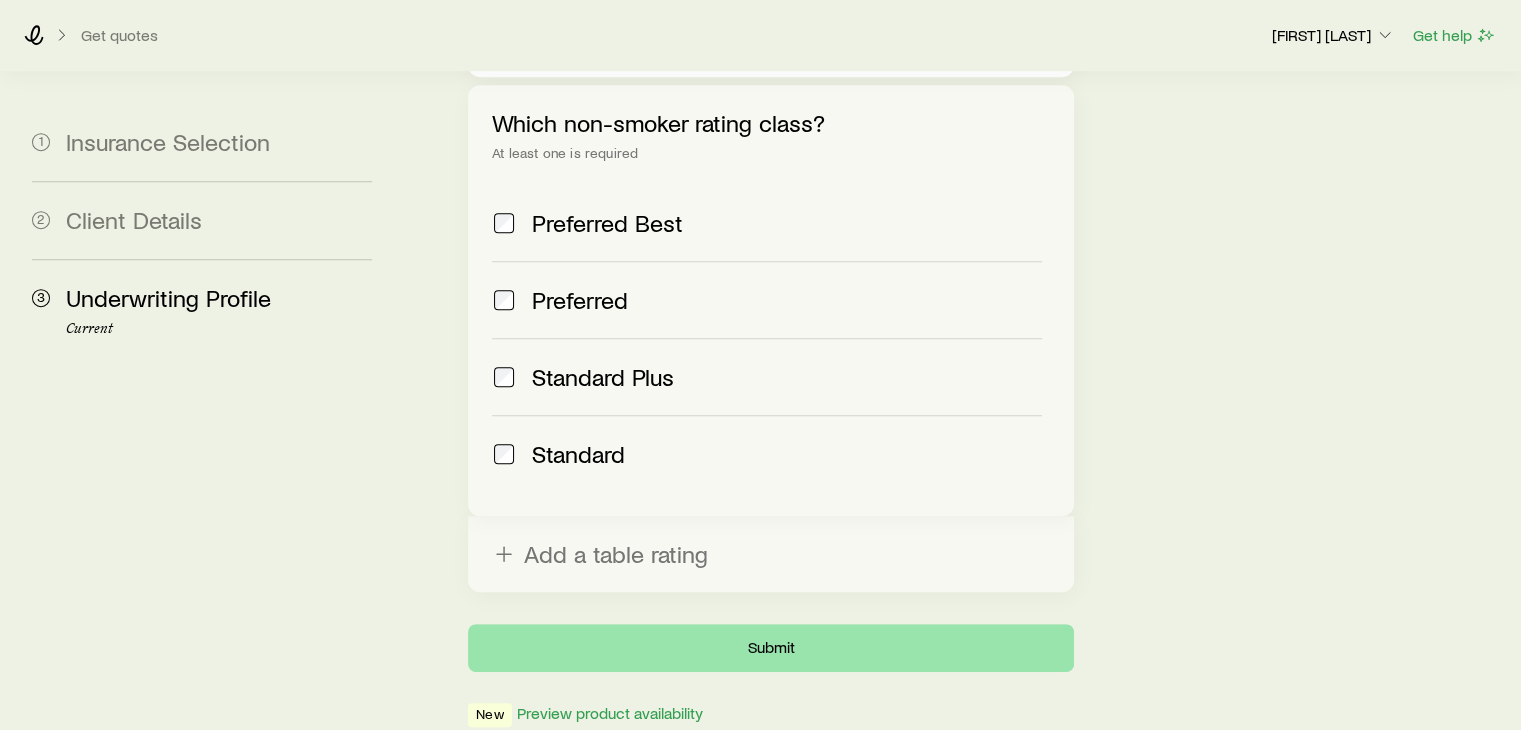 scroll, scrollTop: 0, scrollLeft: 0, axis: both 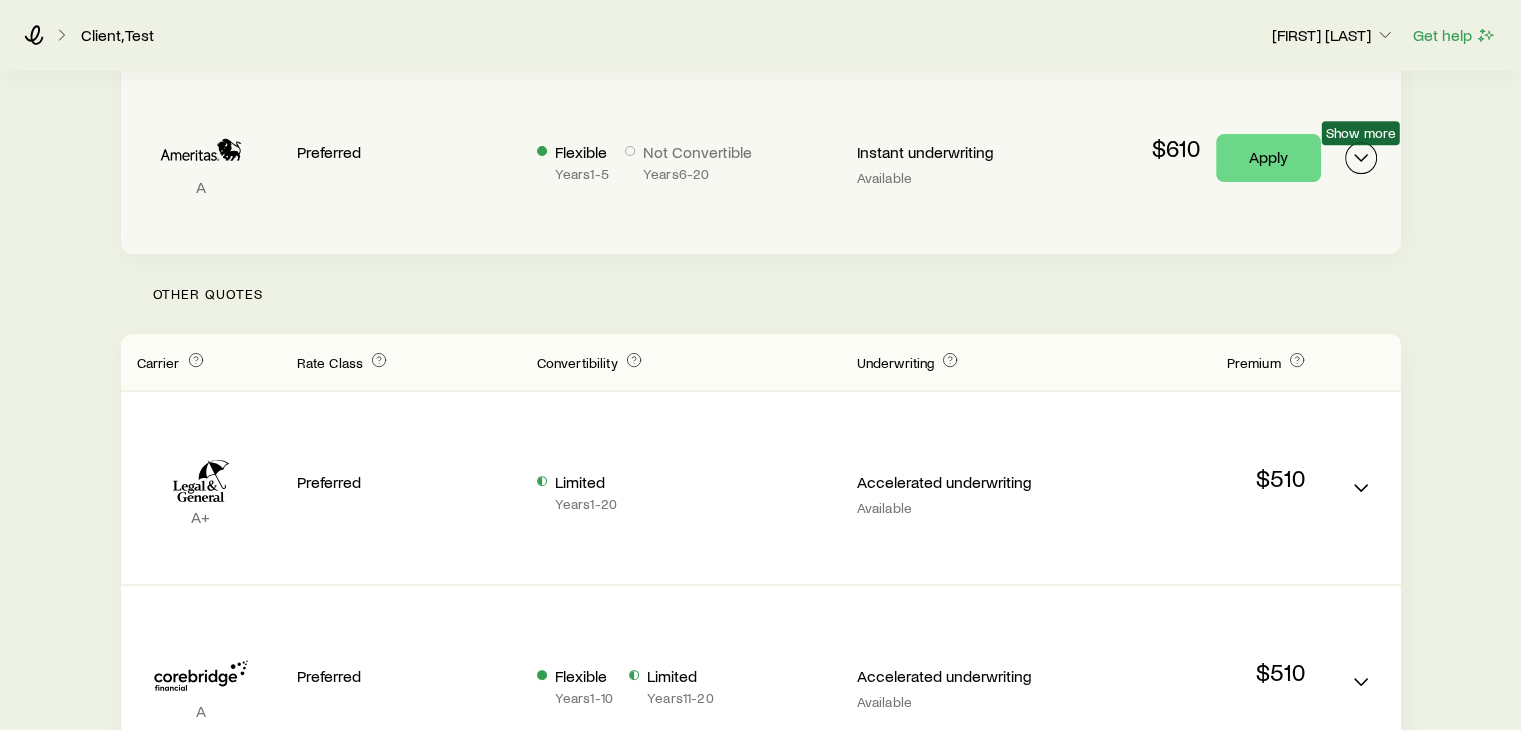 click 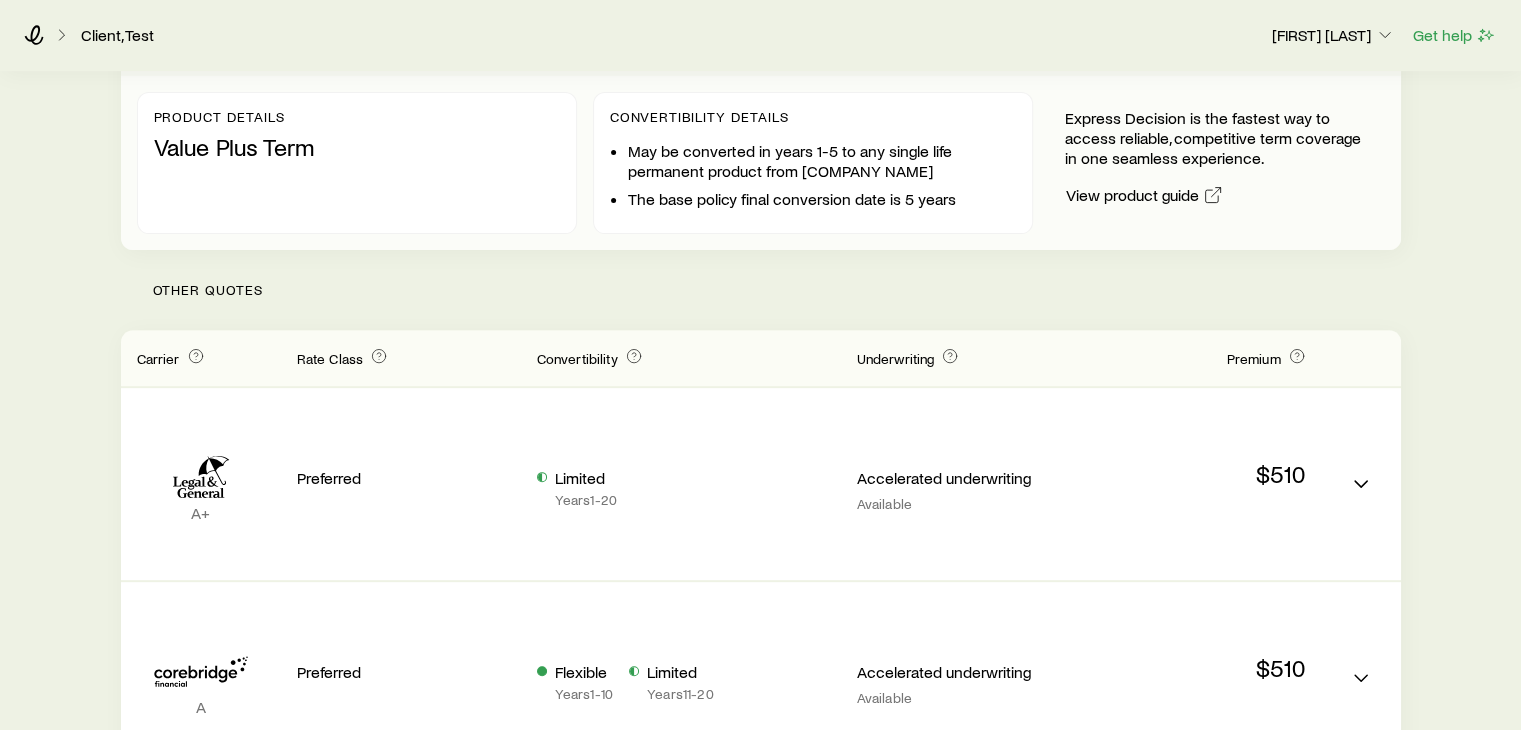 scroll, scrollTop: 700, scrollLeft: 0, axis: vertical 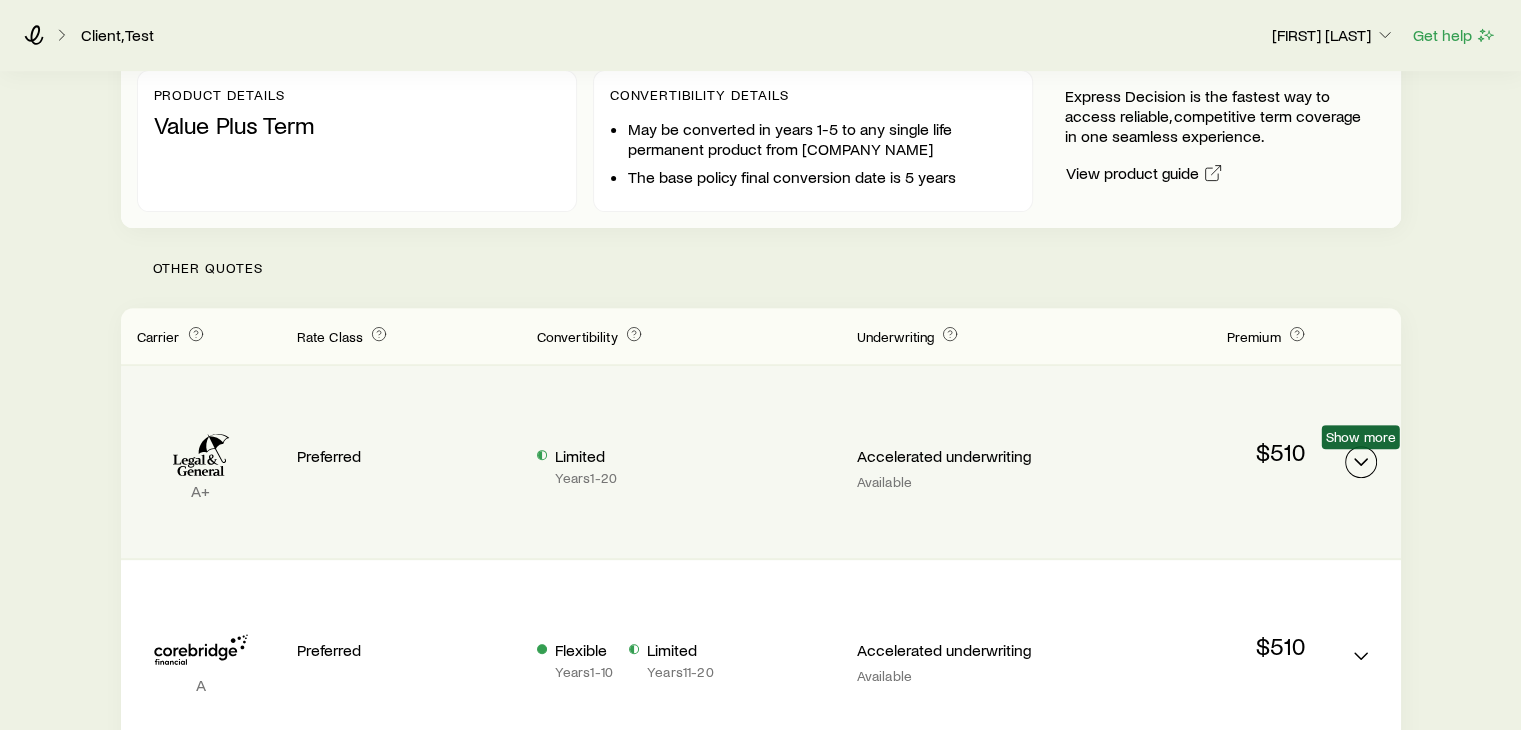 click 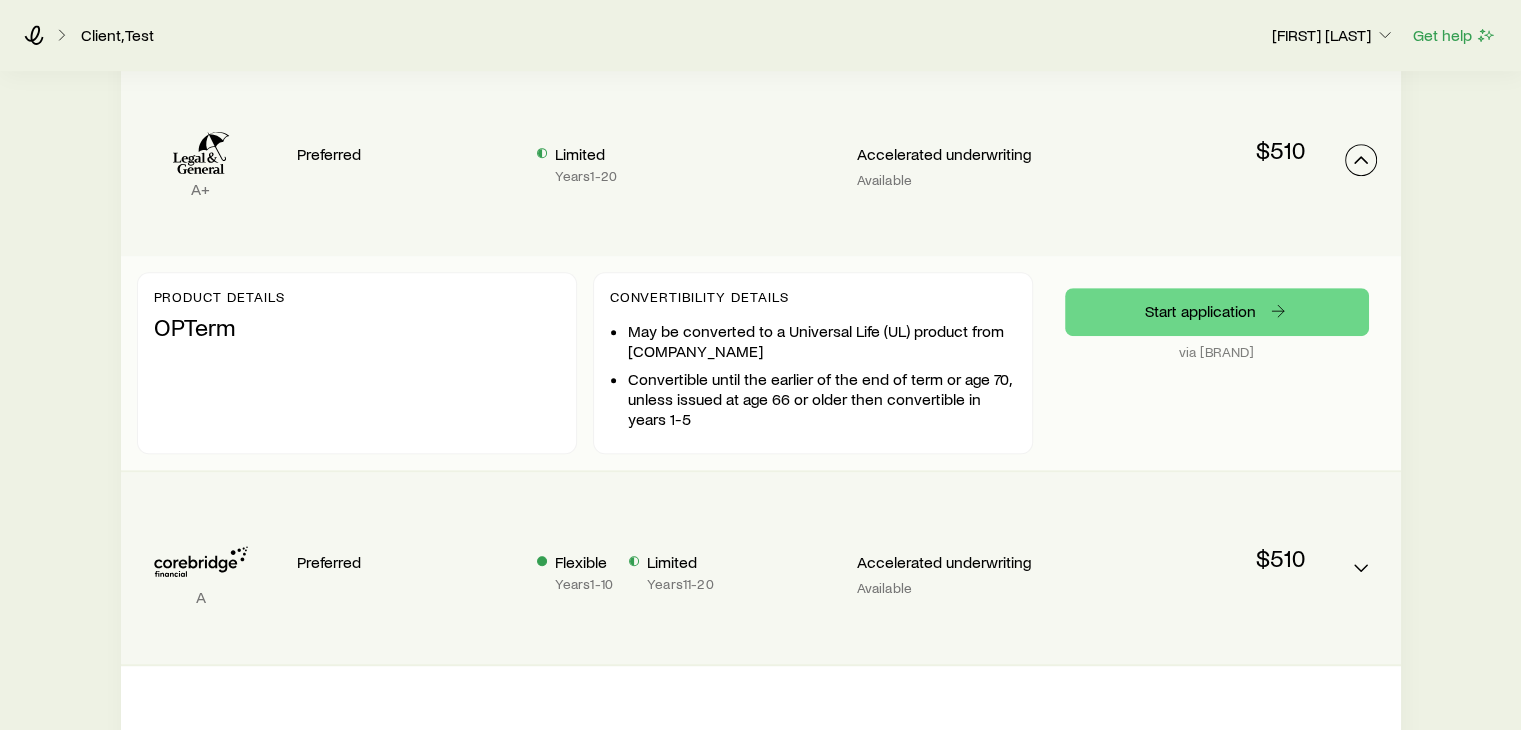 scroll, scrollTop: 1000, scrollLeft: 0, axis: vertical 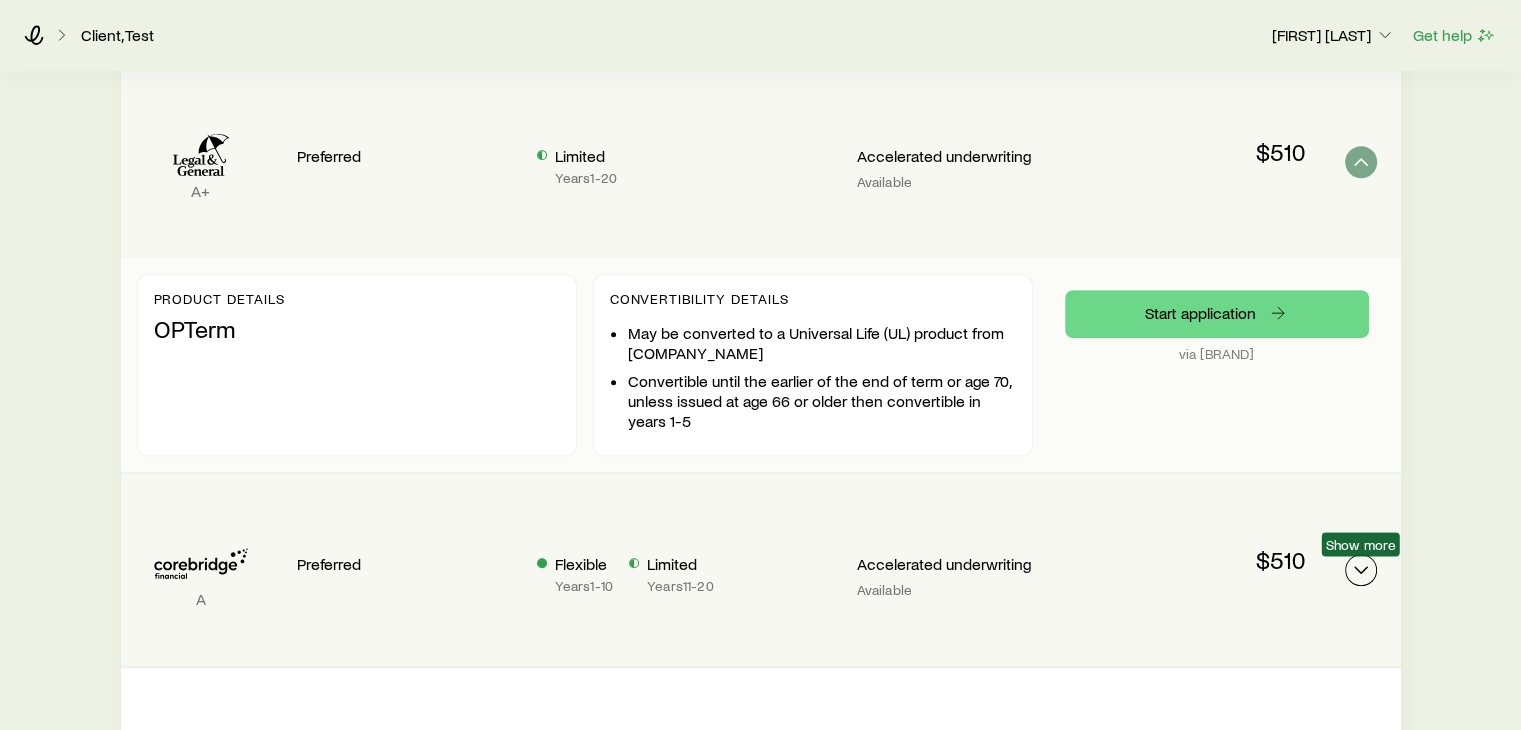 click 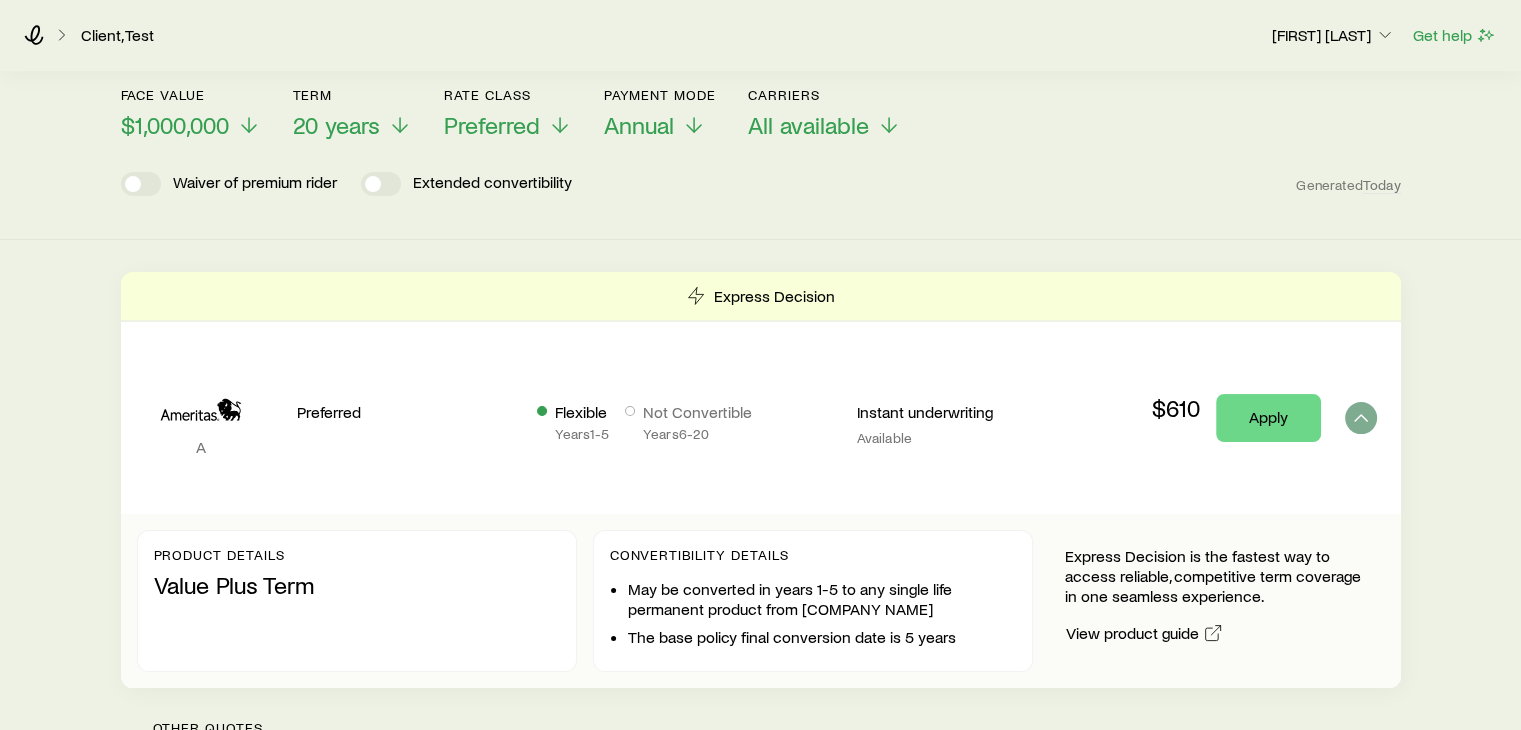 scroll, scrollTop: 0, scrollLeft: 0, axis: both 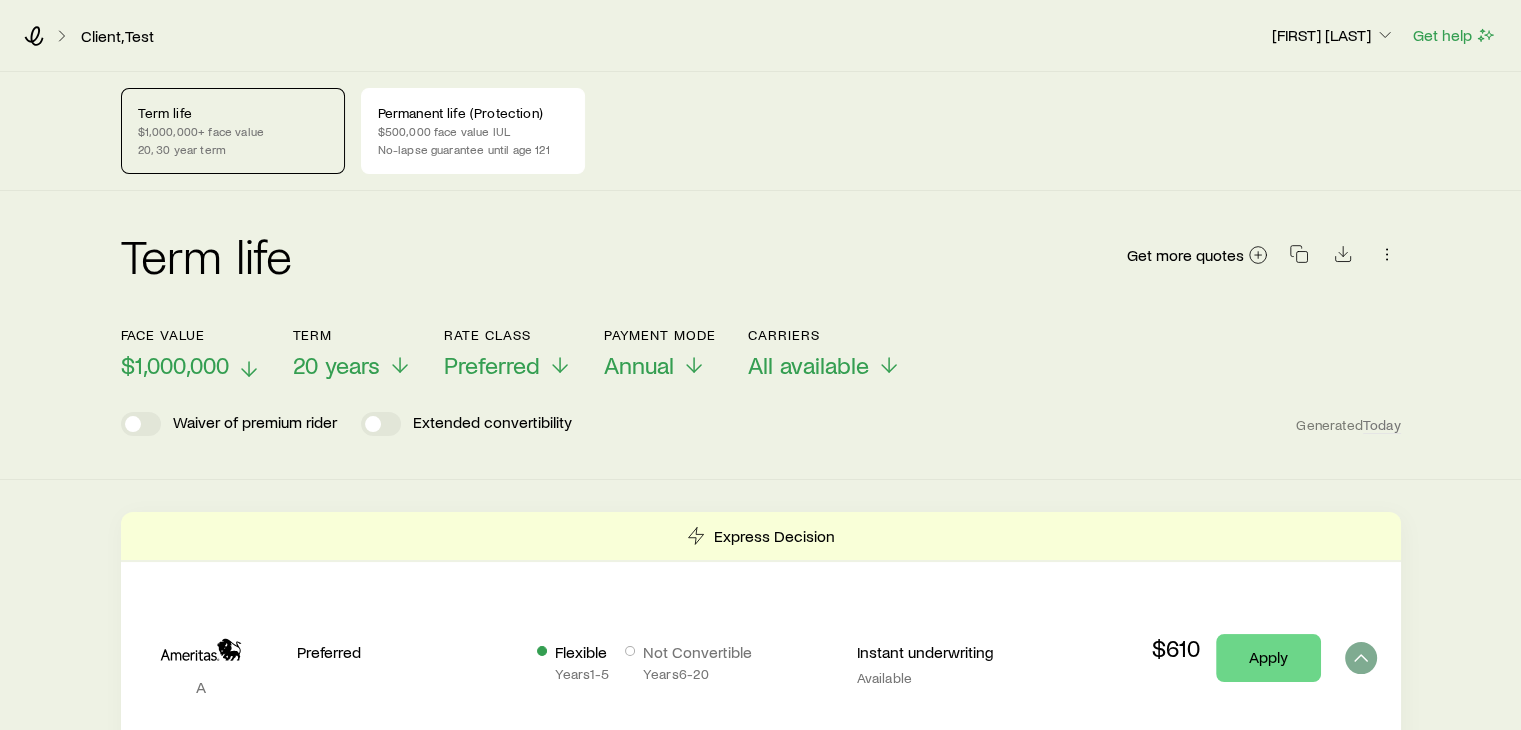 click on "$1,000,000" at bounding box center [191, 365] 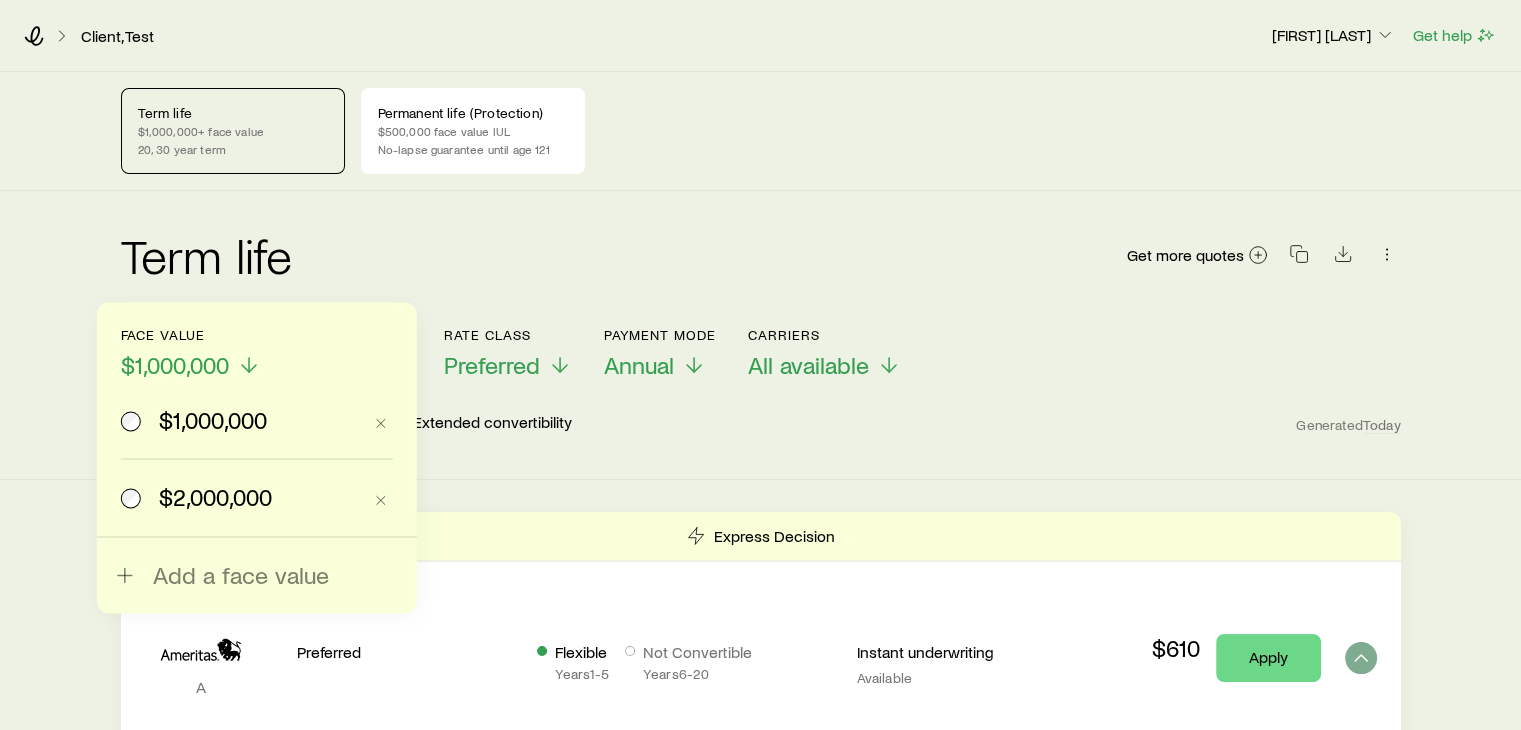 click on "$2,000,000" at bounding box center (241, 497) 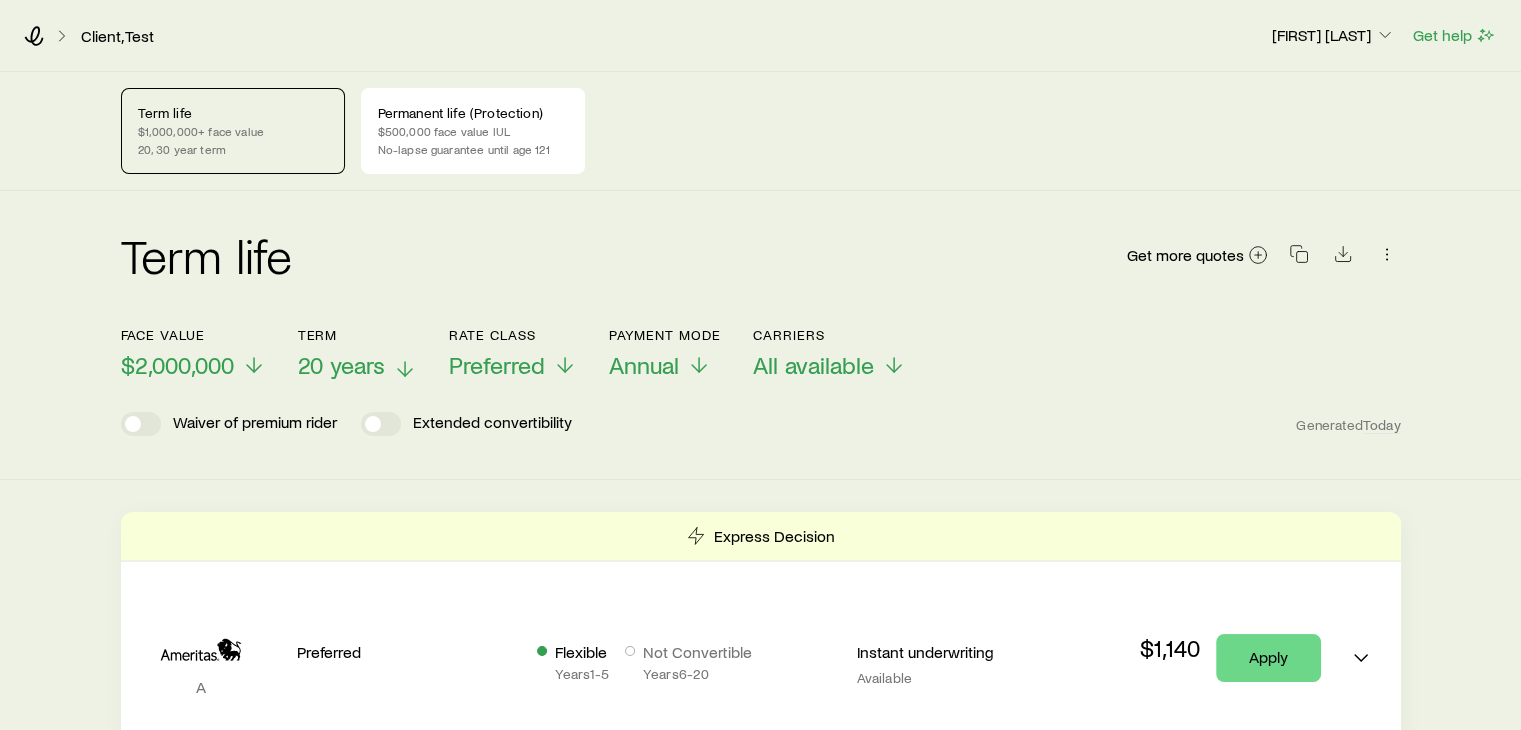 click on "20 years" at bounding box center (341, 365) 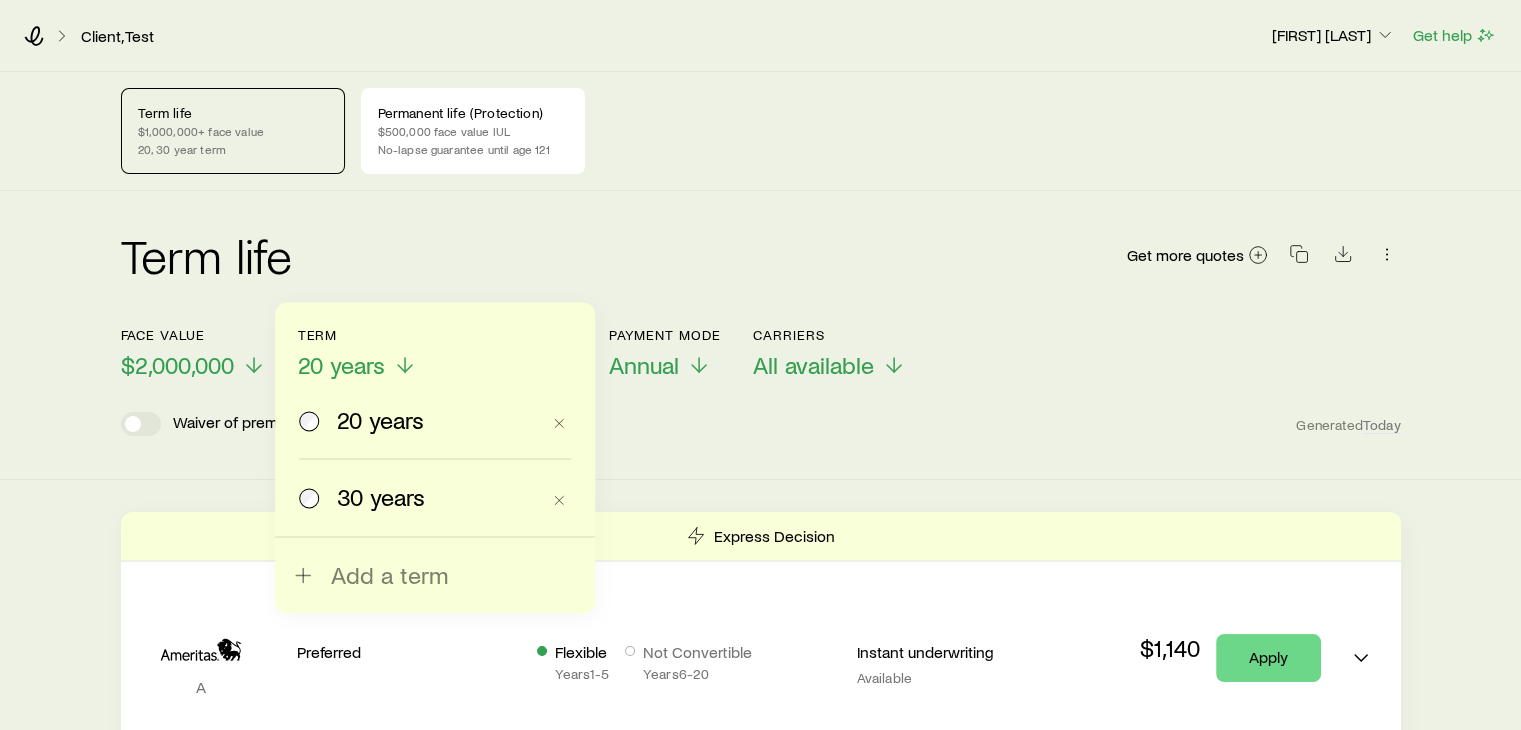 click on "30 years" at bounding box center [381, 497] 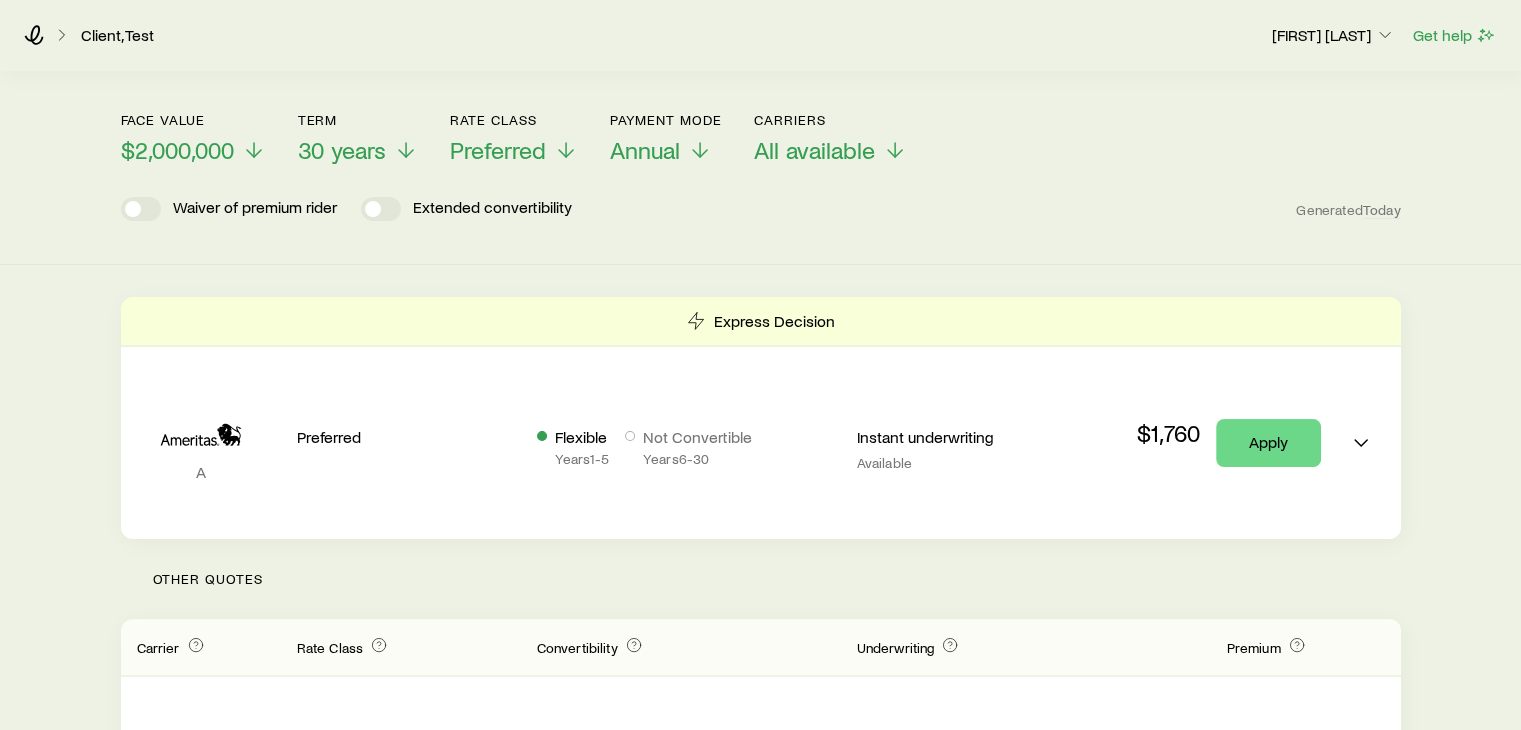 scroll, scrollTop: 0, scrollLeft: 0, axis: both 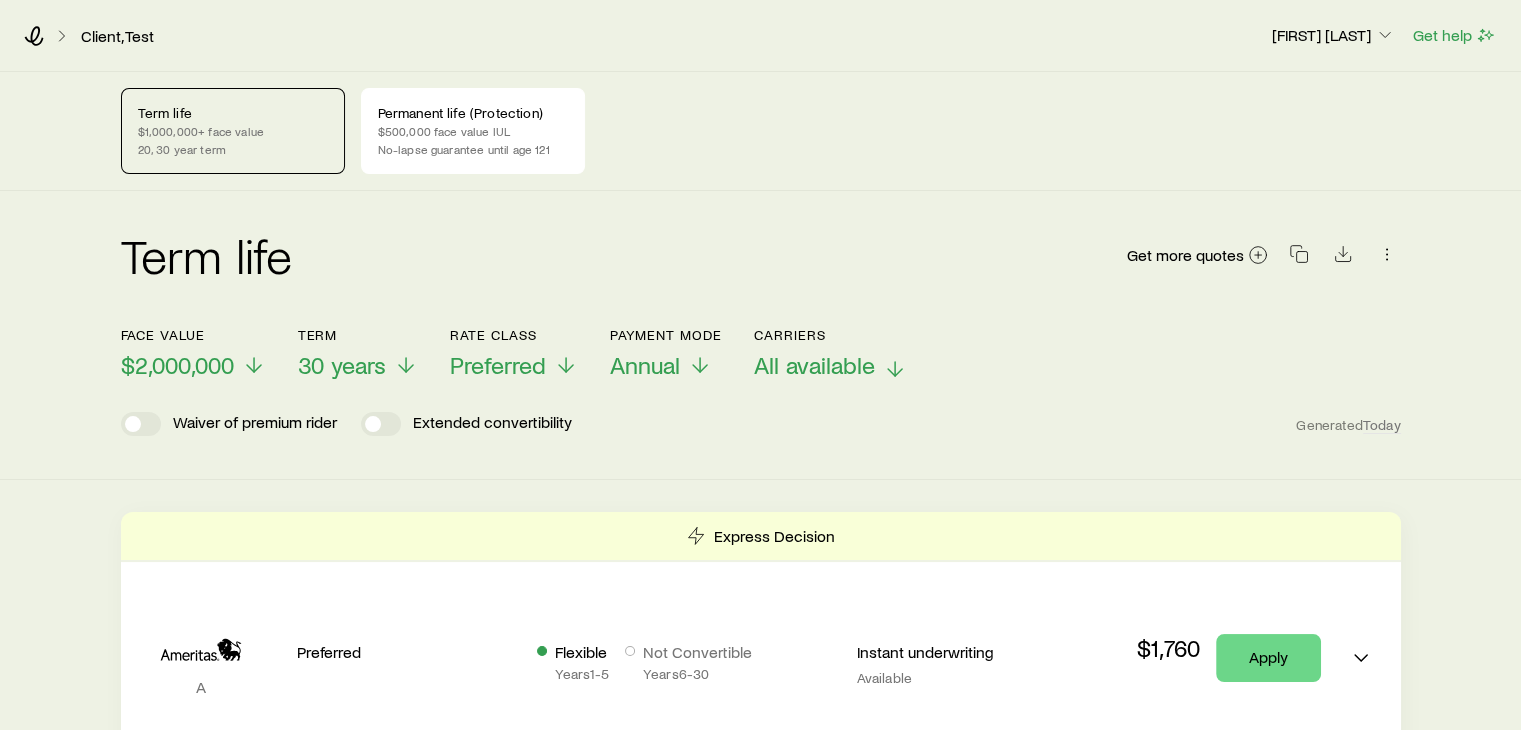 click 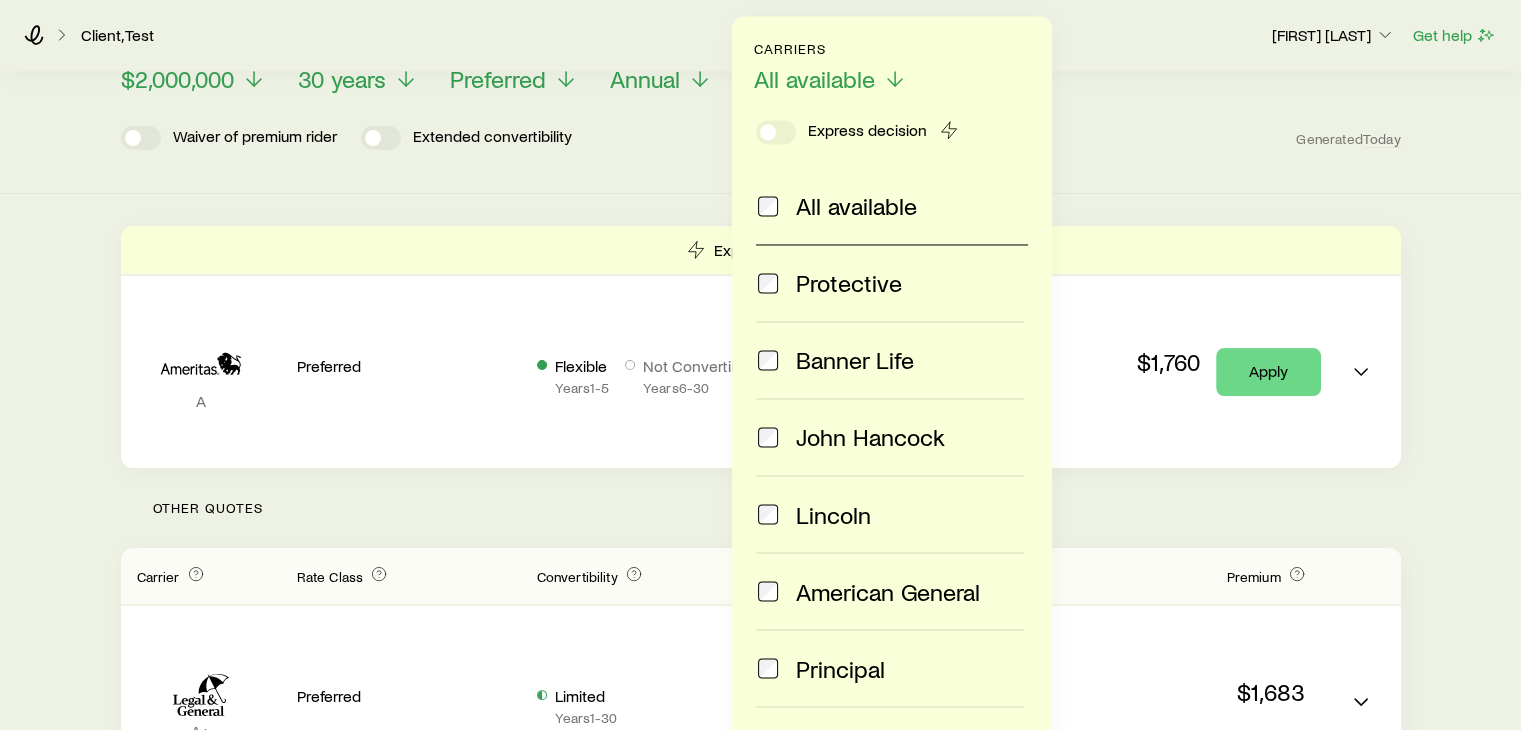 scroll, scrollTop: 300, scrollLeft: 0, axis: vertical 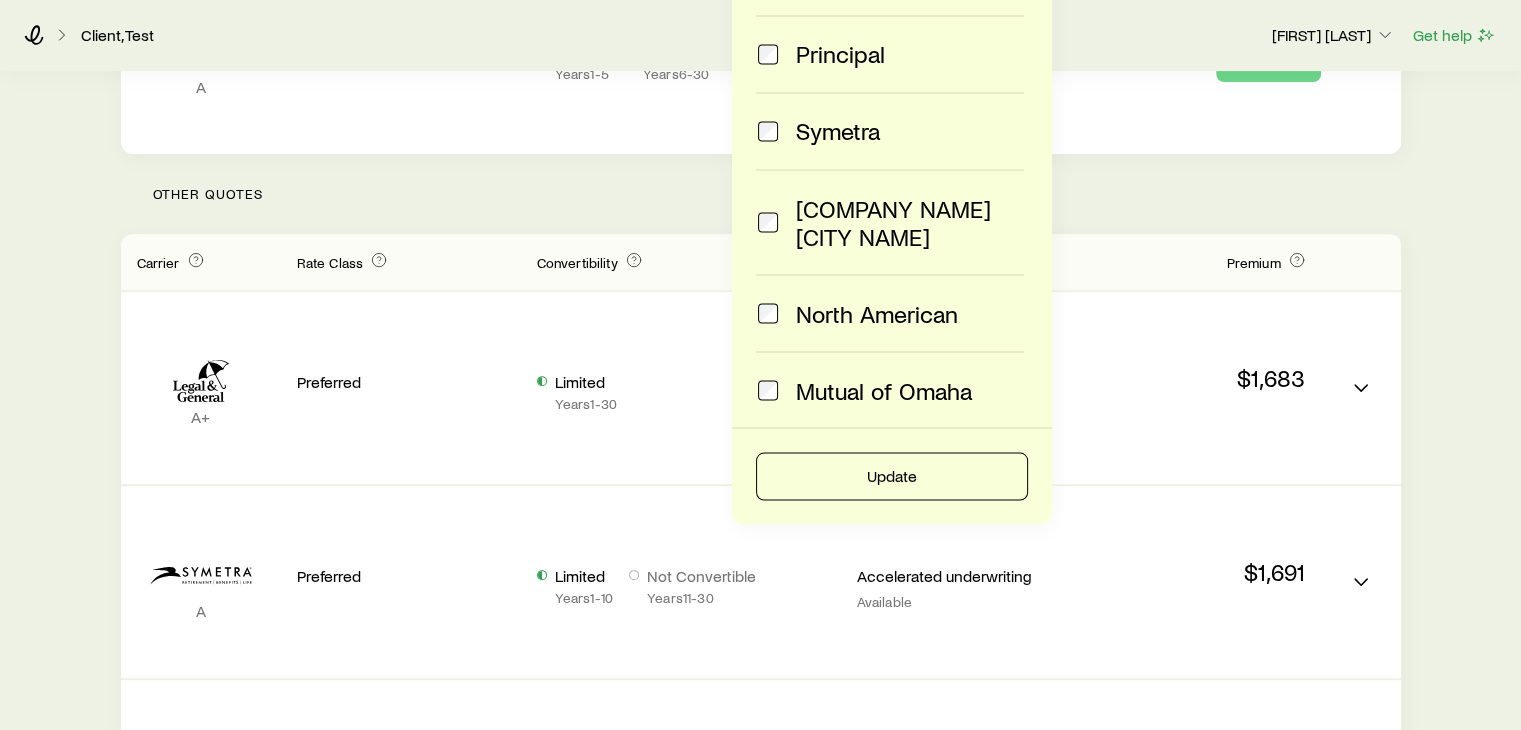 click on "Symetra" at bounding box center (910, 131) 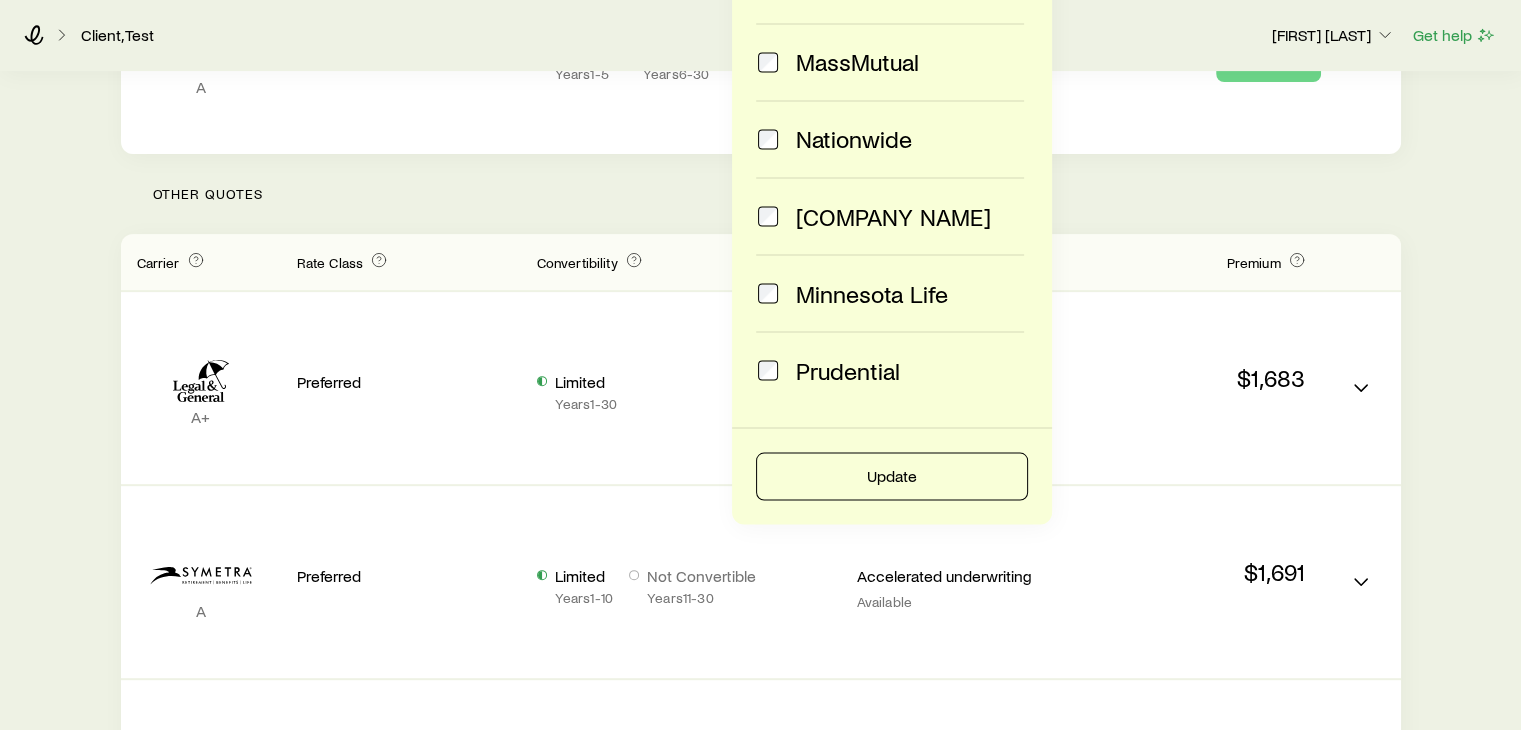 scroll, scrollTop: 707, scrollLeft: 0, axis: vertical 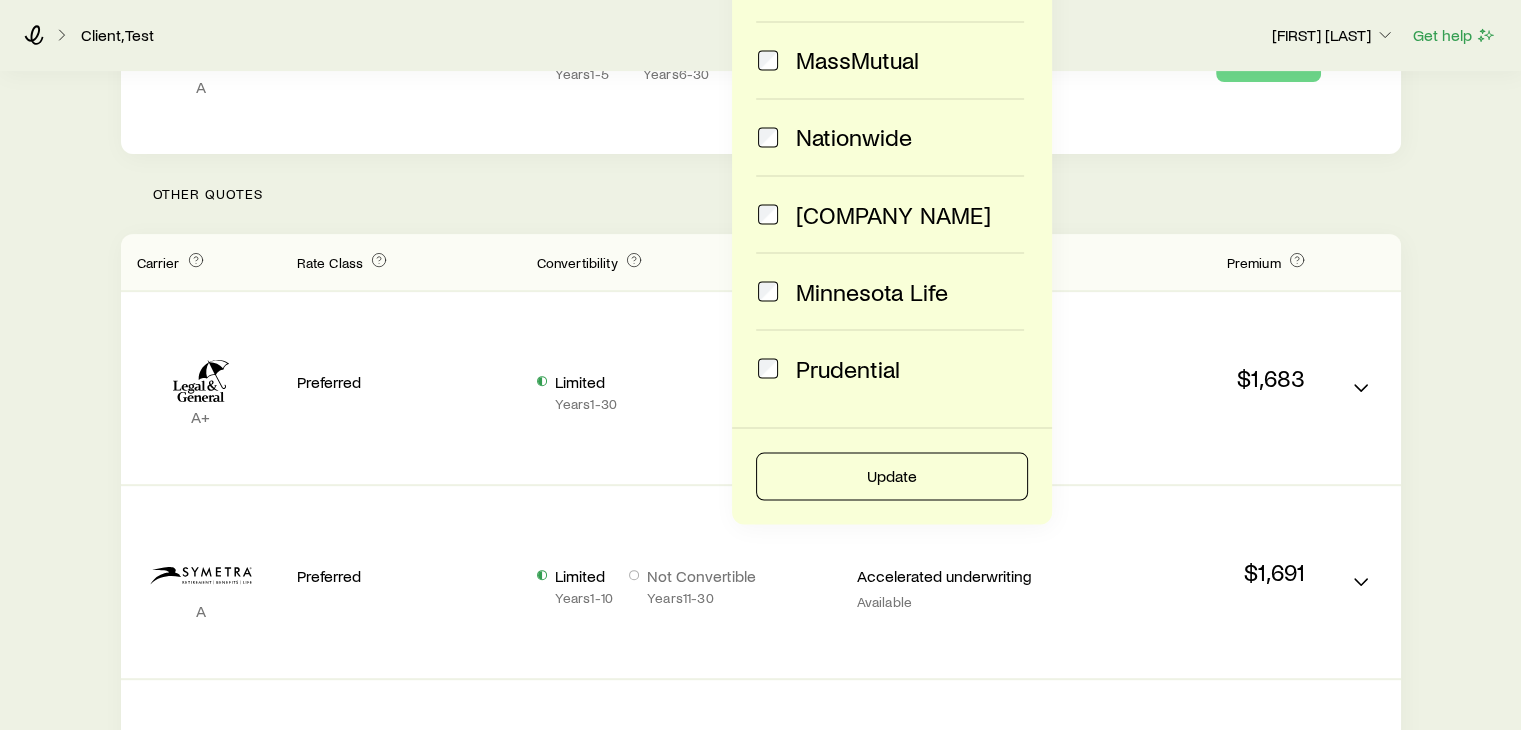 click on "[COMPANY NAME]" at bounding box center [890, 213] 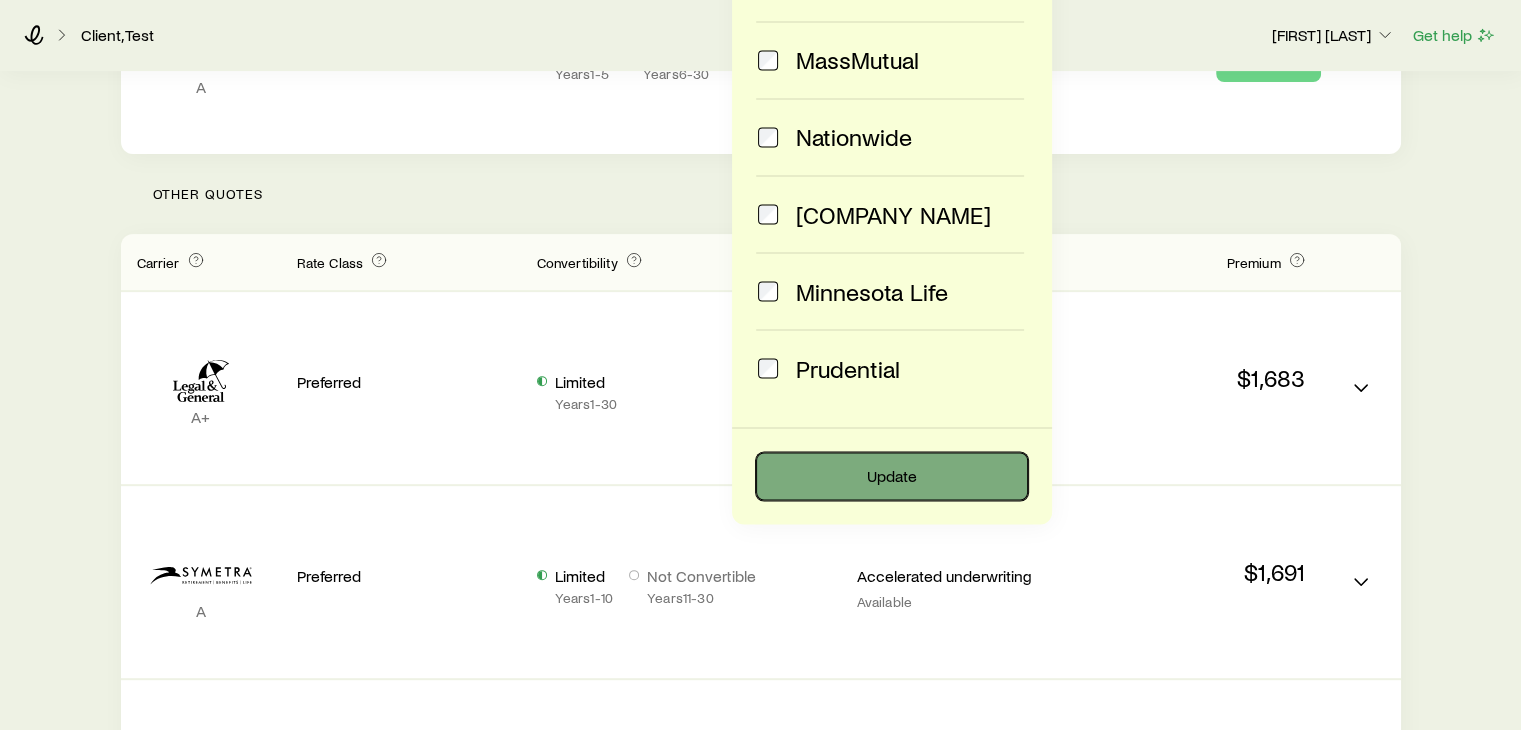 click on "Update" at bounding box center (892, 476) 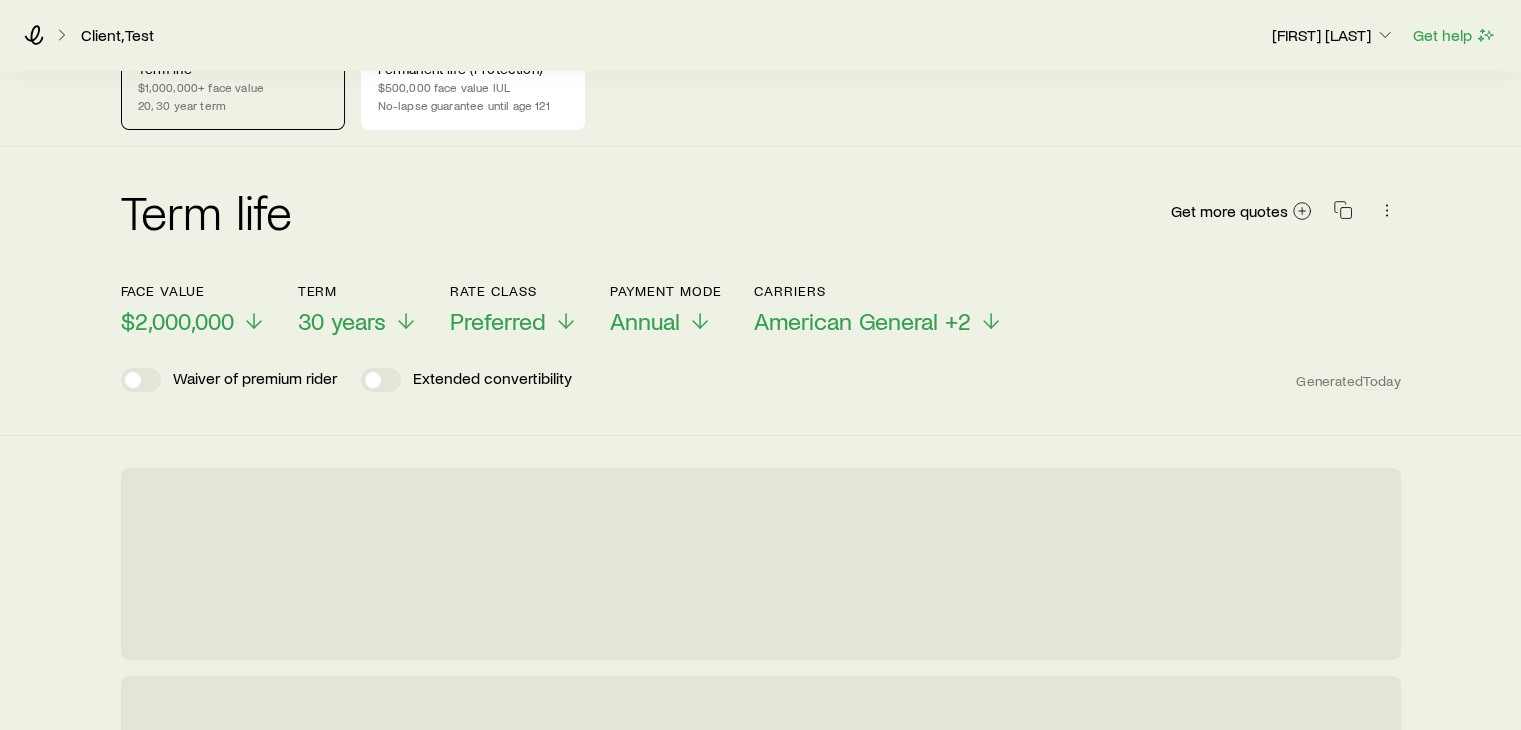scroll, scrollTop: 0, scrollLeft: 0, axis: both 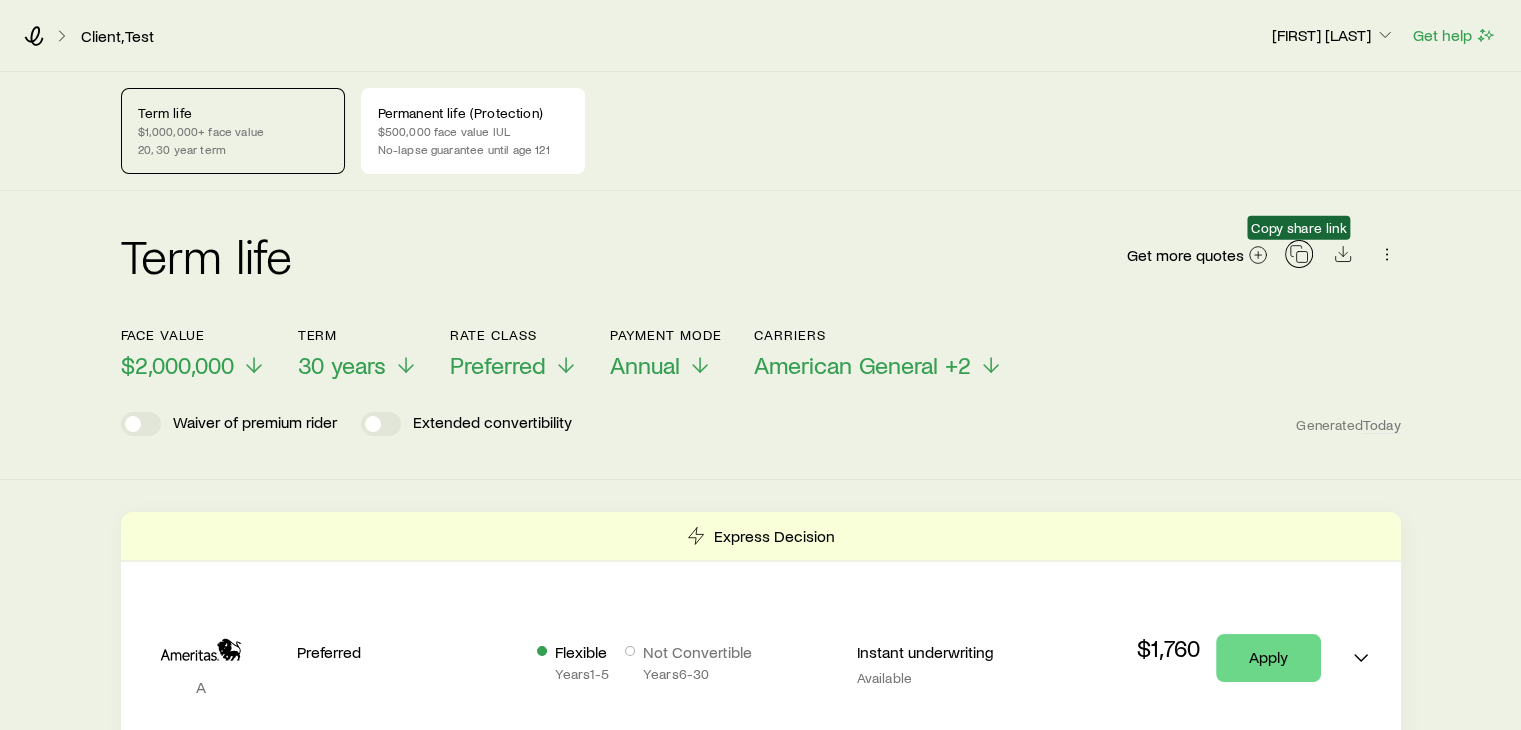 click 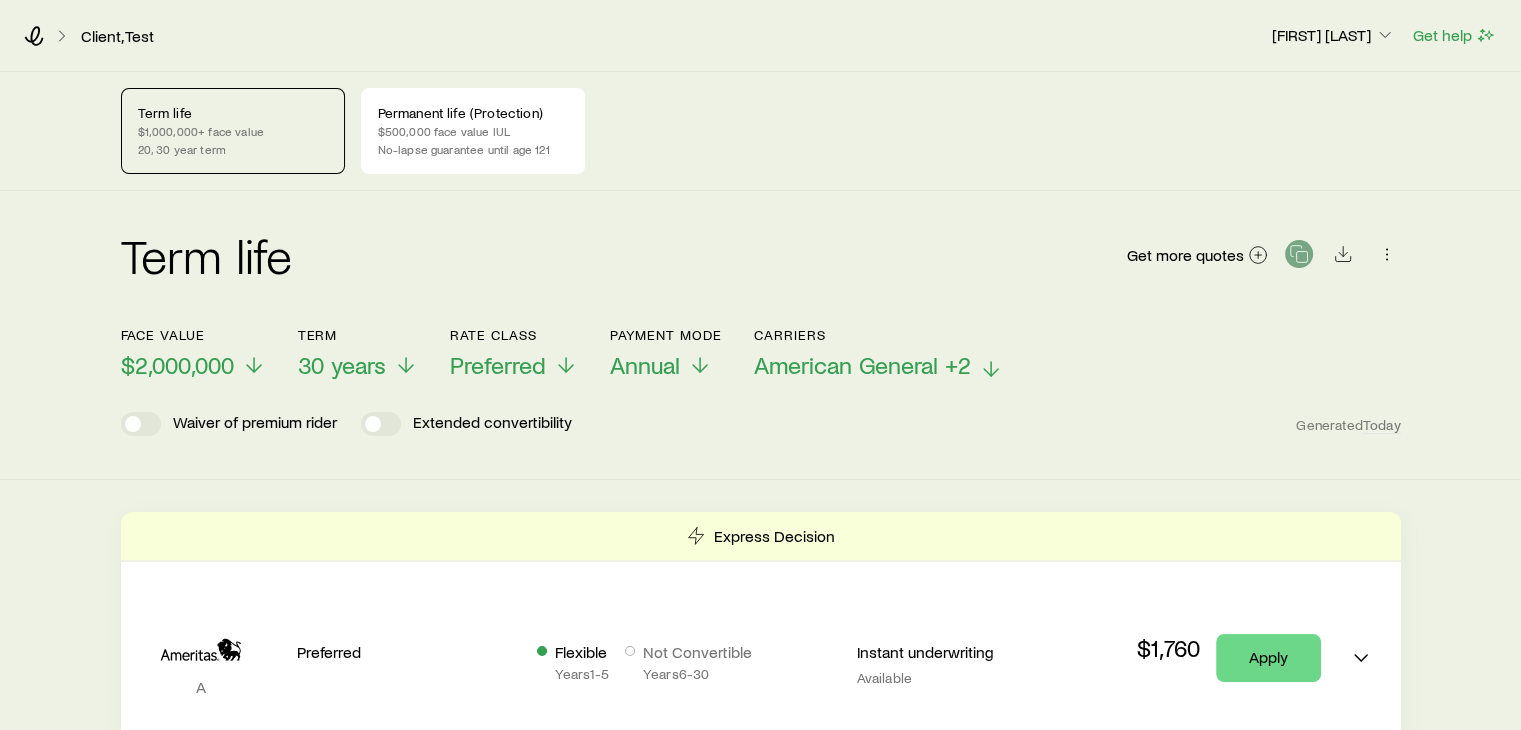 click 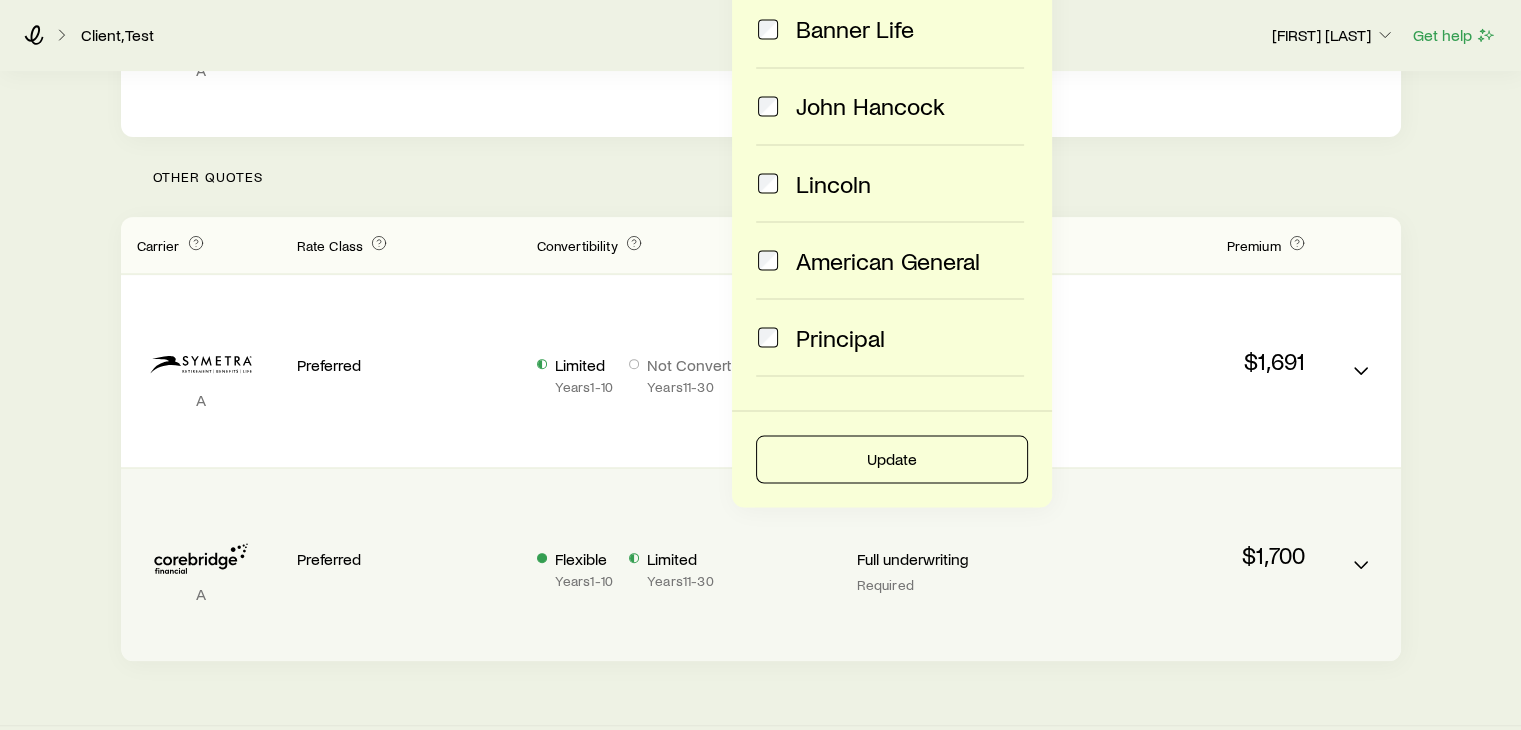 scroll, scrollTop: 660, scrollLeft: 0, axis: vertical 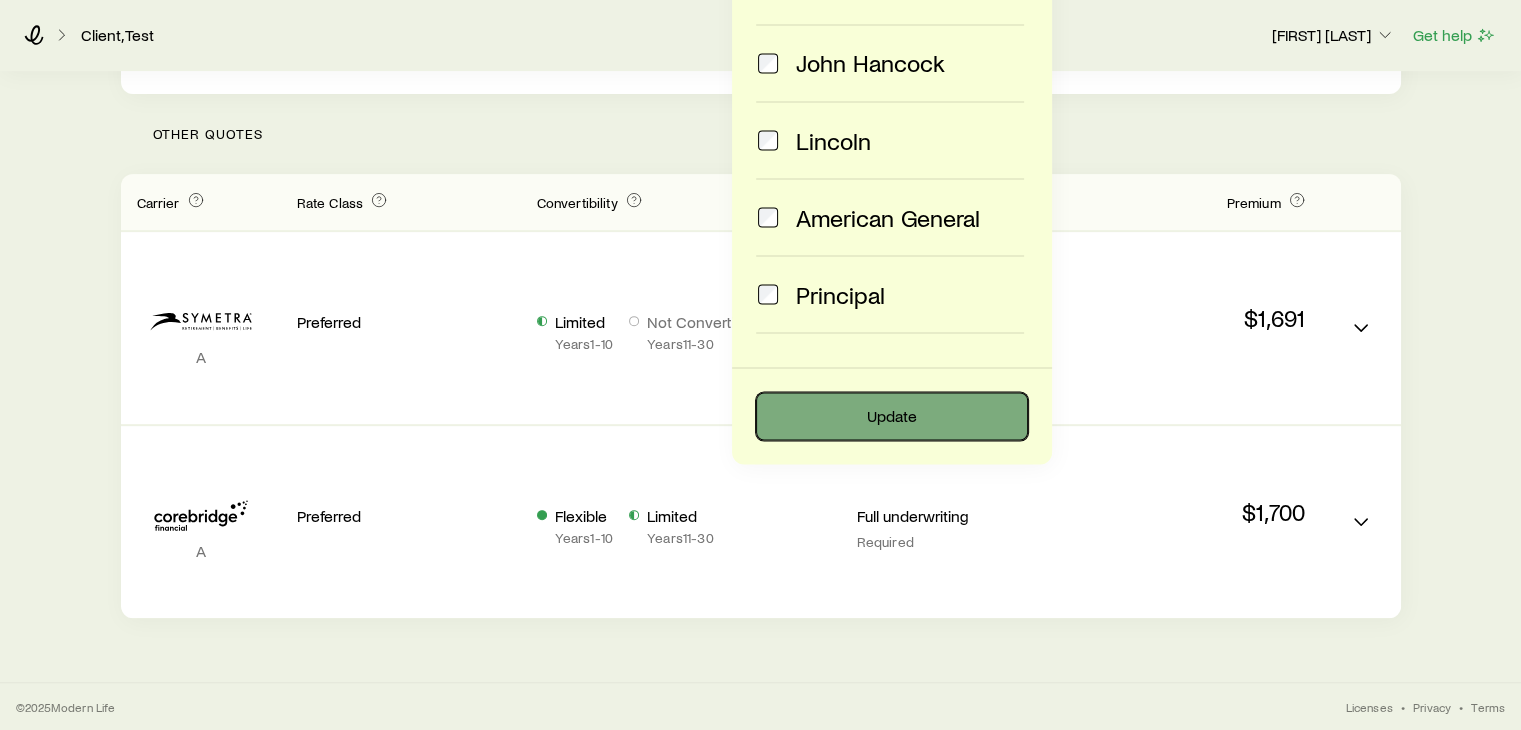 click on "Update" at bounding box center (892, 416) 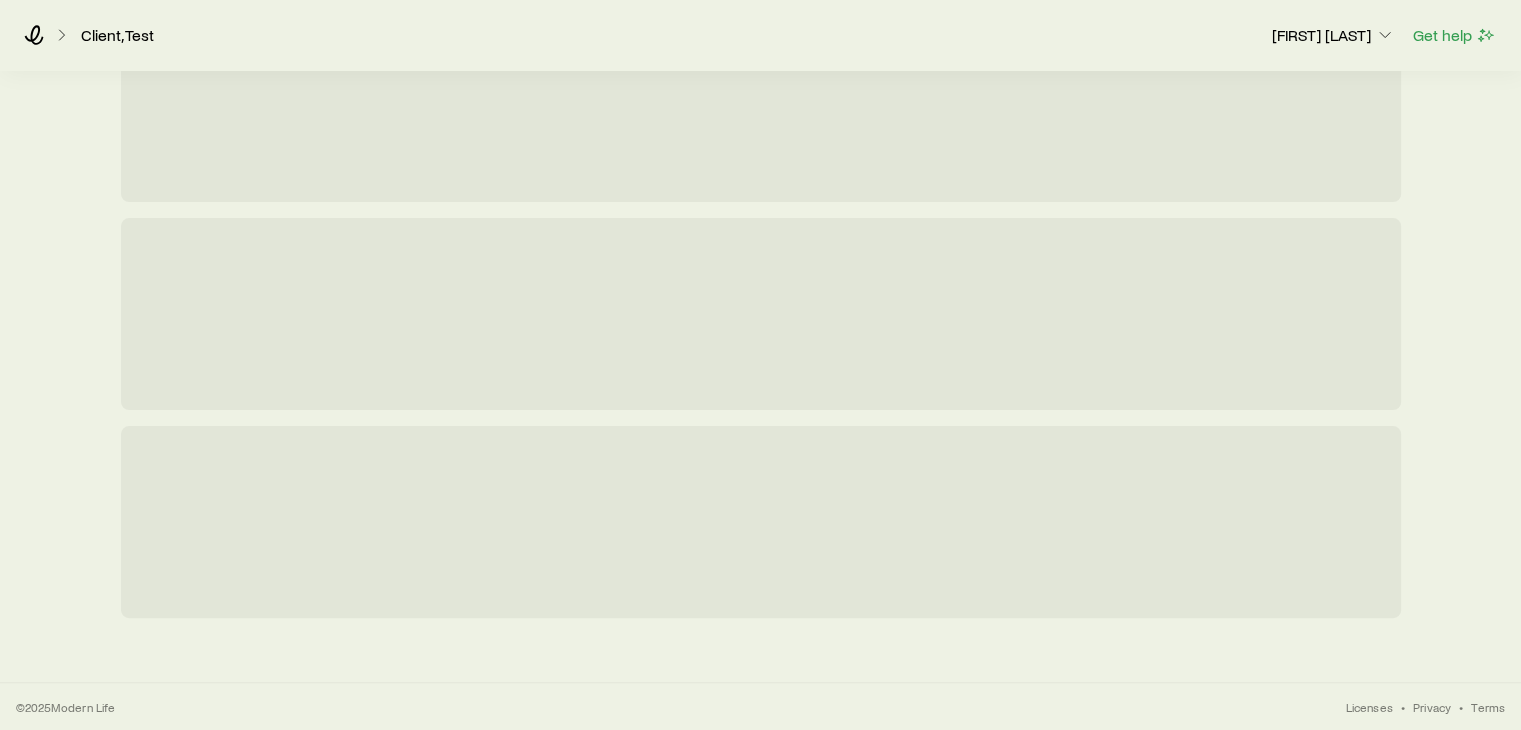 scroll, scrollTop: 0, scrollLeft: 0, axis: both 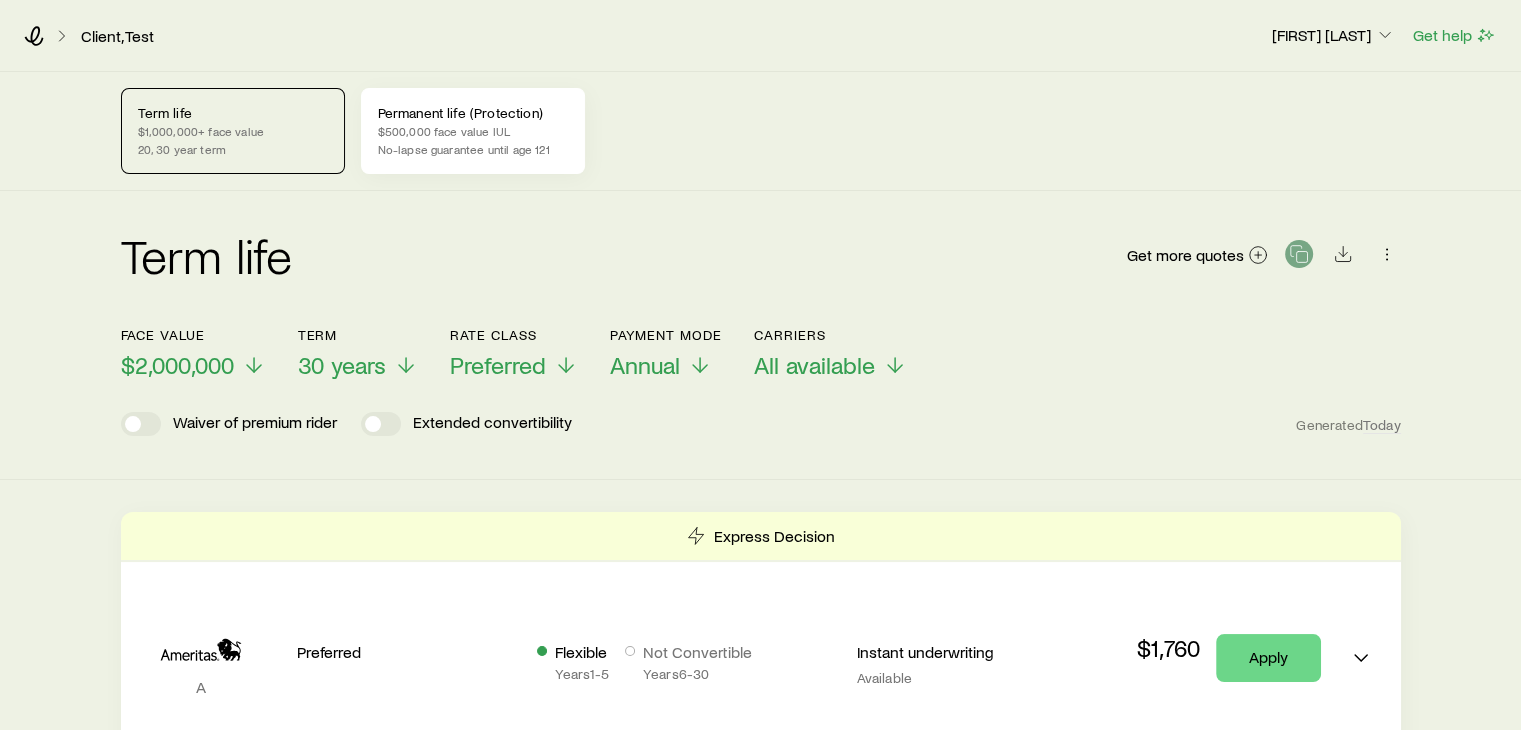 click on "No-lapse guarantee until age 121" at bounding box center (473, 149) 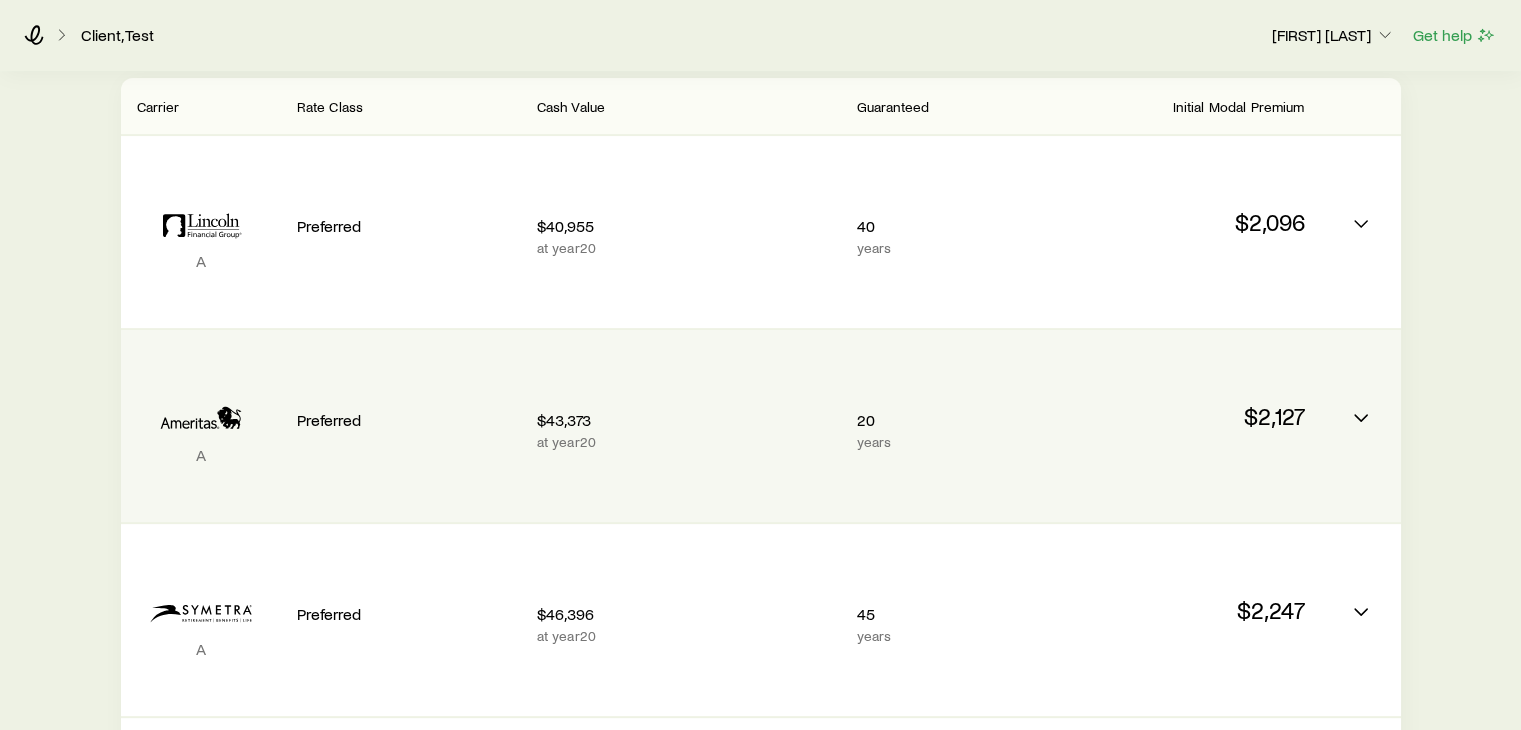 scroll, scrollTop: 400, scrollLeft: 0, axis: vertical 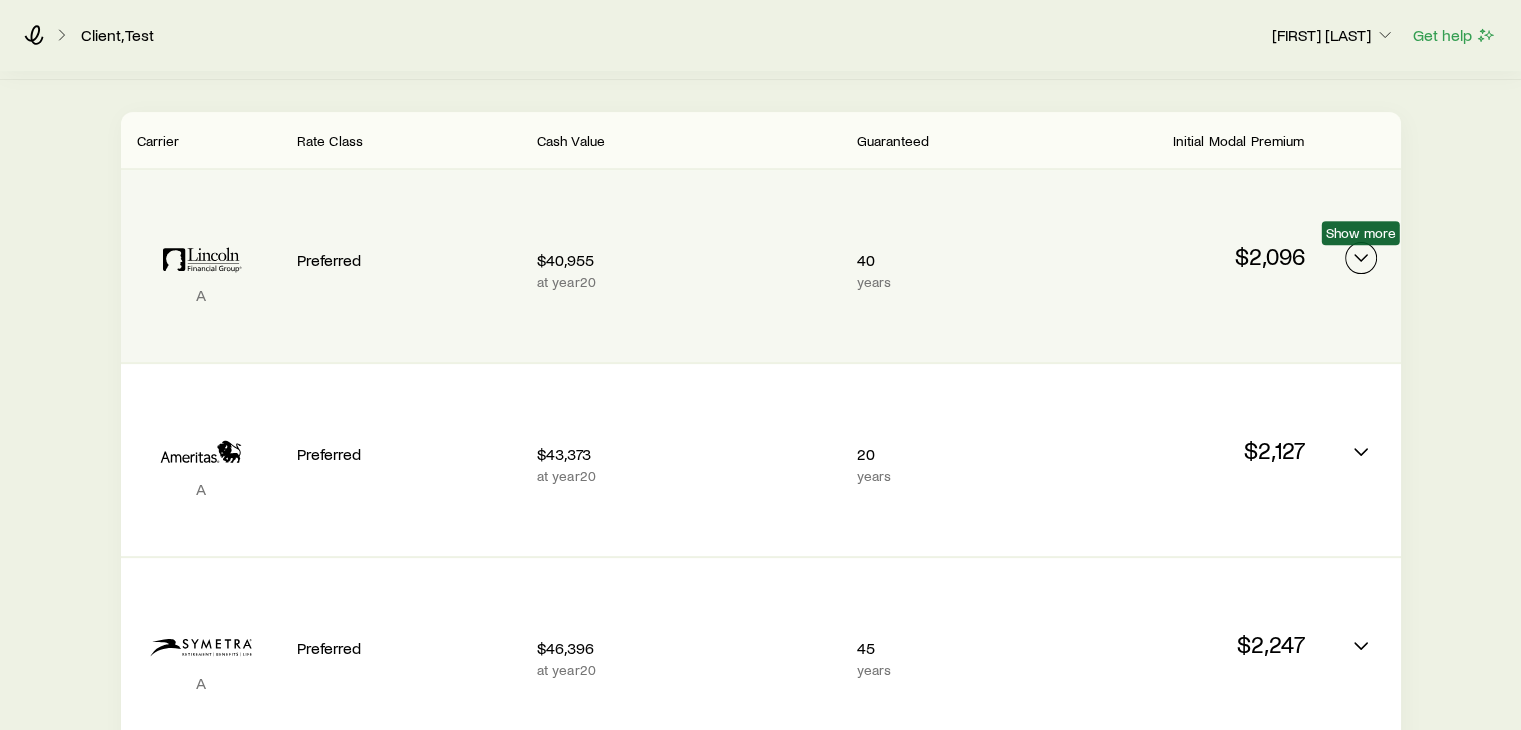 click 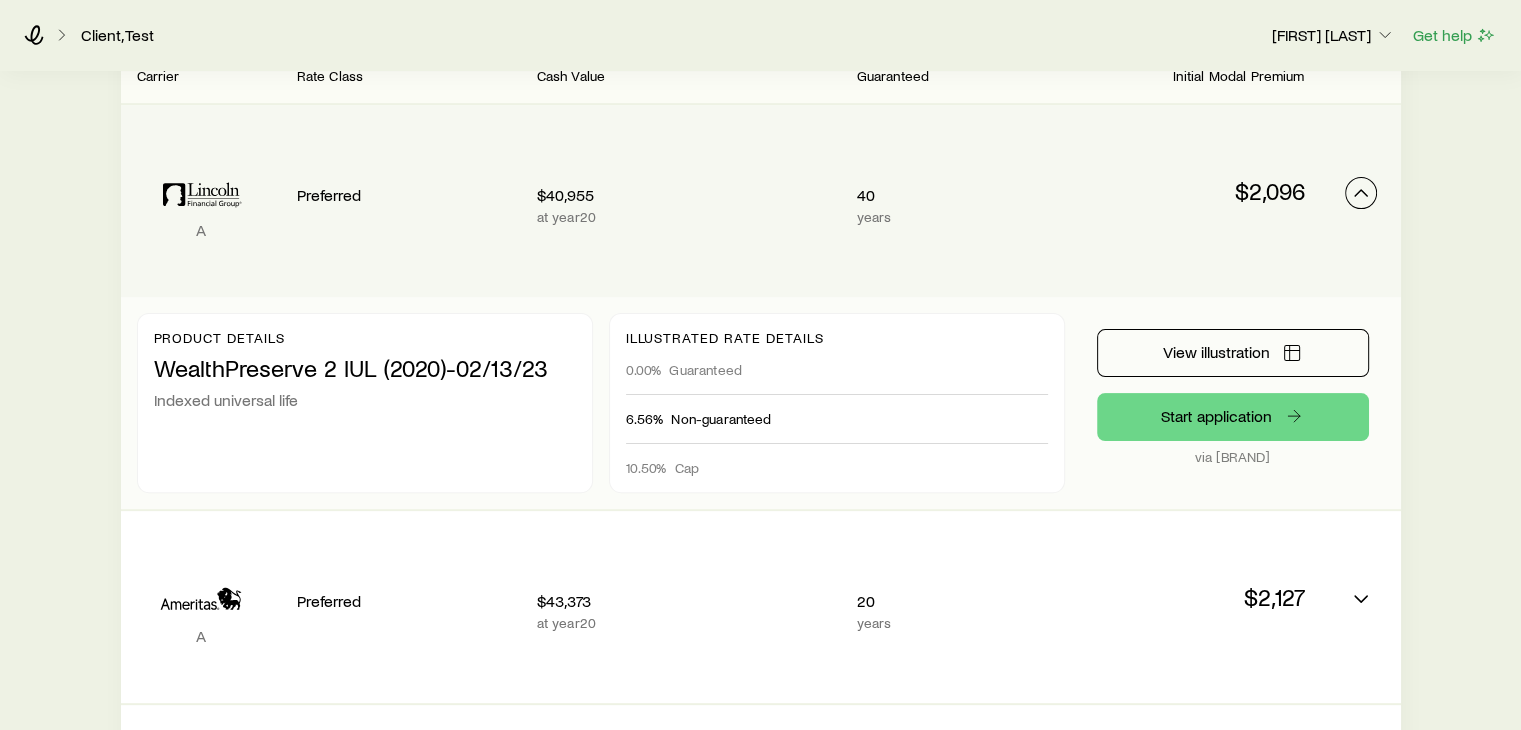 scroll, scrollTop: 500, scrollLeft: 0, axis: vertical 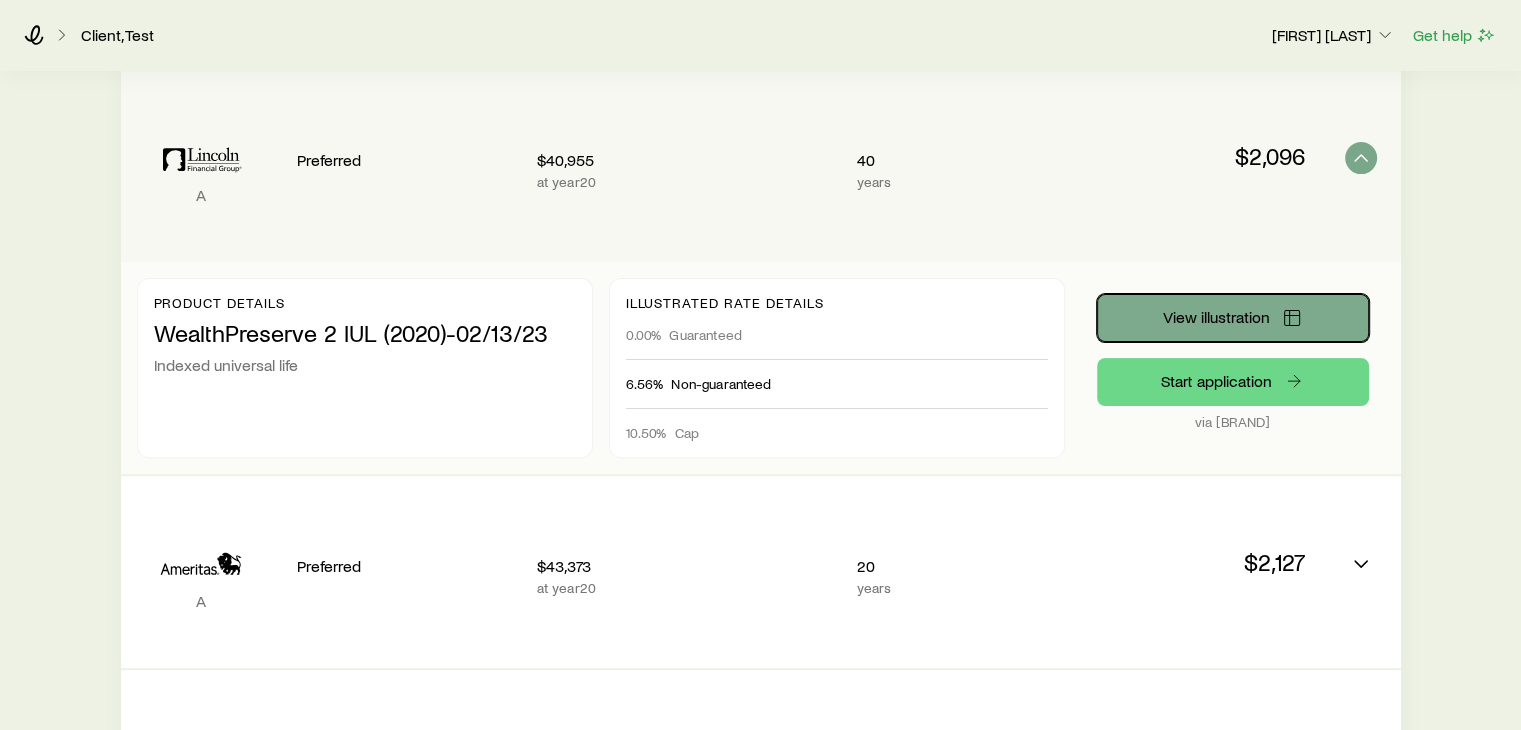click on "View illustration" at bounding box center (1216, 317) 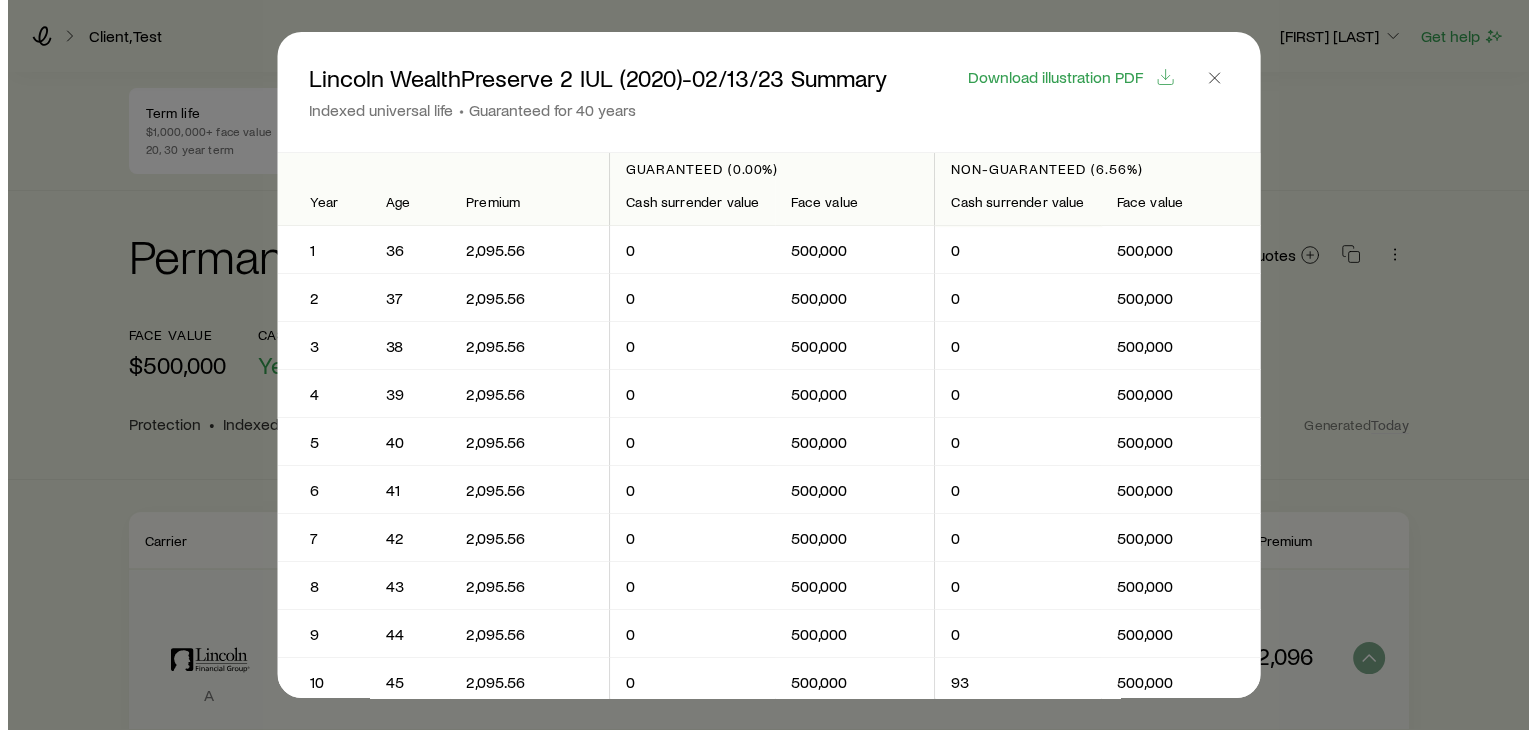 scroll, scrollTop: 0, scrollLeft: 0, axis: both 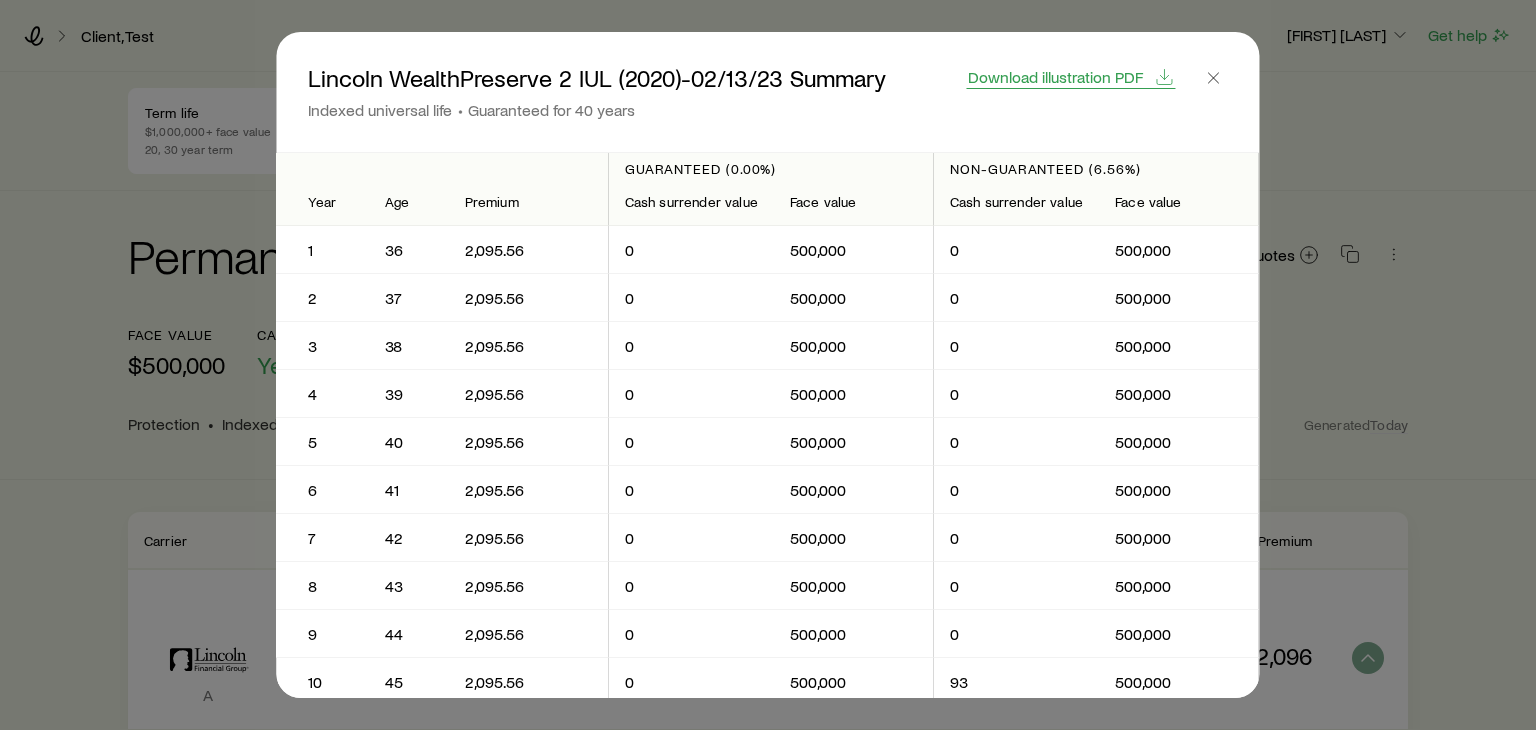 click on "Download illustration PDF" at bounding box center [1055, 77] 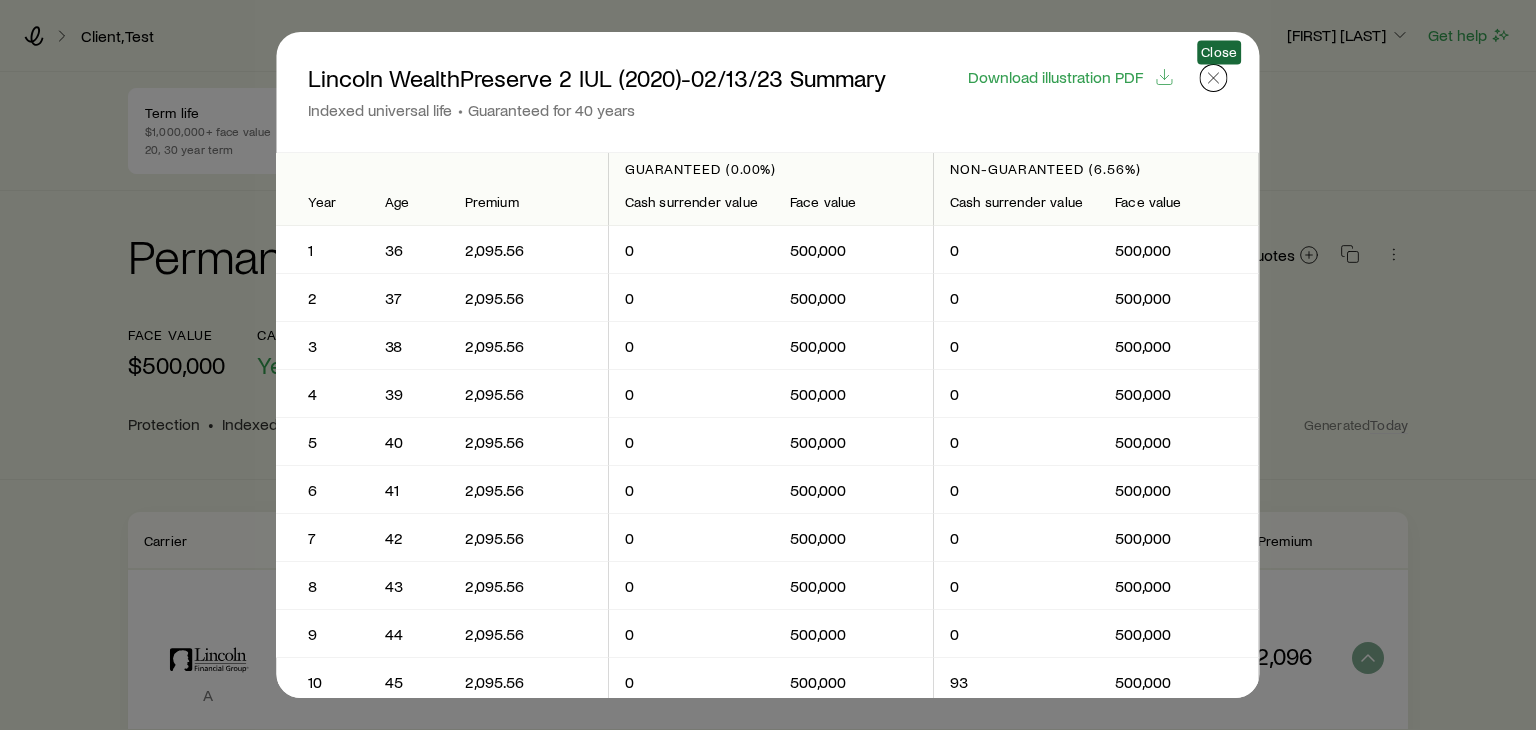 click 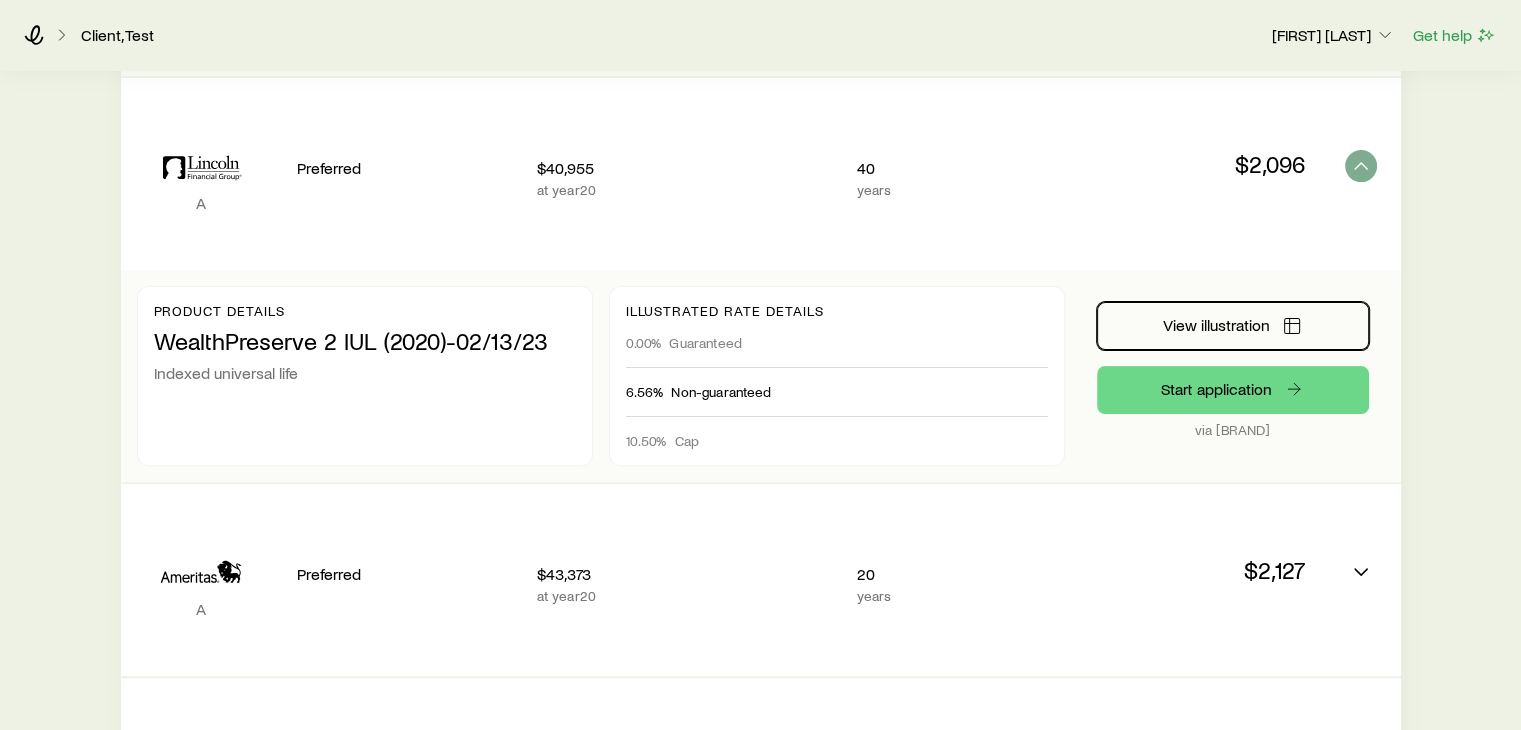 scroll, scrollTop: 500, scrollLeft: 0, axis: vertical 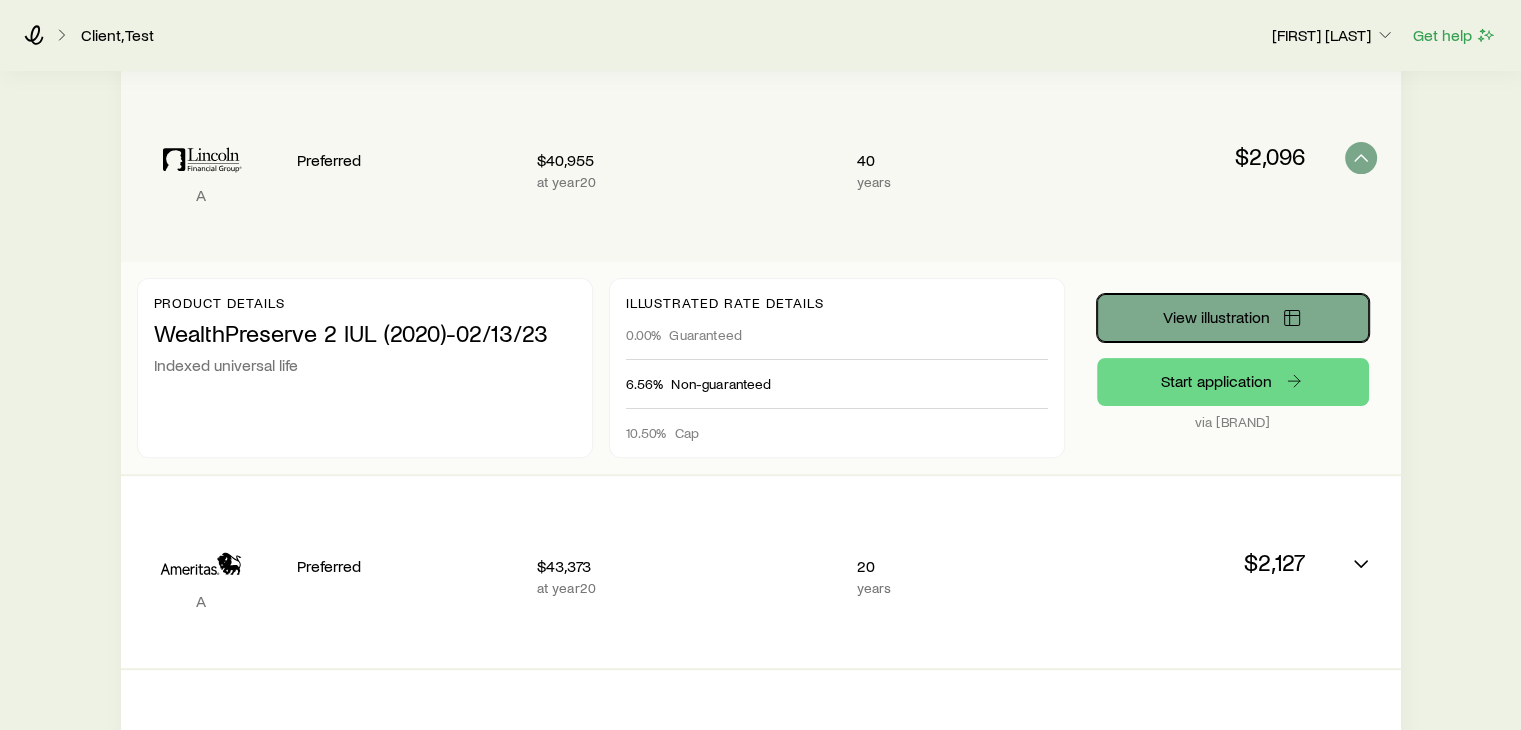 click on "View illustration" at bounding box center (1216, 317) 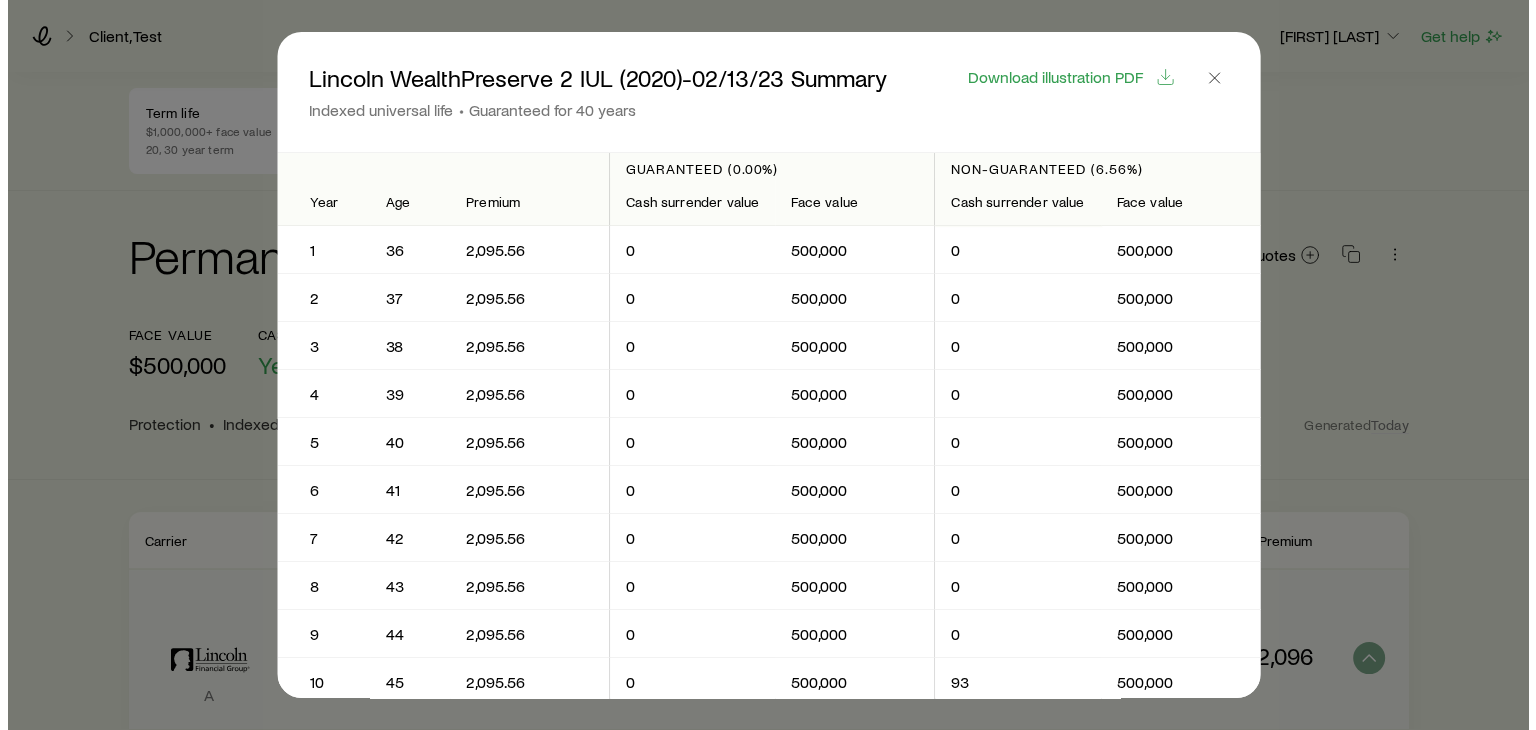 scroll, scrollTop: 0, scrollLeft: 0, axis: both 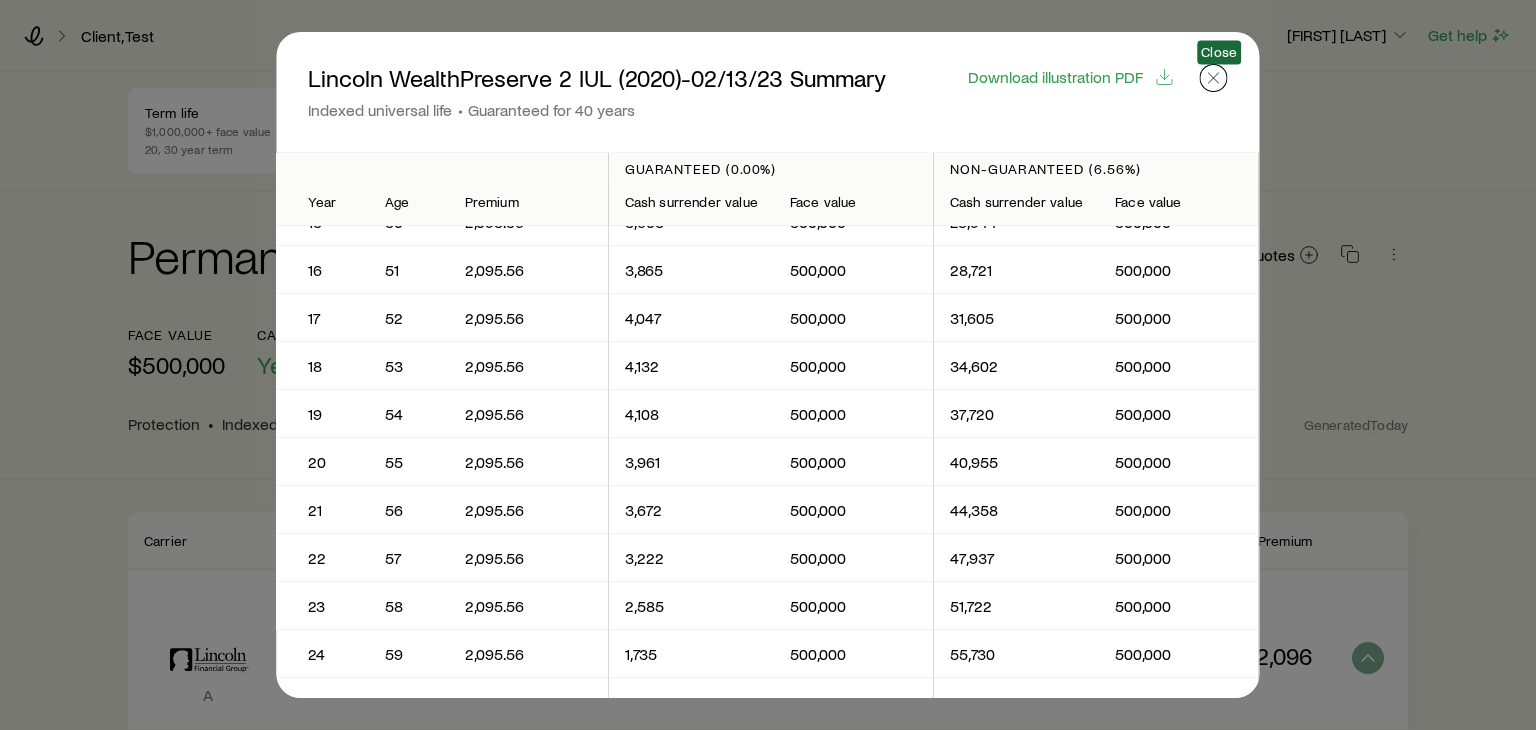 click 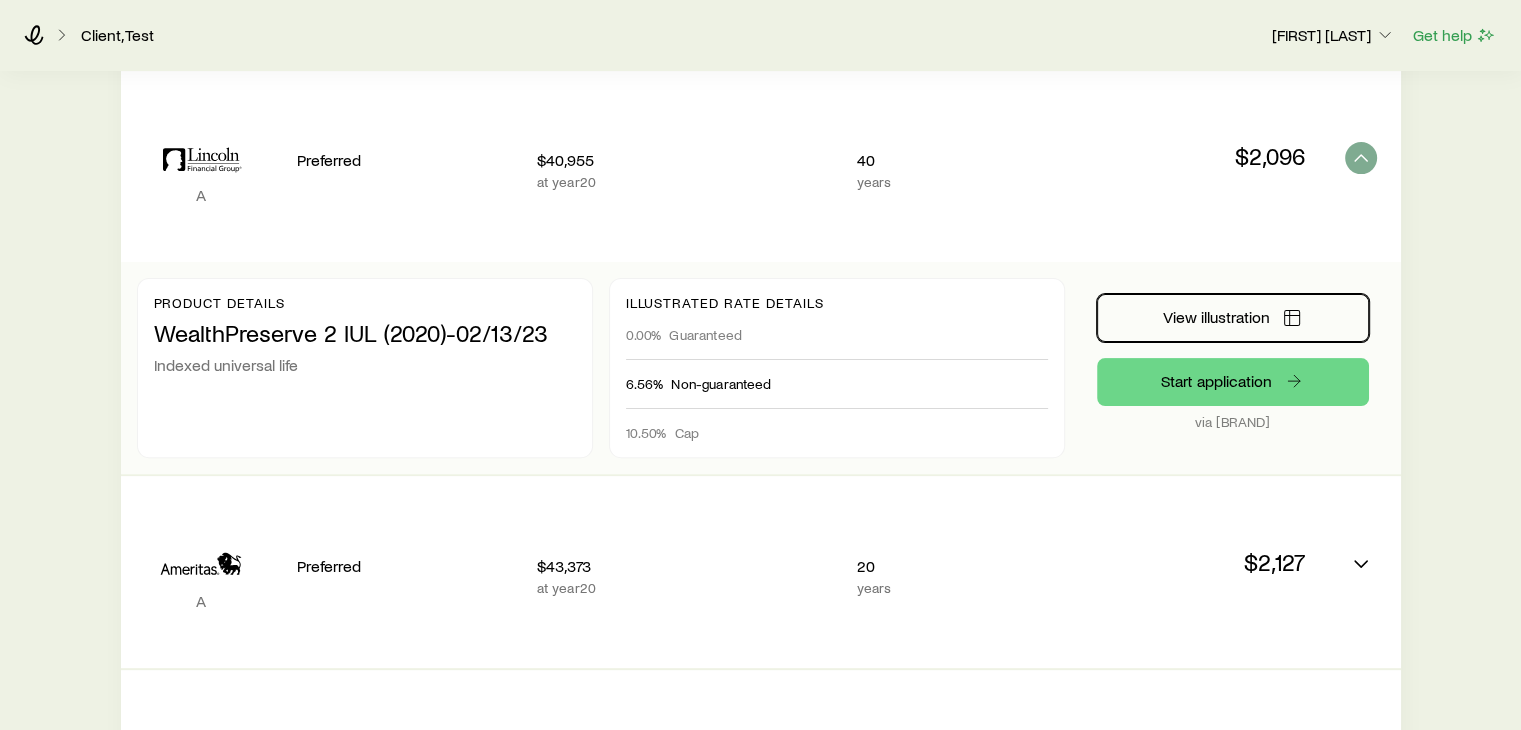 scroll, scrollTop: 0, scrollLeft: 0, axis: both 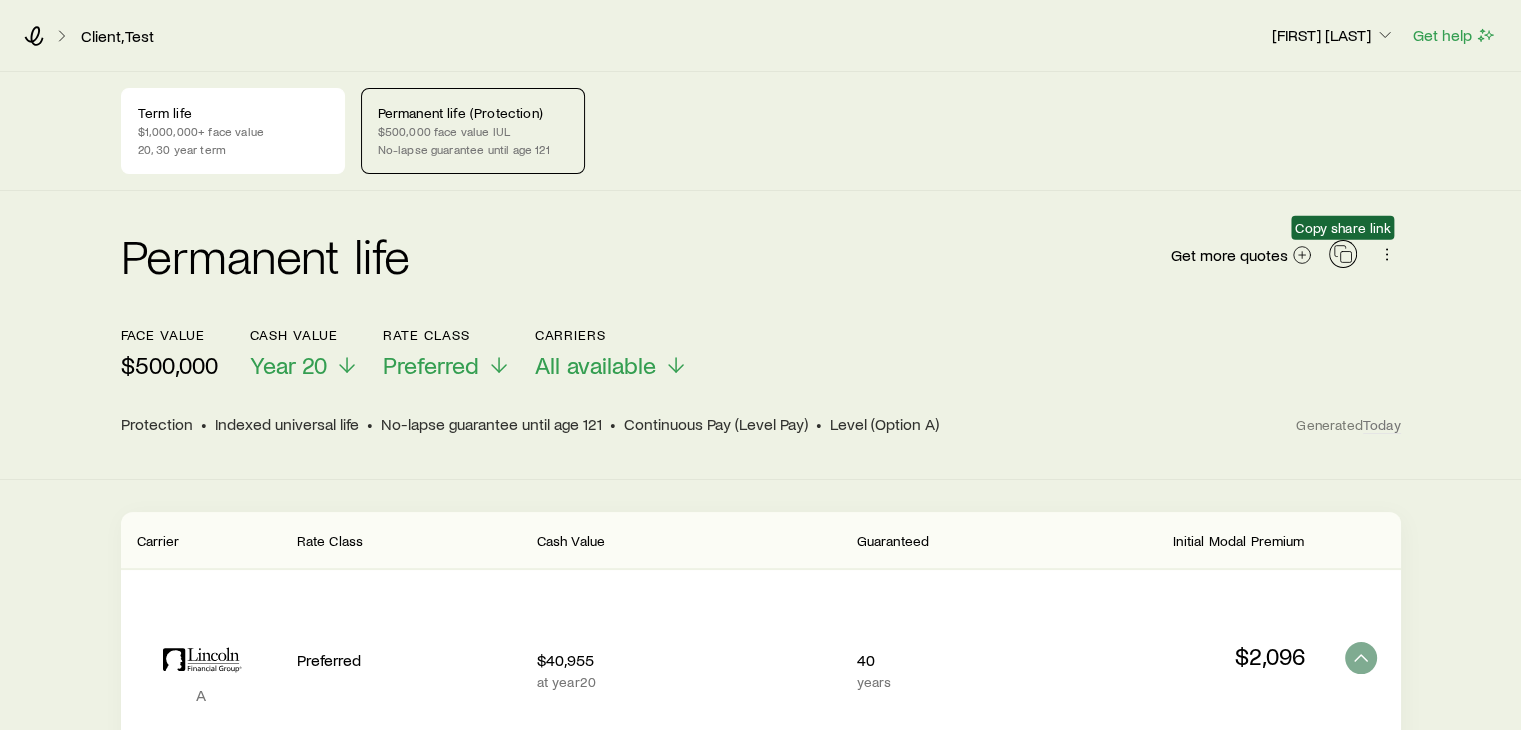 click 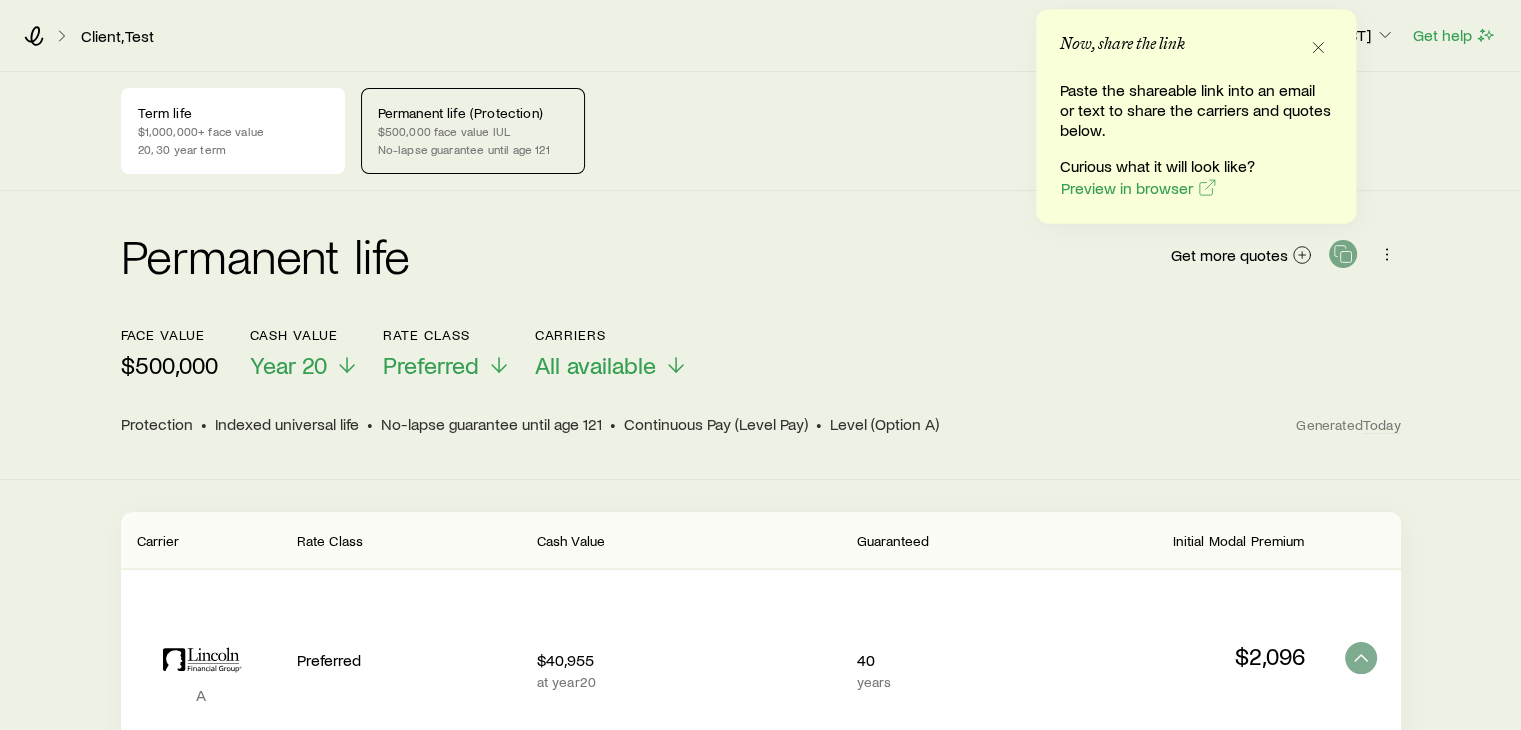 click on "Permanent life Get more quotes" at bounding box center [761, 267] 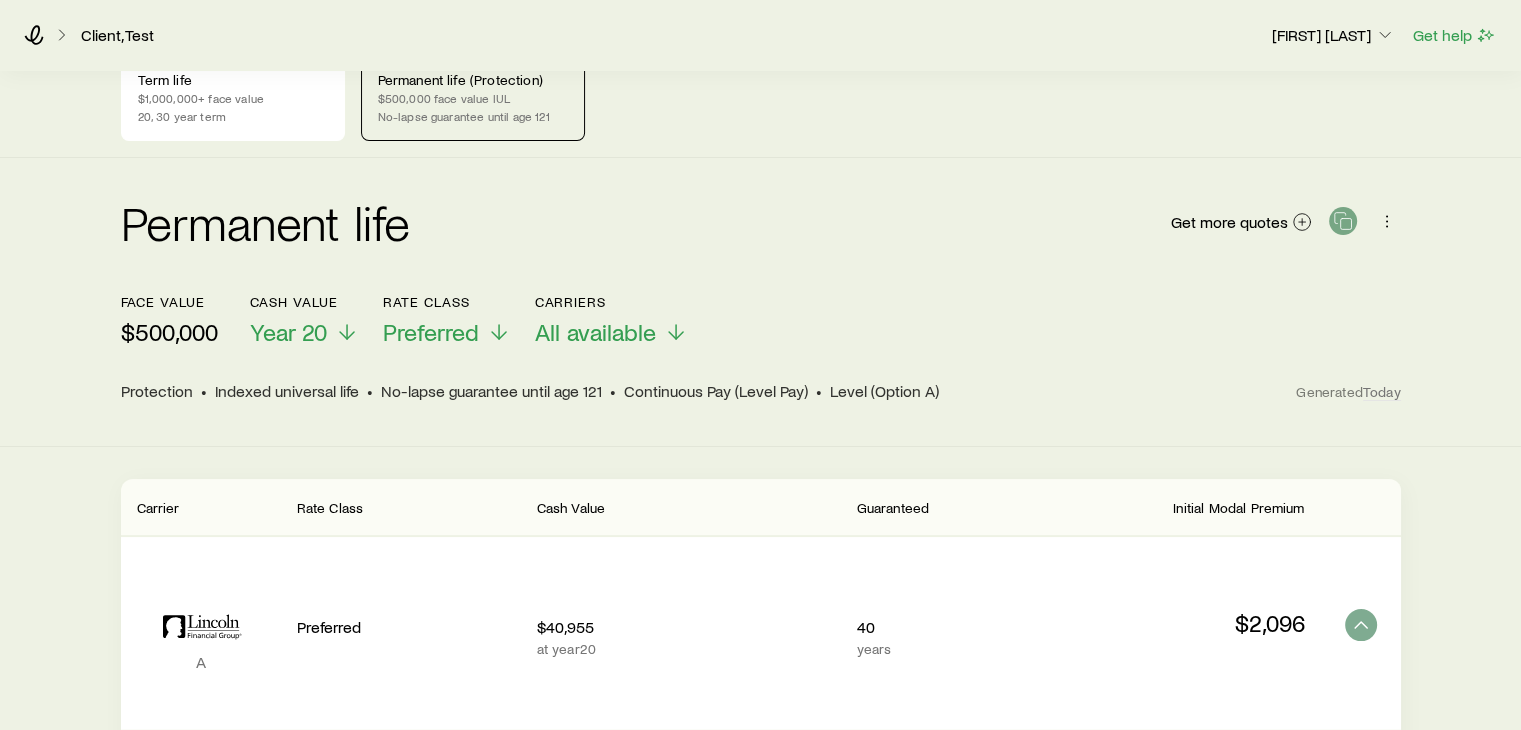 scroll, scrollTop: 0, scrollLeft: 0, axis: both 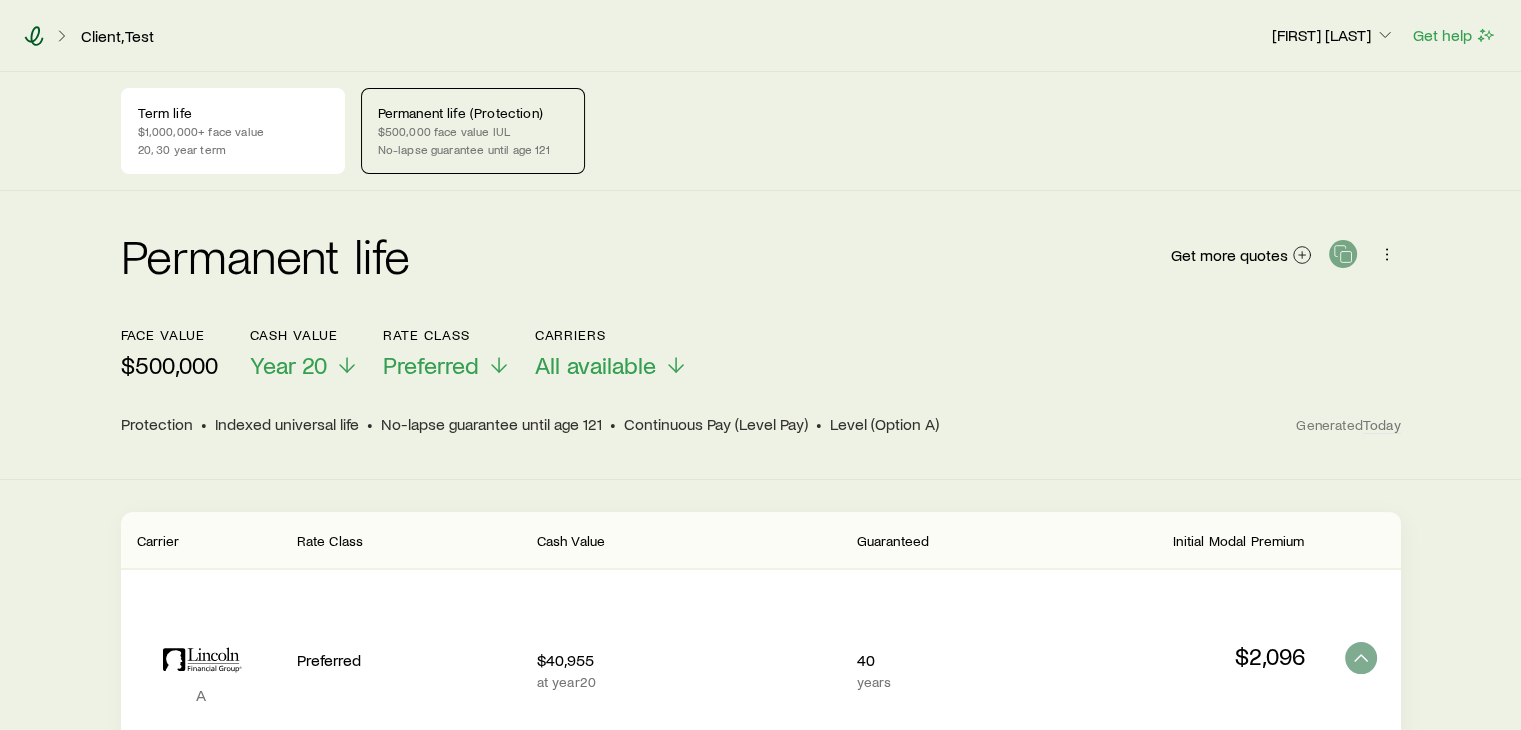 click 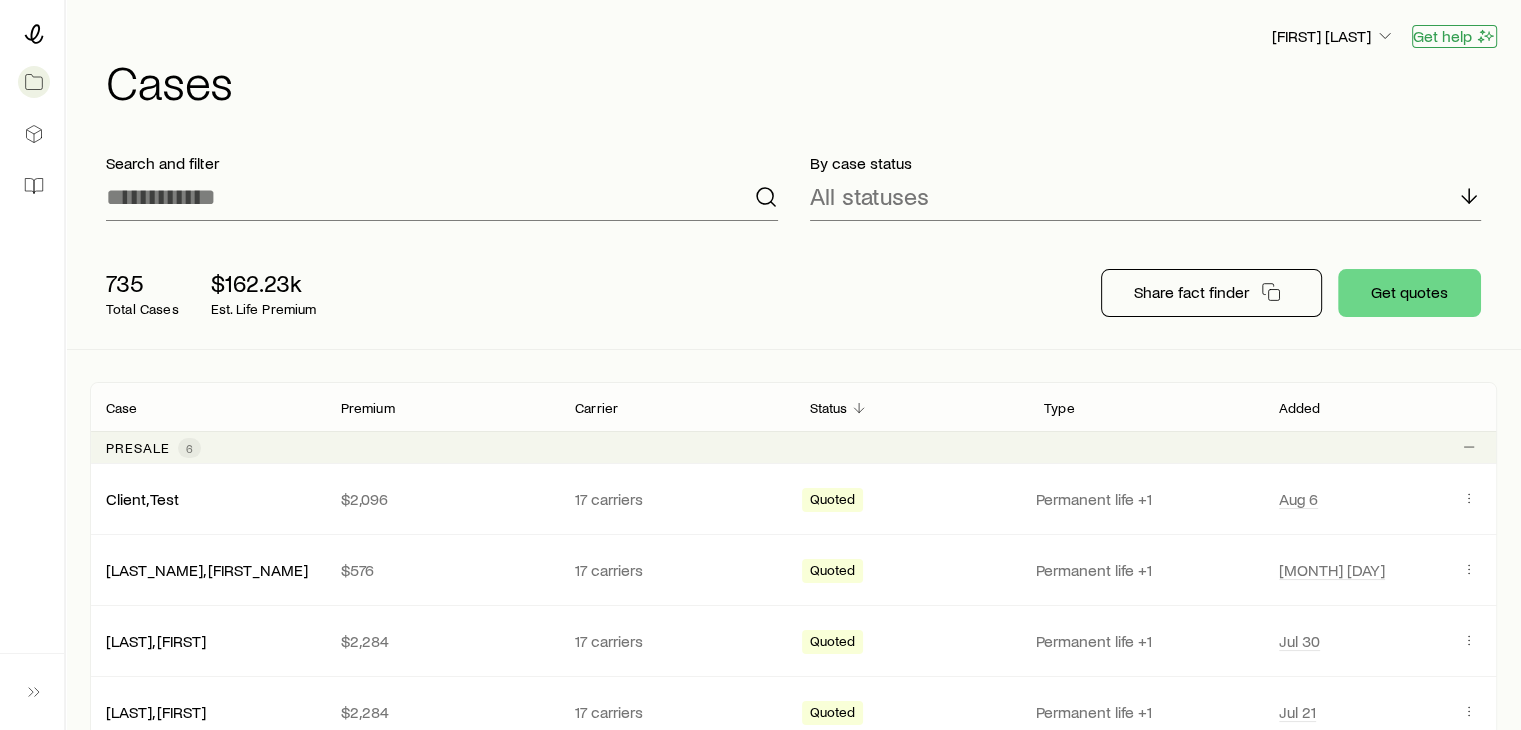 click on "Get help" at bounding box center [1454, 36] 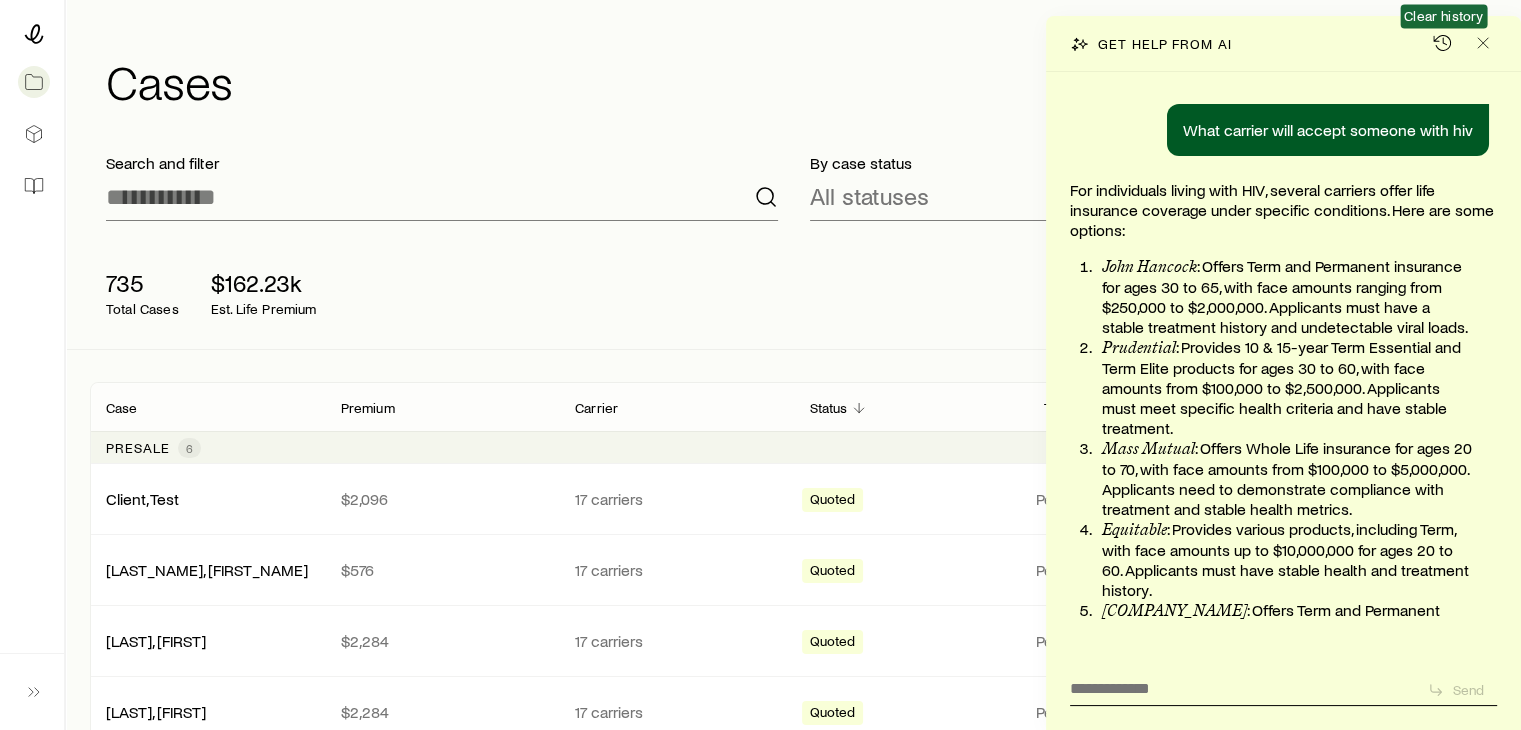 scroll, scrollTop: 155916, scrollLeft: 0, axis: vertical 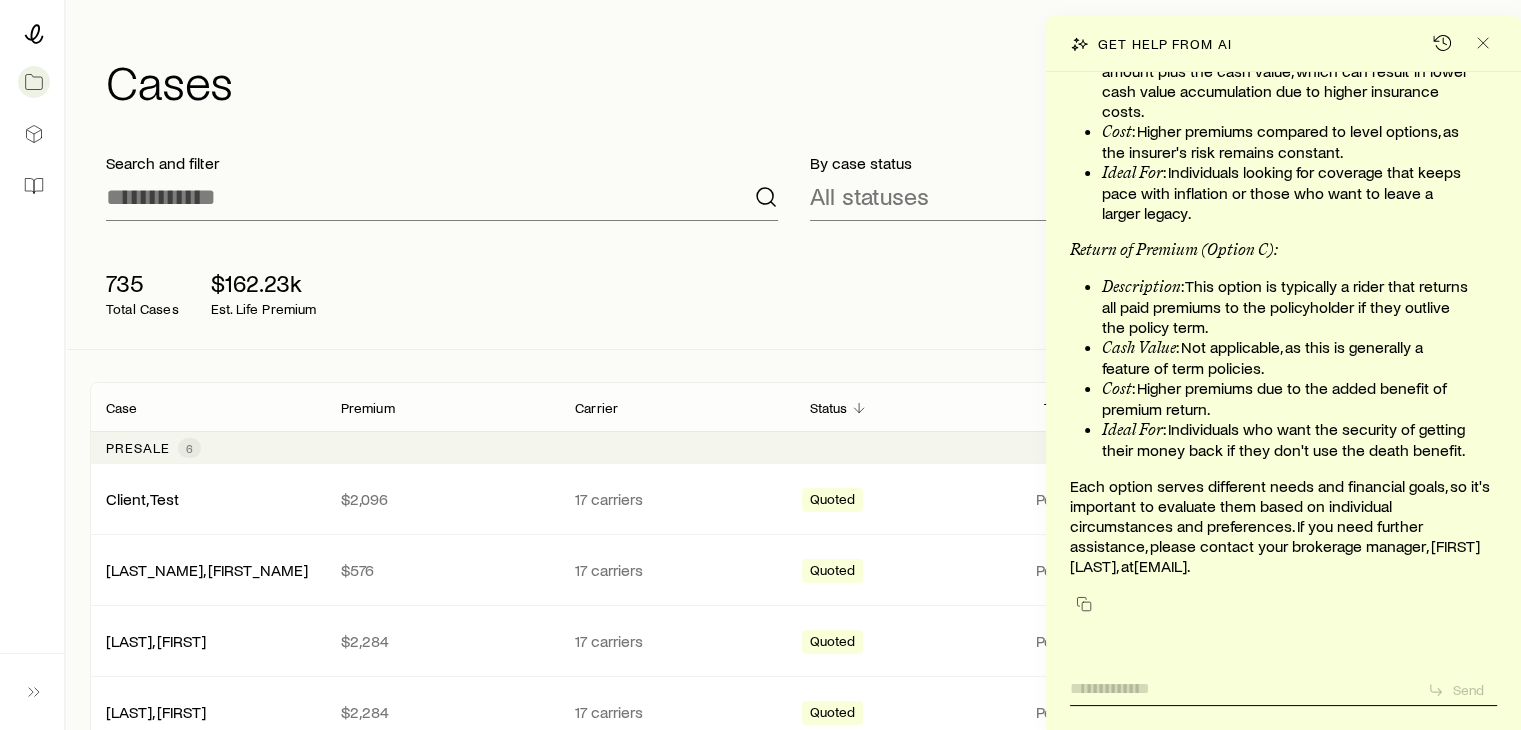 click at bounding box center [1241, 683] 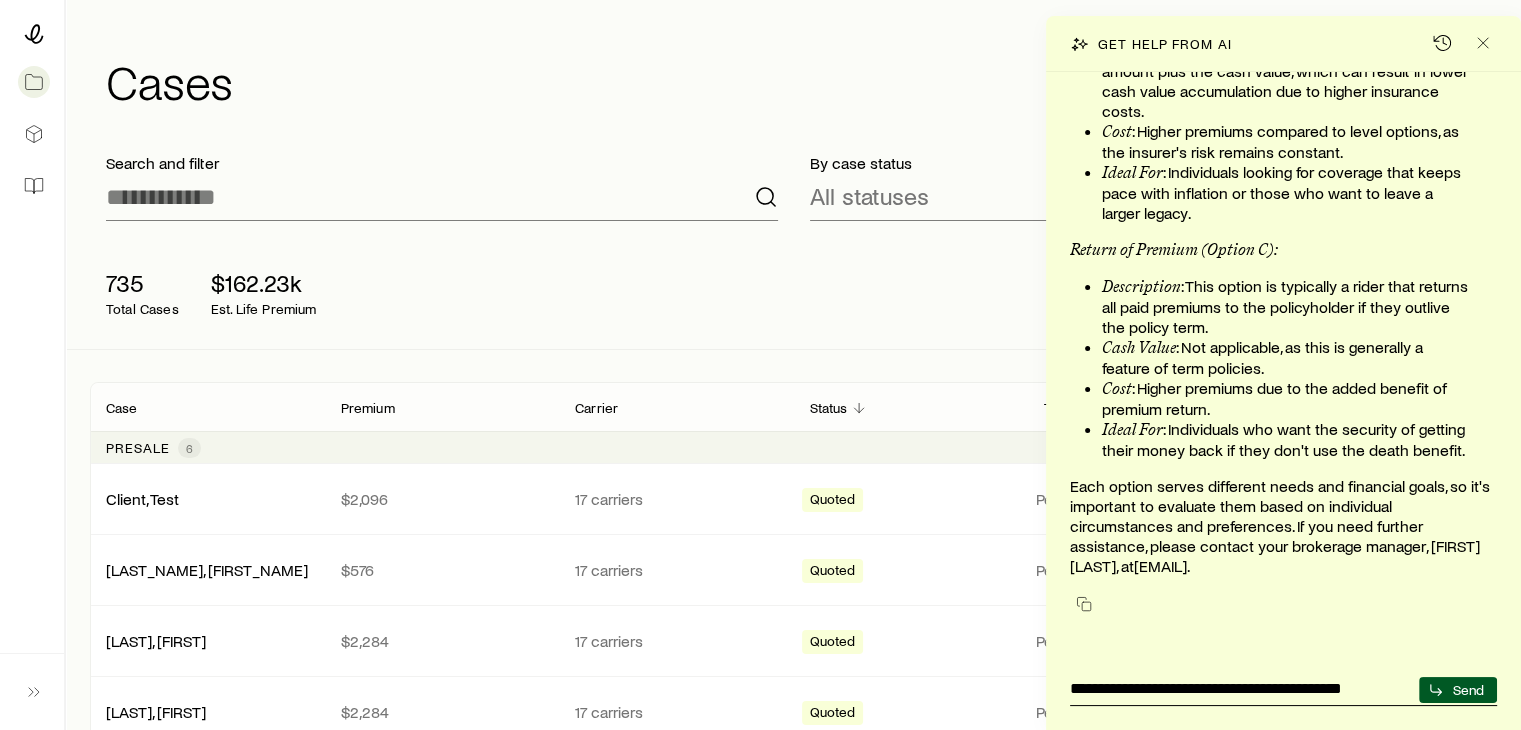 type on "**********" 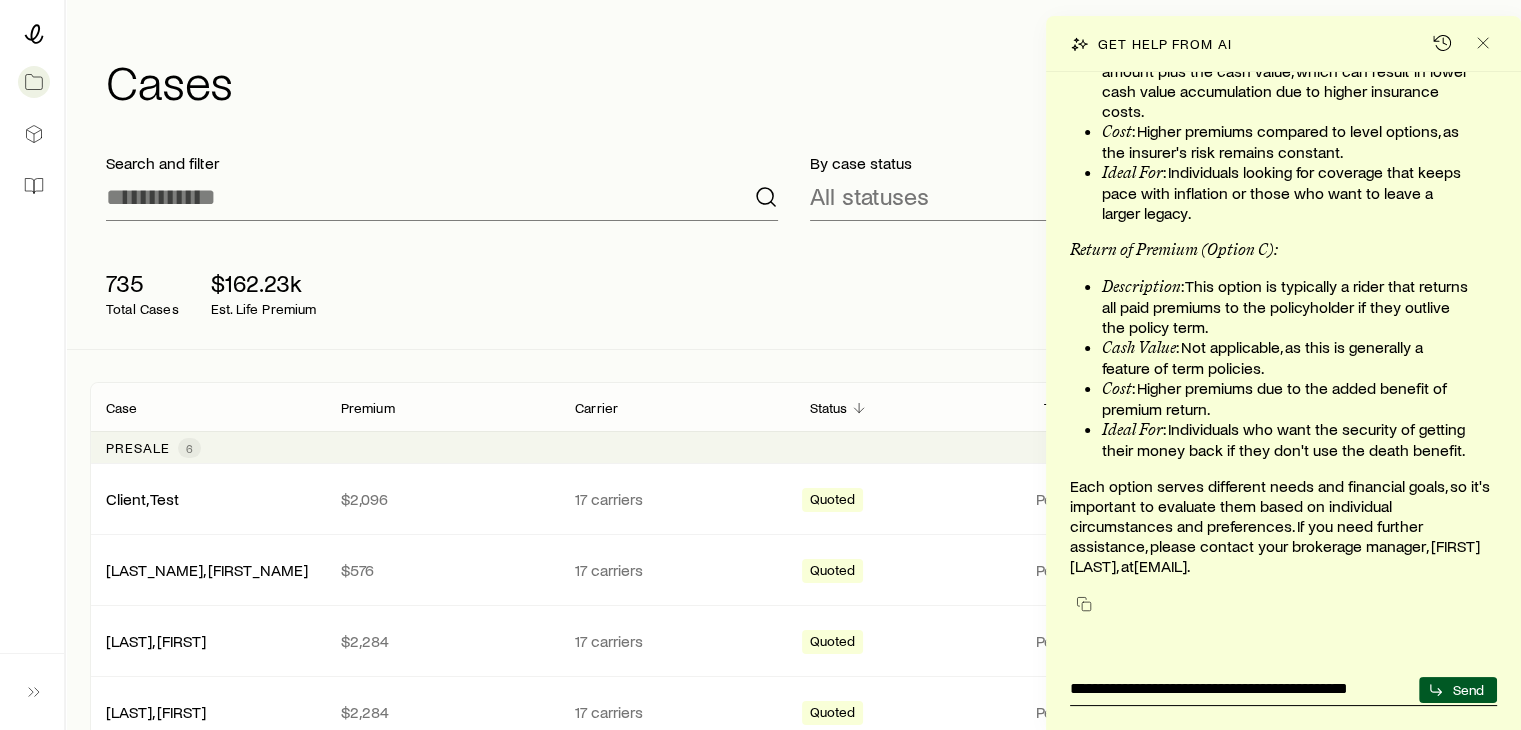 type 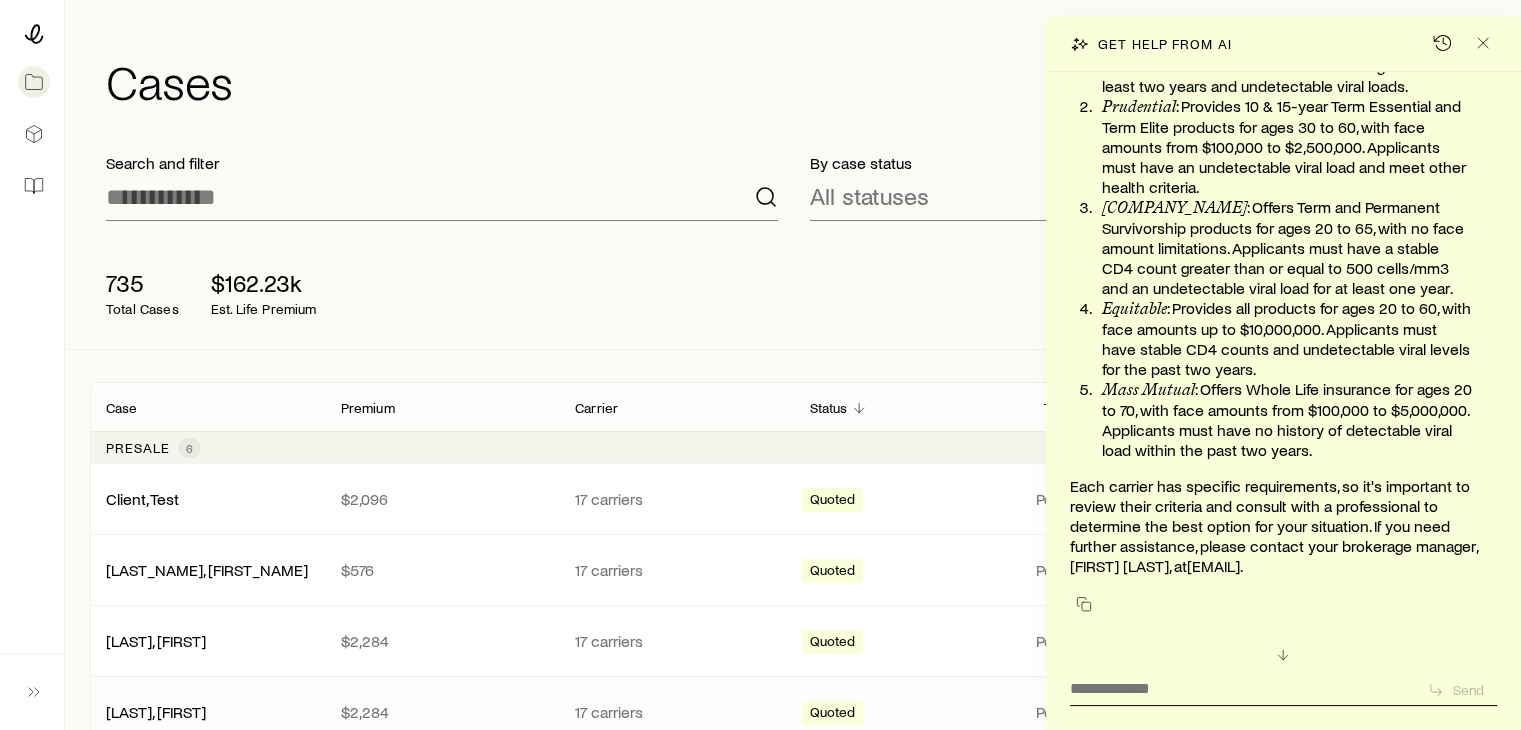 scroll, scrollTop: 156433, scrollLeft: 0, axis: vertical 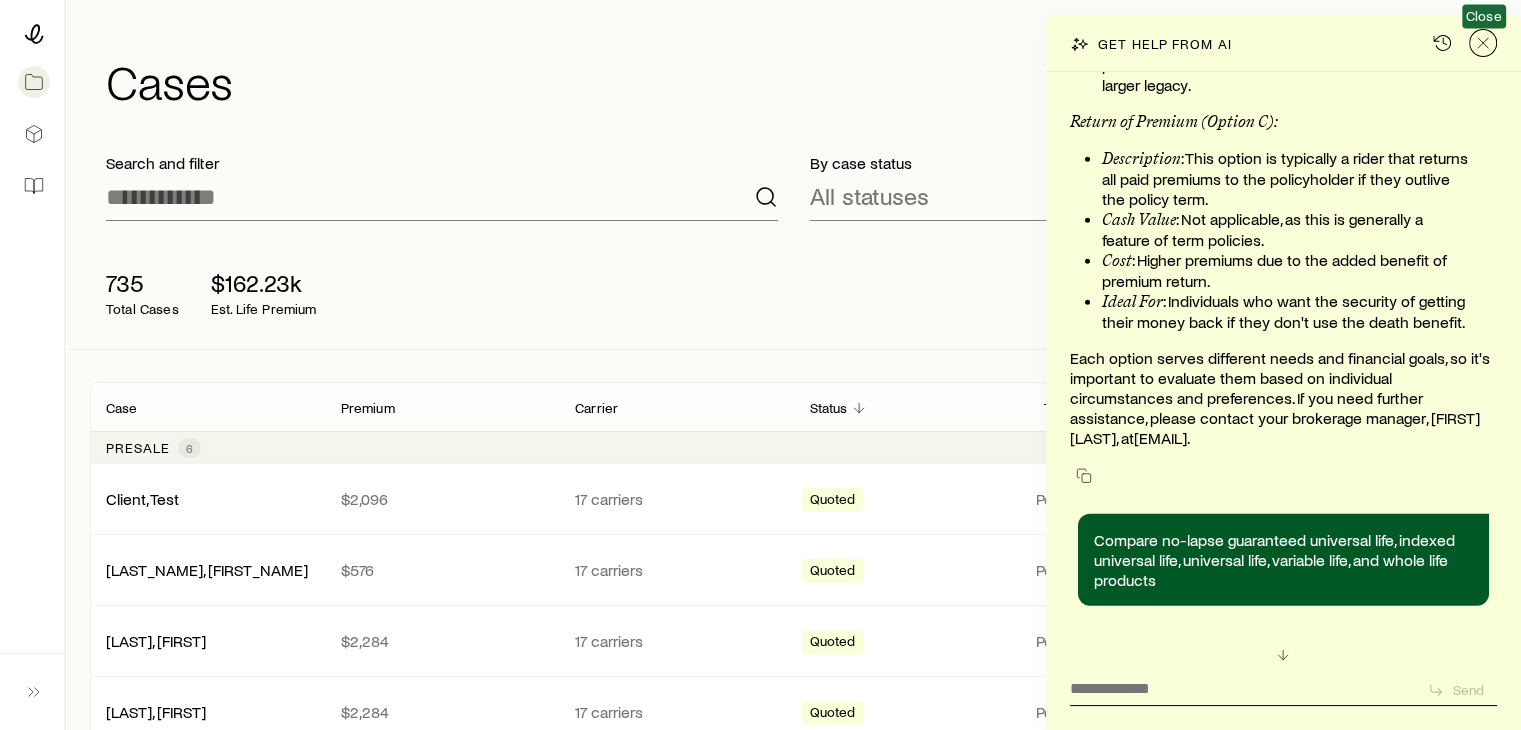 click 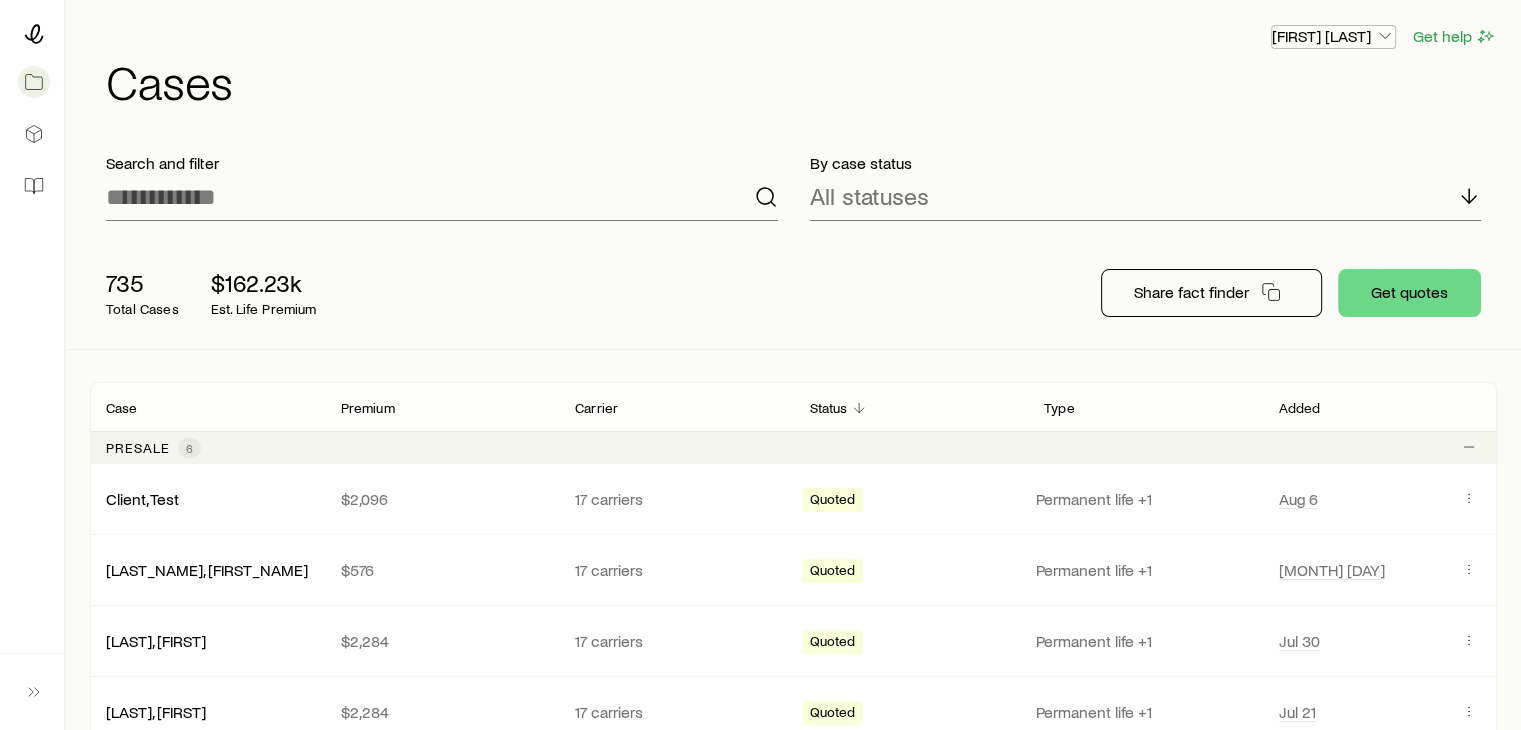 click 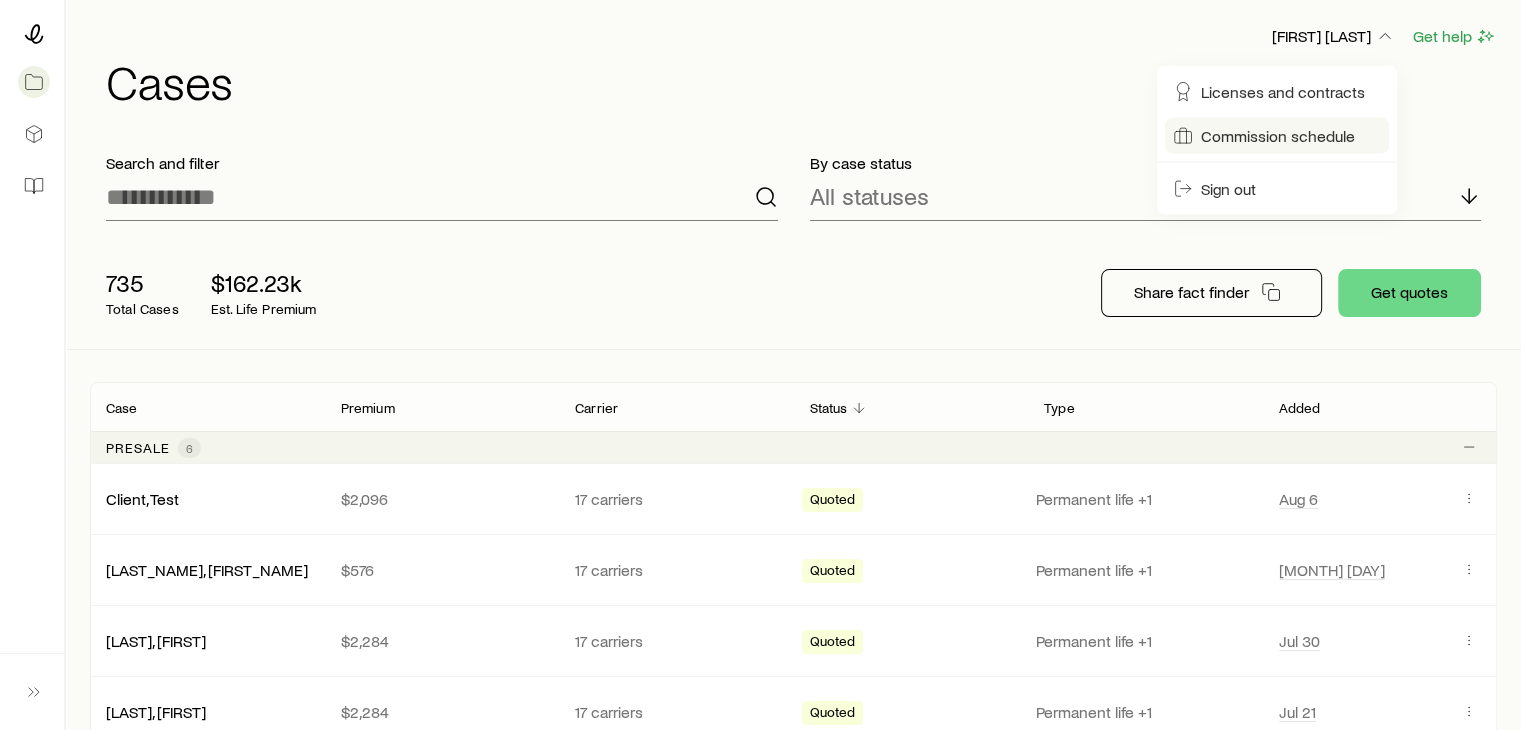 click on "Commission schedule" at bounding box center [1278, 136] 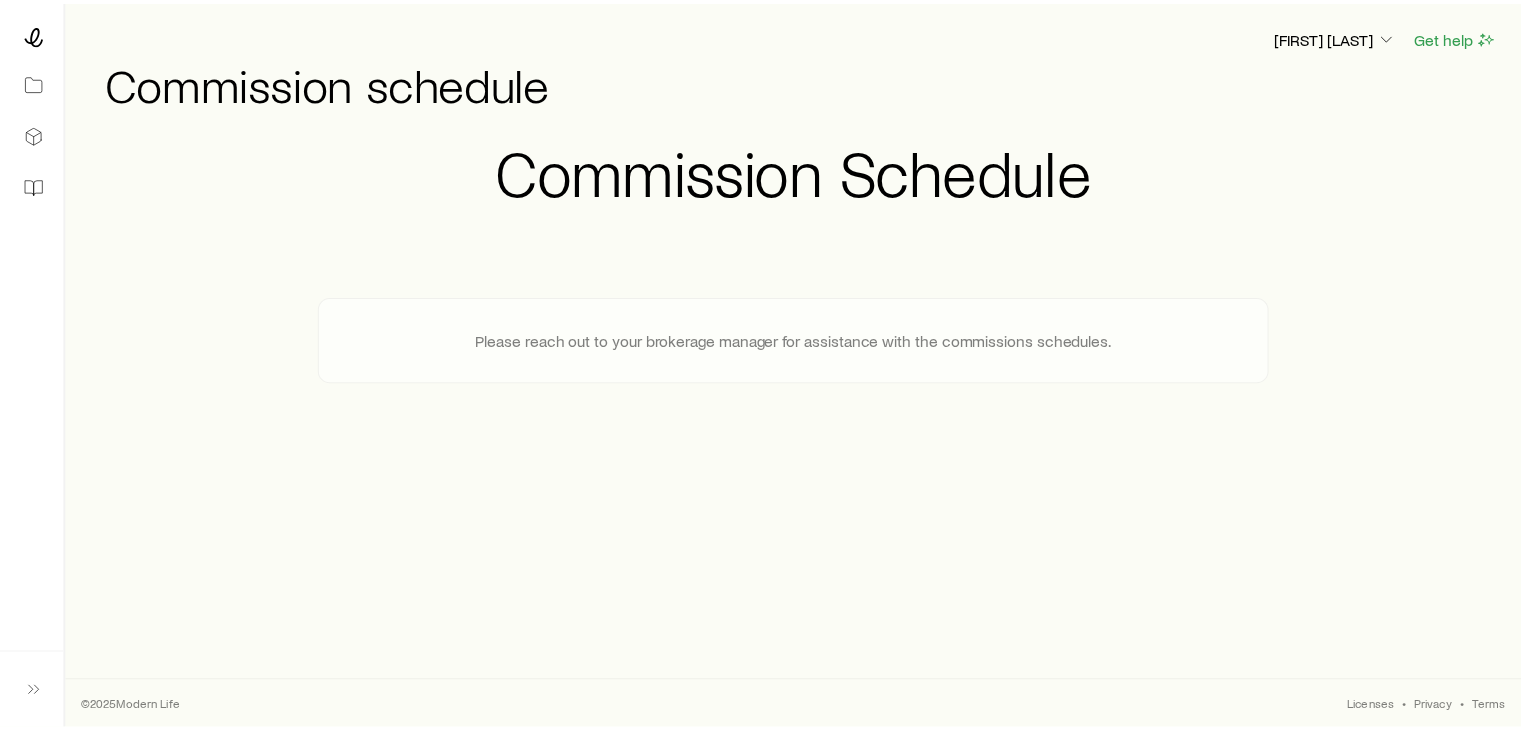 scroll, scrollTop: 149933, scrollLeft: 0, axis: vertical 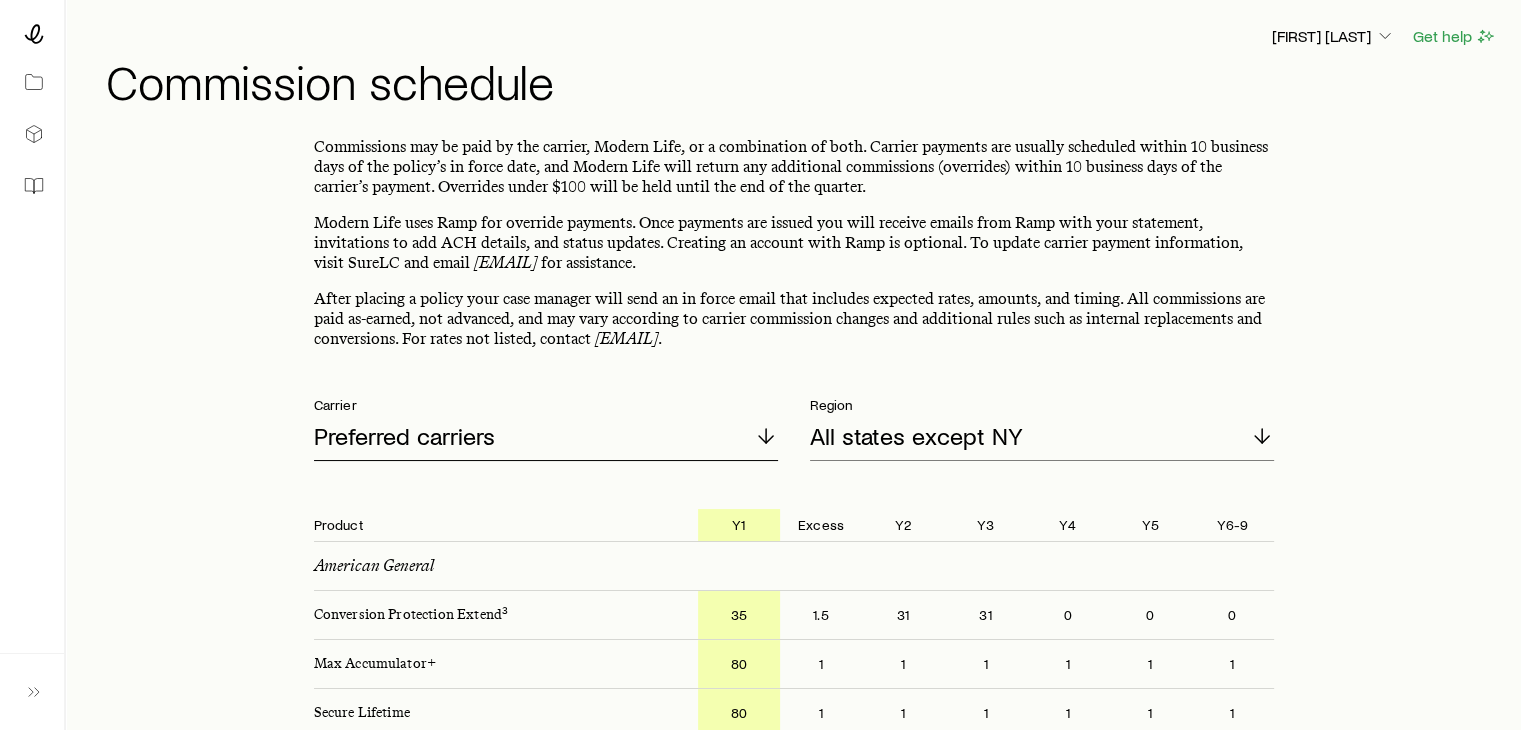 click on "Preferred carriers" at bounding box center [546, 437] 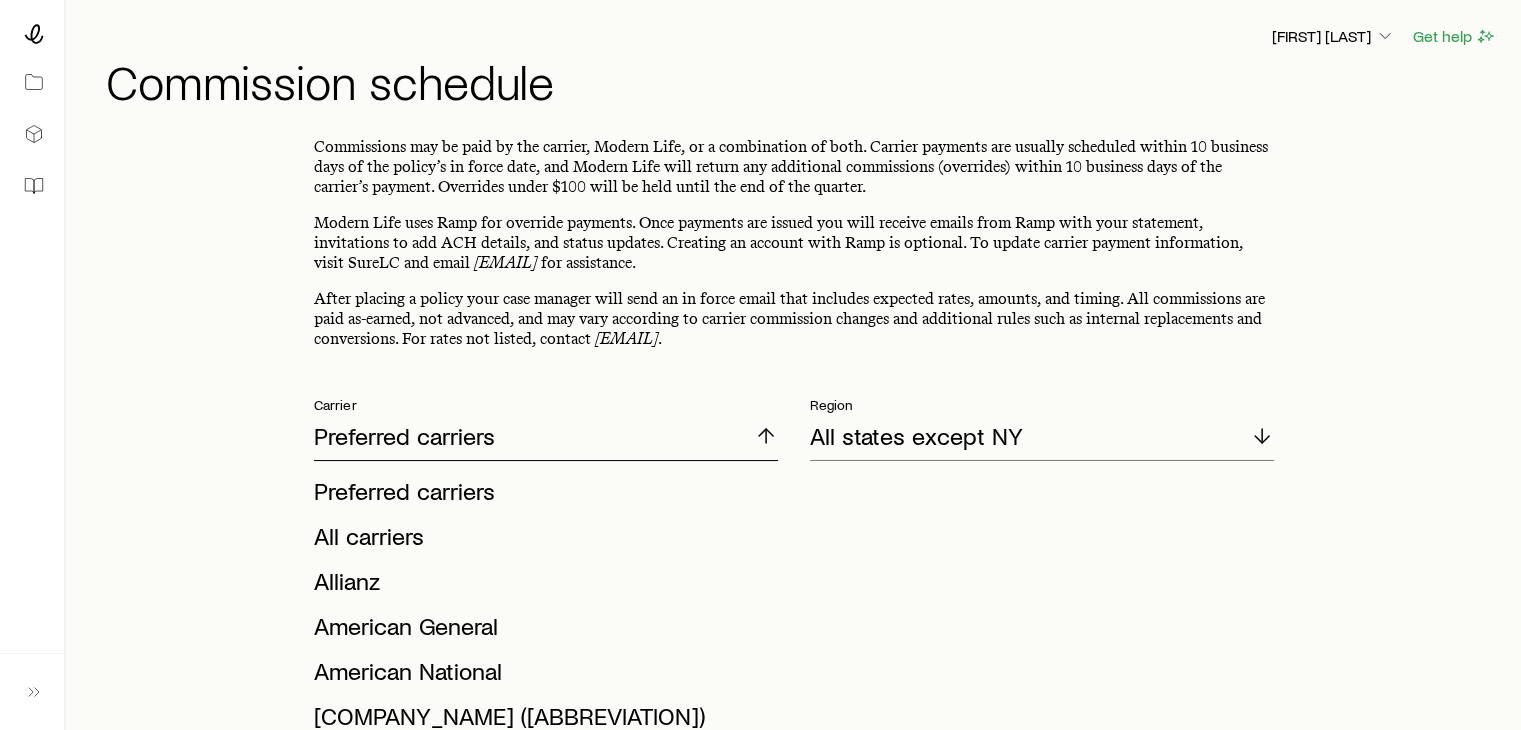 click on "Preferred carriers" at bounding box center (546, 437) 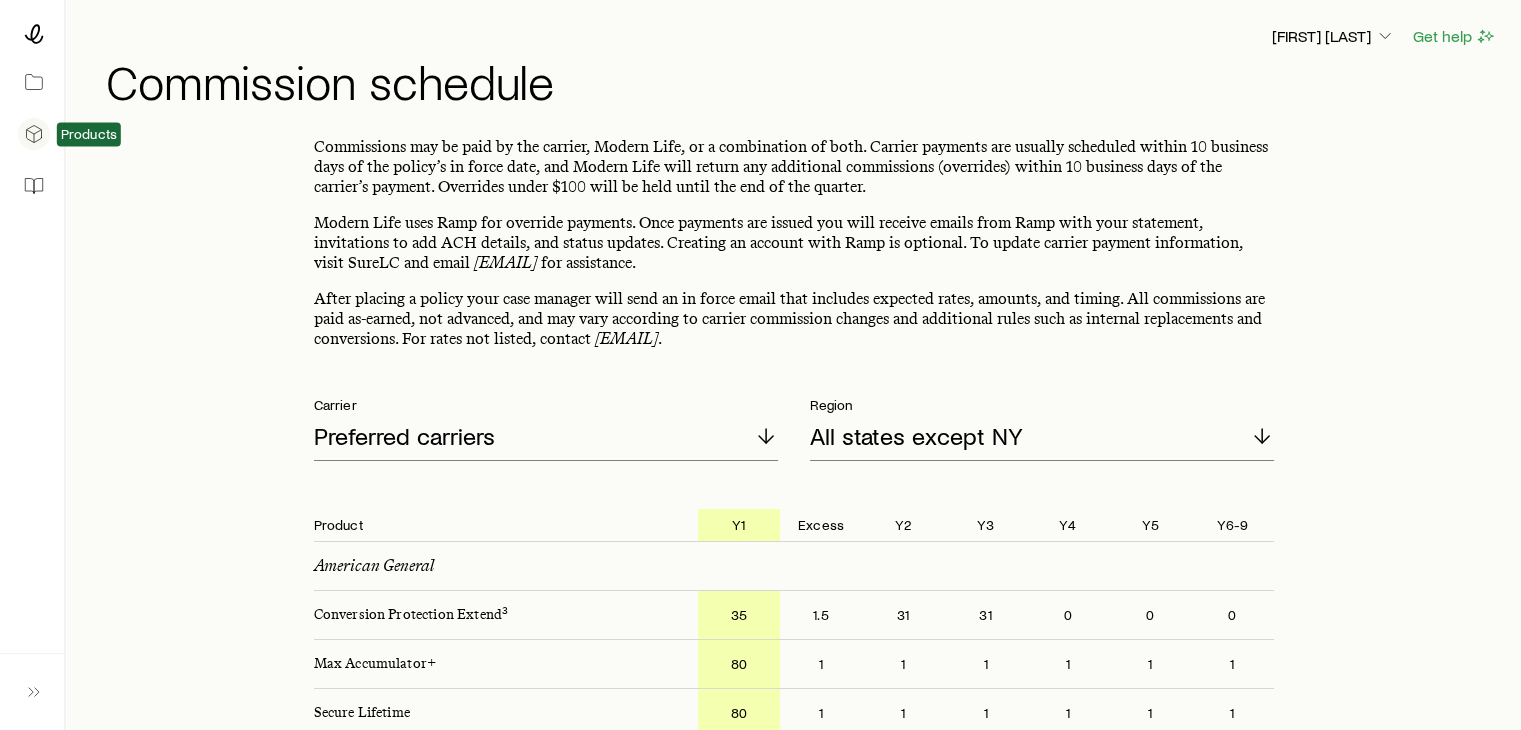 click 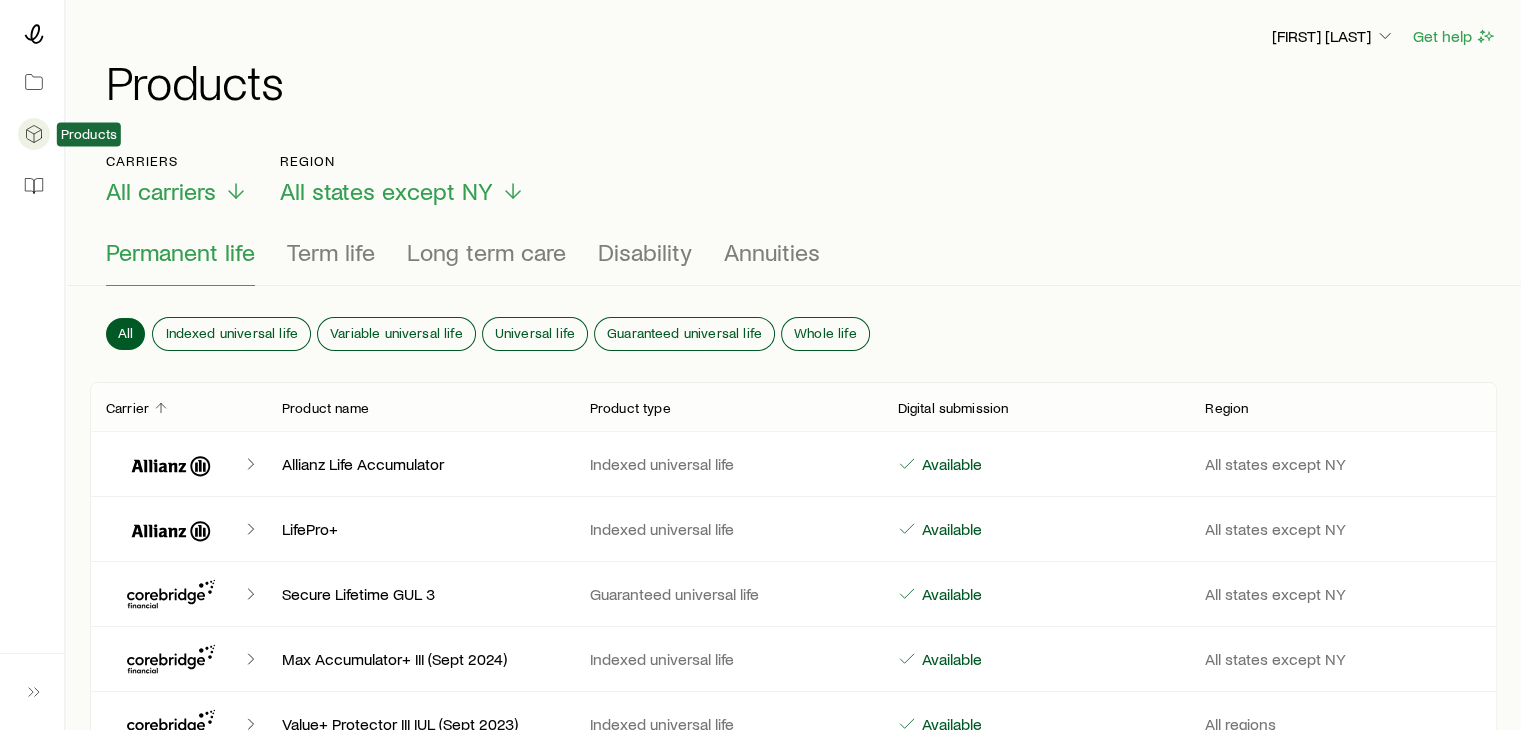 scroll, scrollTop: 149933, scrollLeft: 0, axis: vertical 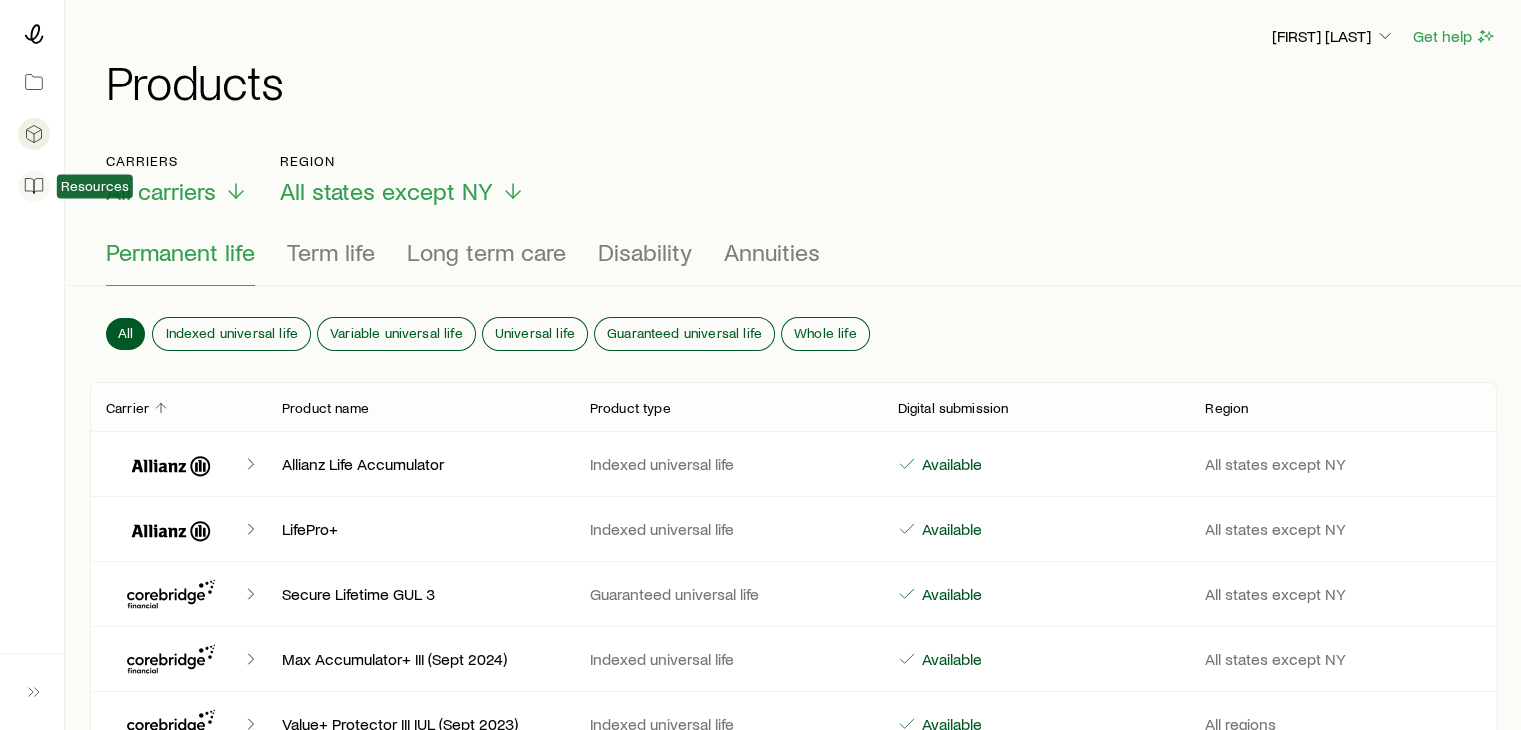click at bounding box center [32, 186] 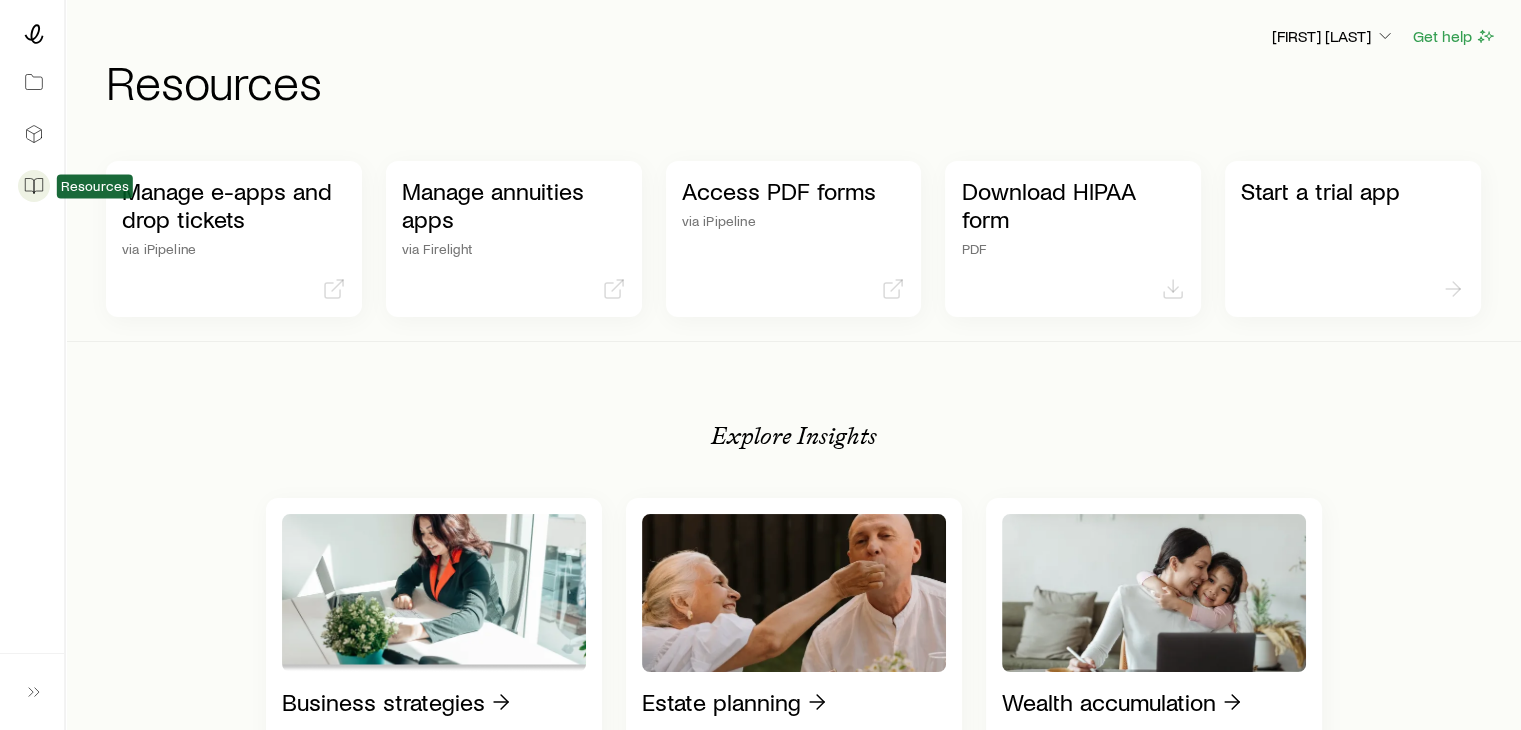 scroll, scrollTop: 149933, scrollLeft: 0, axis: vertical 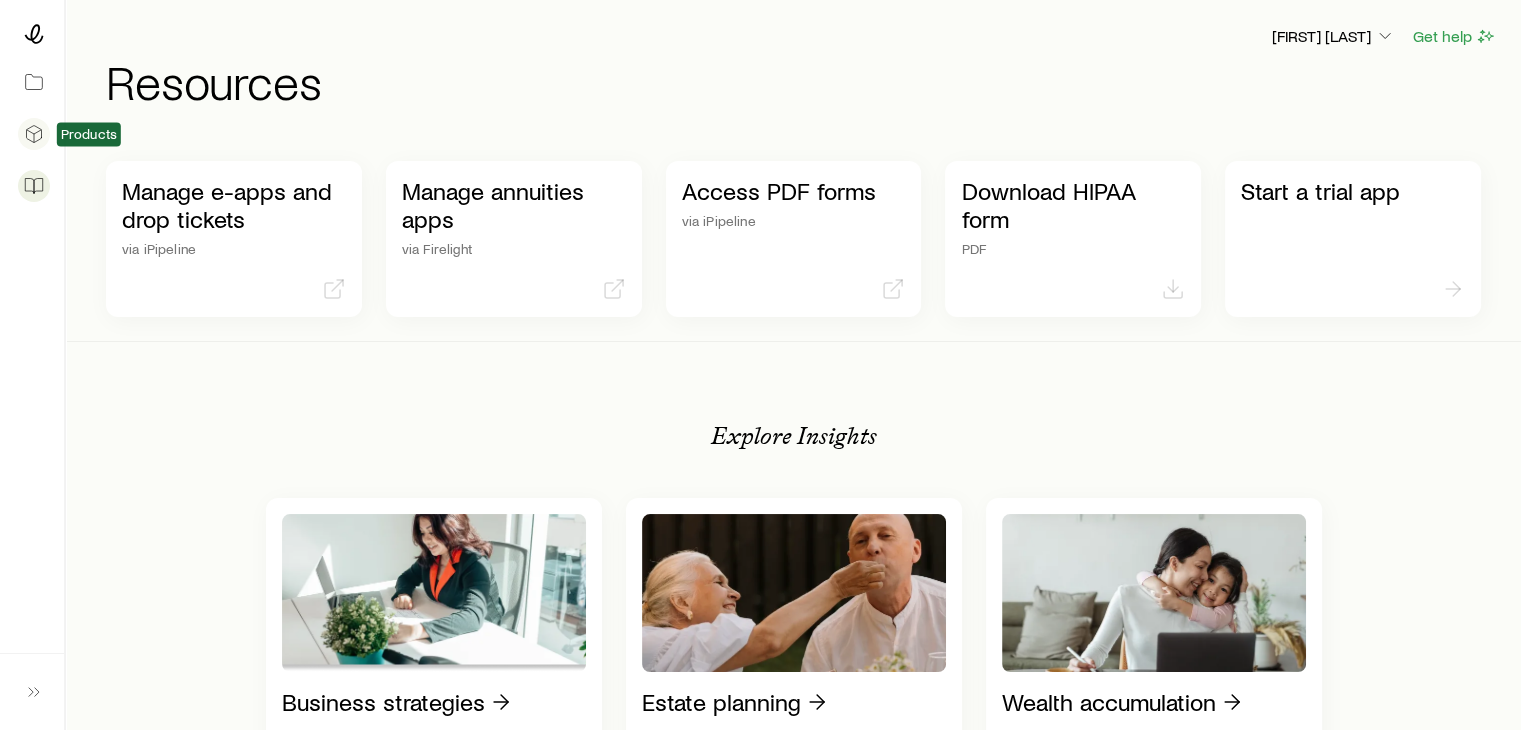 click 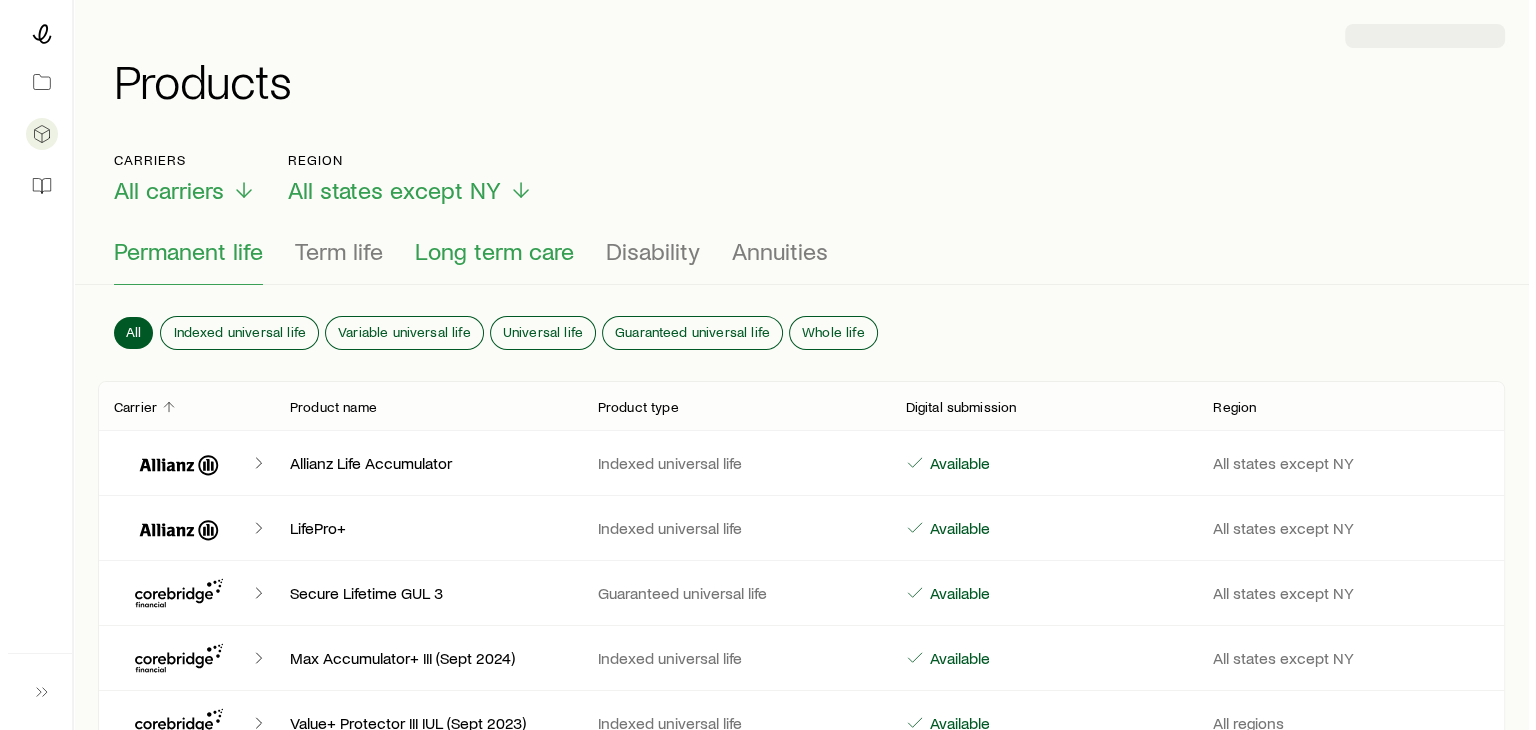 scroll, scrollTop: 149933, scrollLeft: 0, axis: vertical 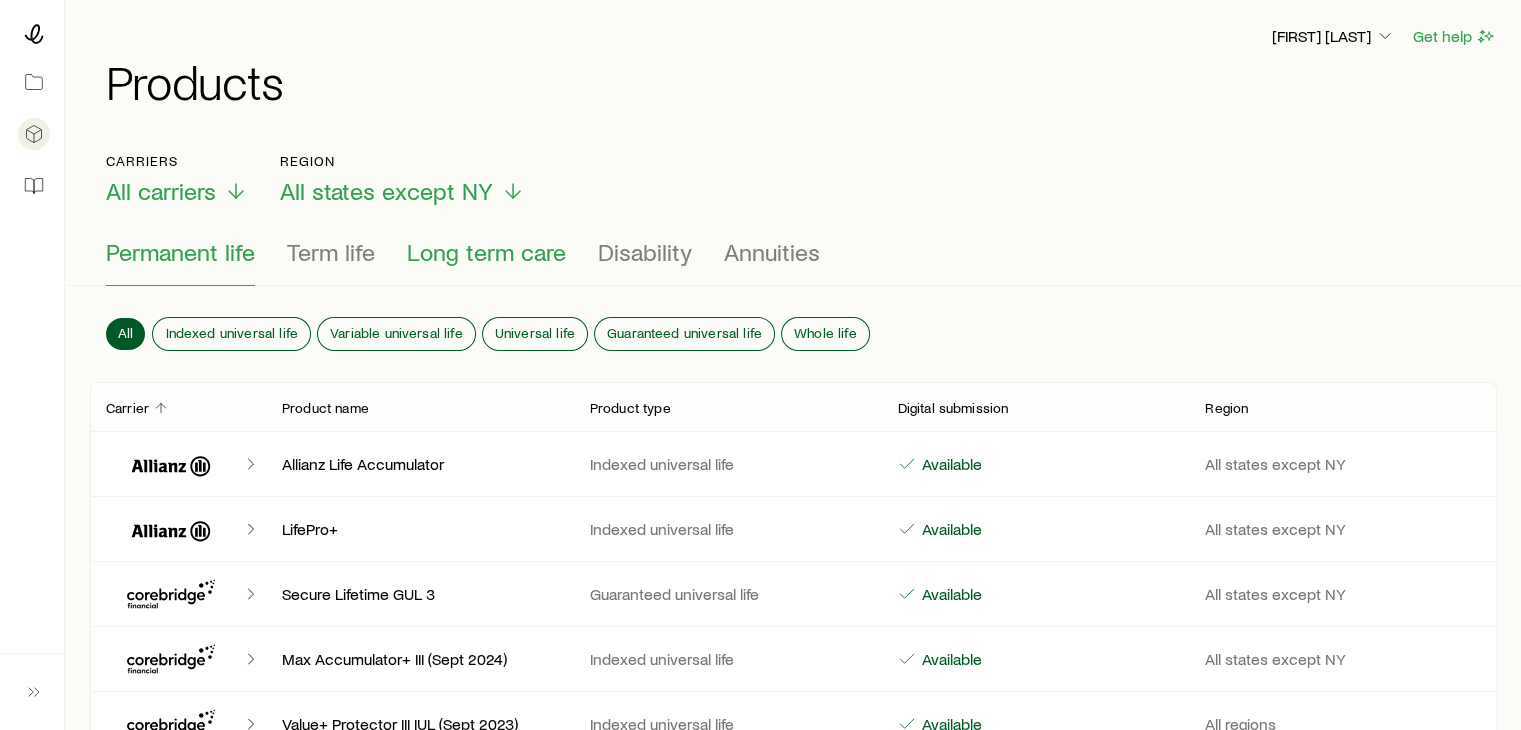 click on "Long term care" at bounding box center (486, 252) 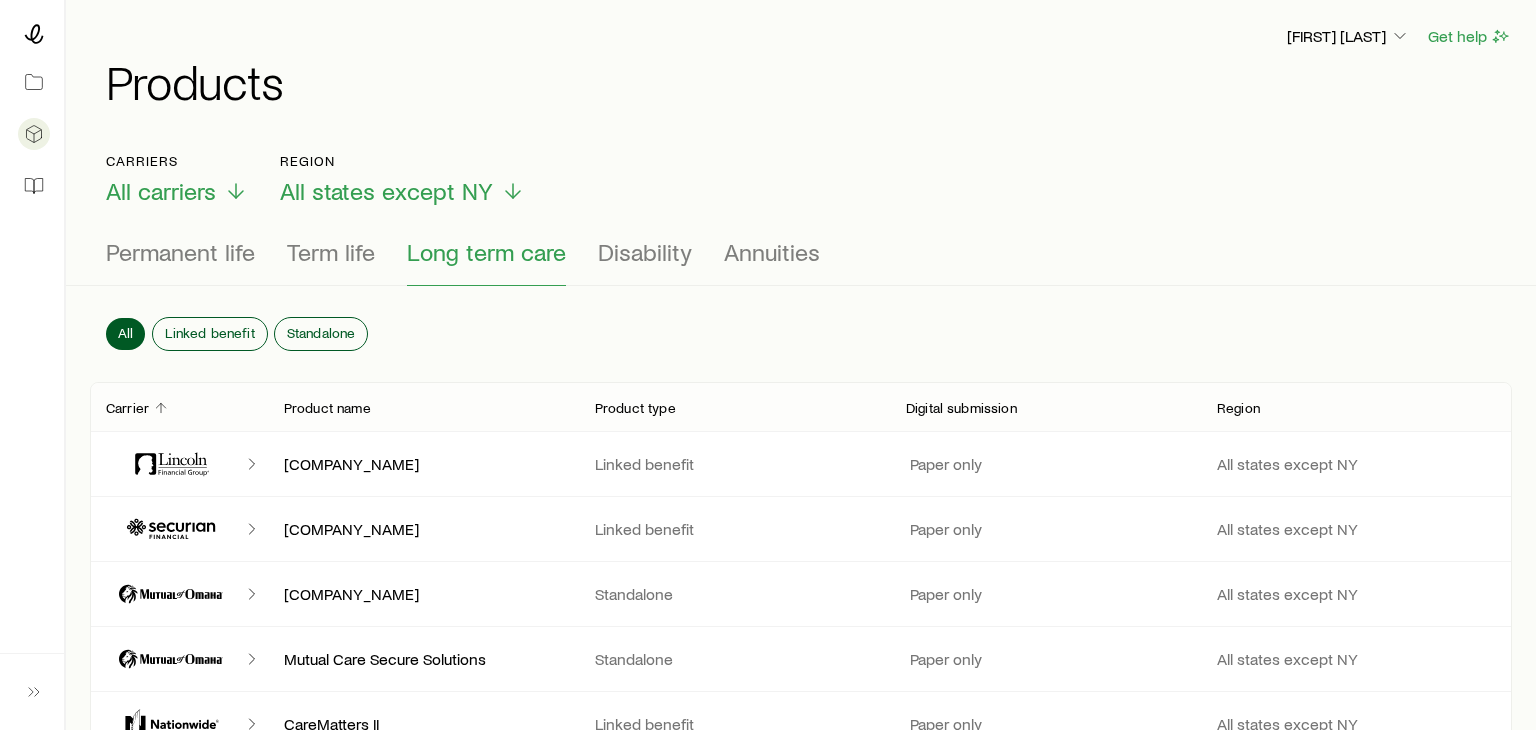 scroll, scrollTop: 149933, scrollLeft: 0, axis: vertical 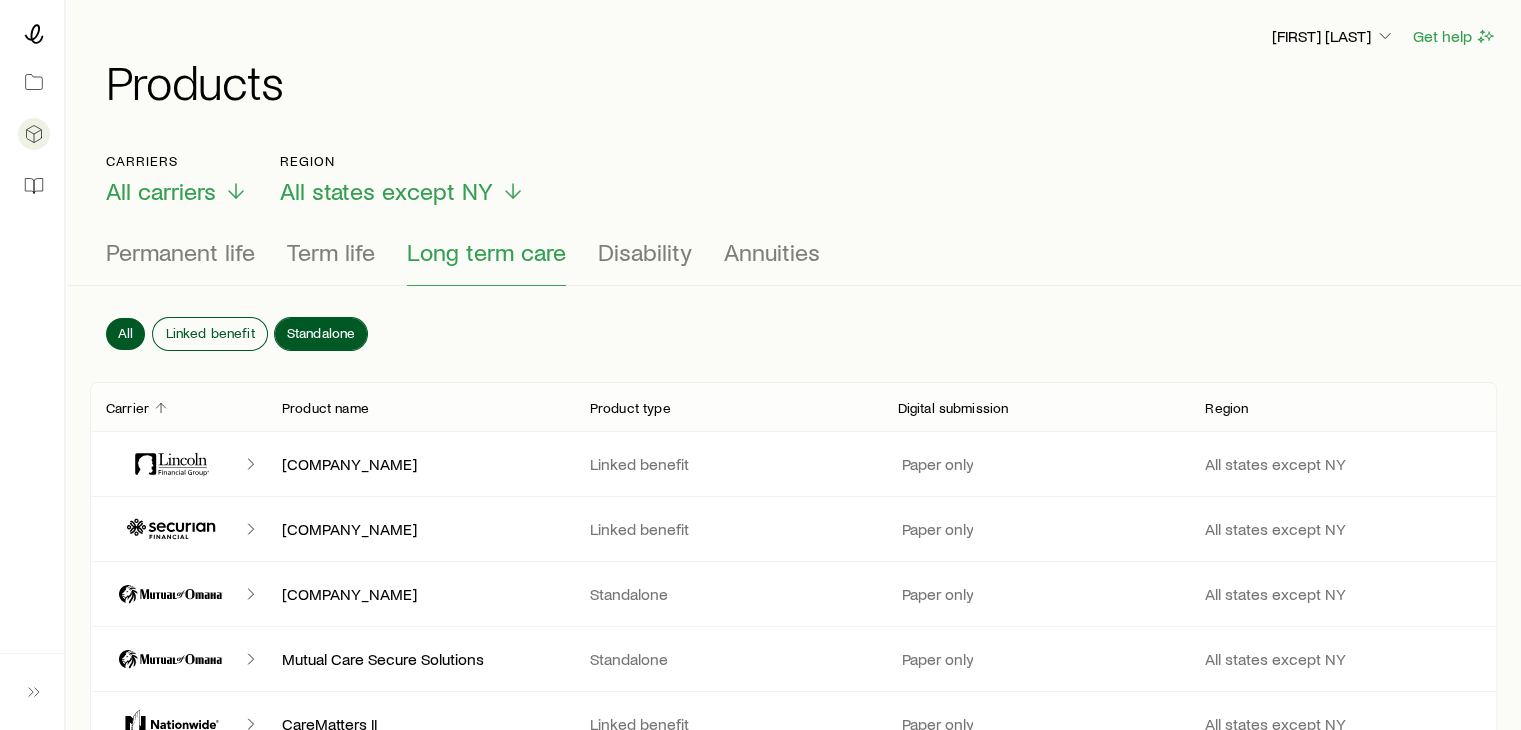 click on "Standalone" at bounding box center [321, 333] 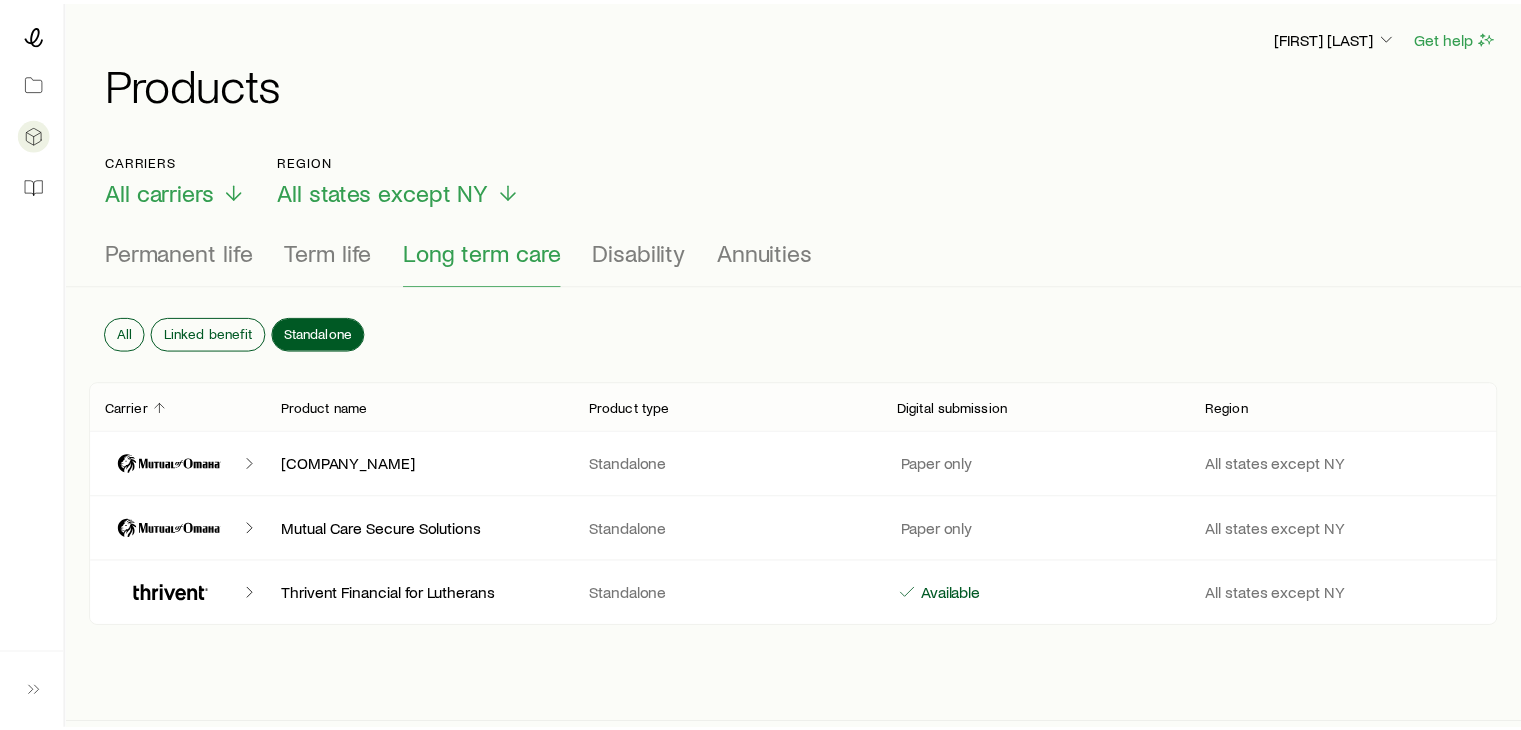 scroll, scrollTop: 149933, scrollLeft: 0, axis: vertical 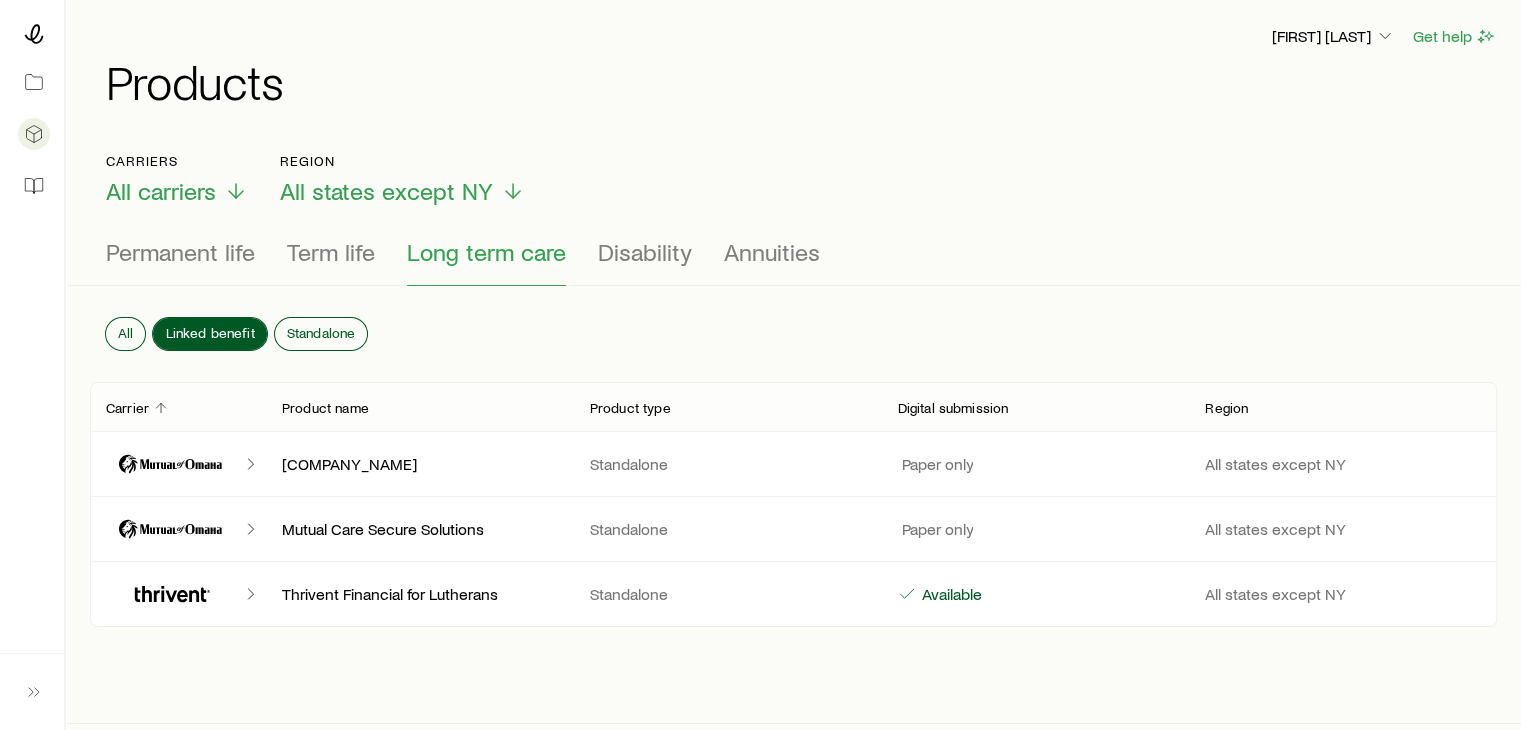 click on "Linked benefit" at bounding box center (209, 333) 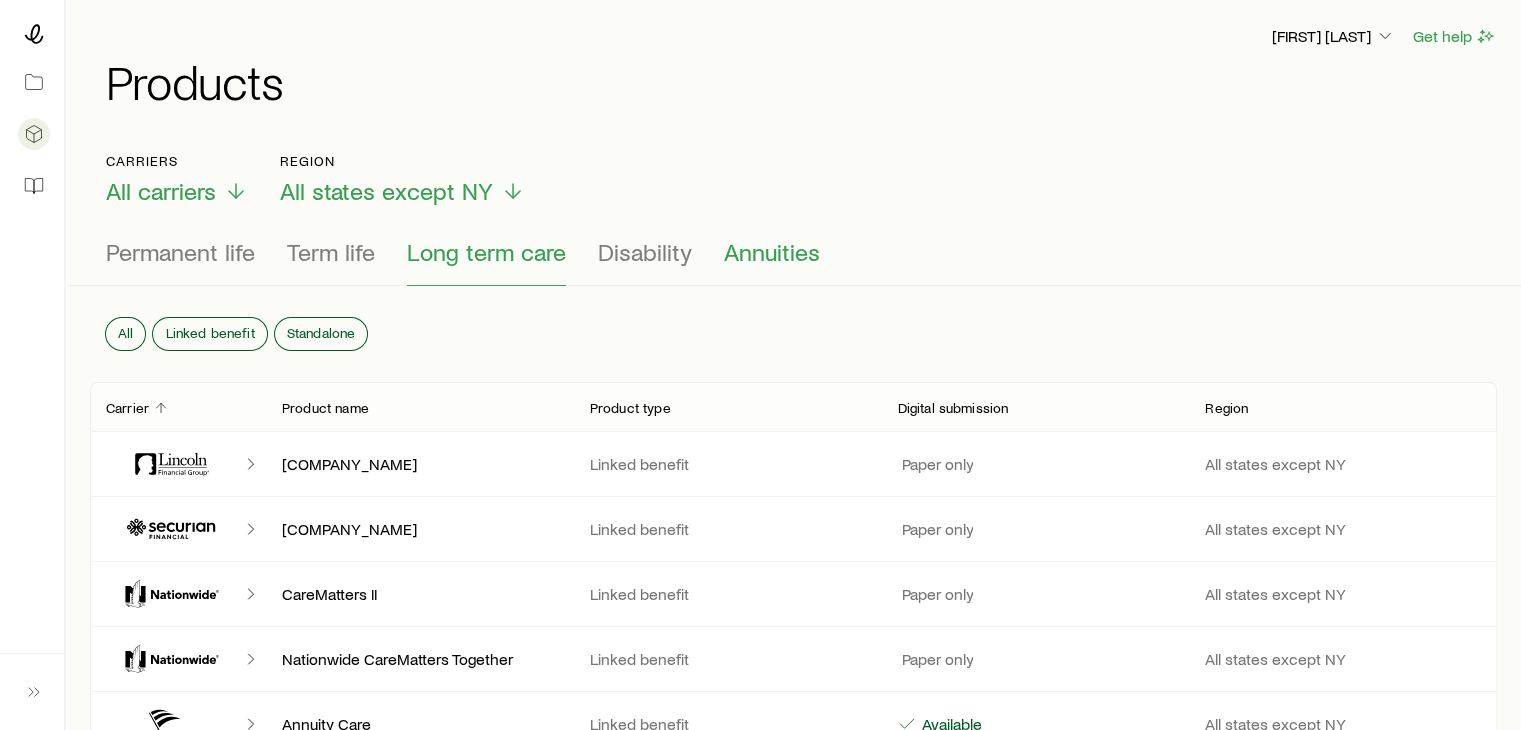 click on "Annuities" at bounding box center (772, 252) 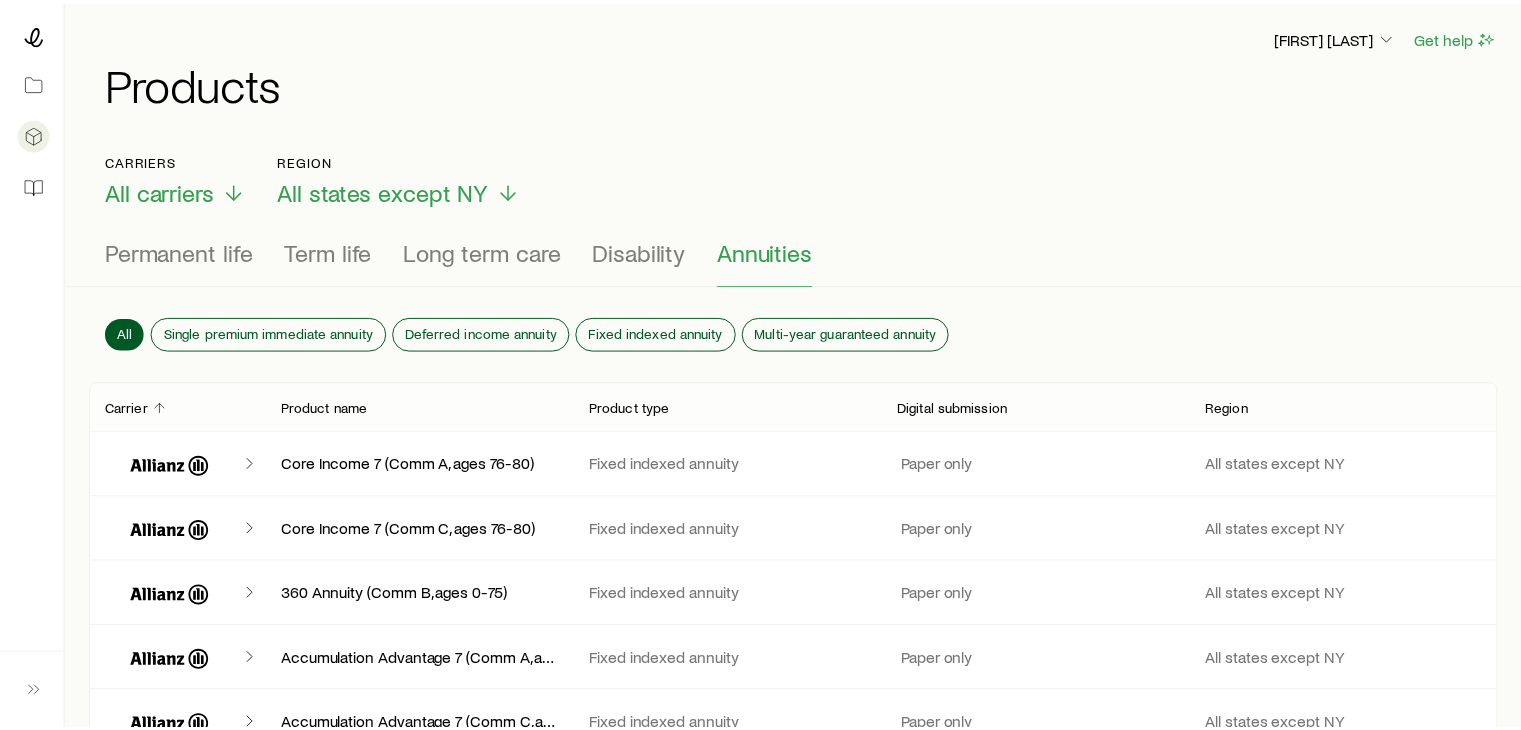 scroll, scrollTop: 149933, scrollLeft: 0, axis: vertical 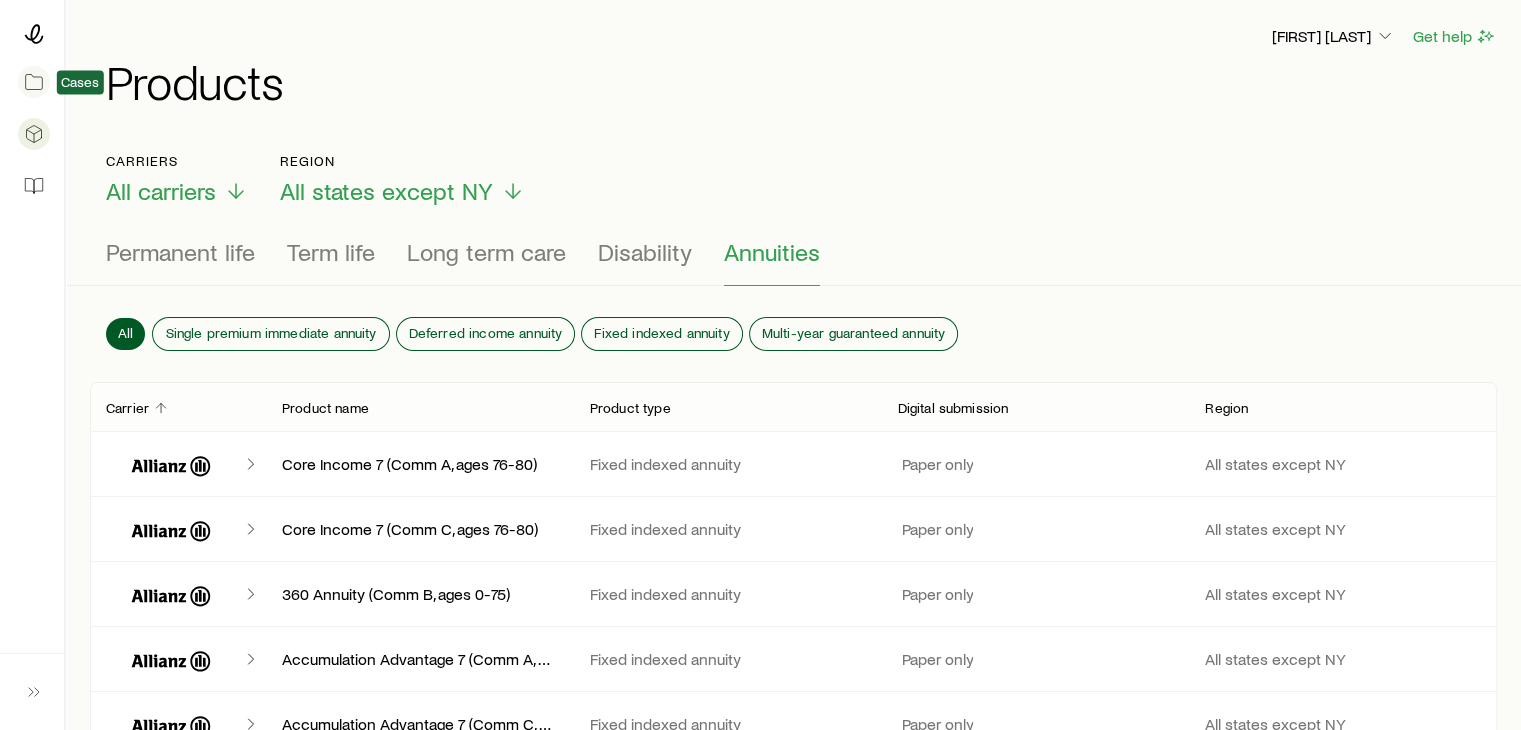 click 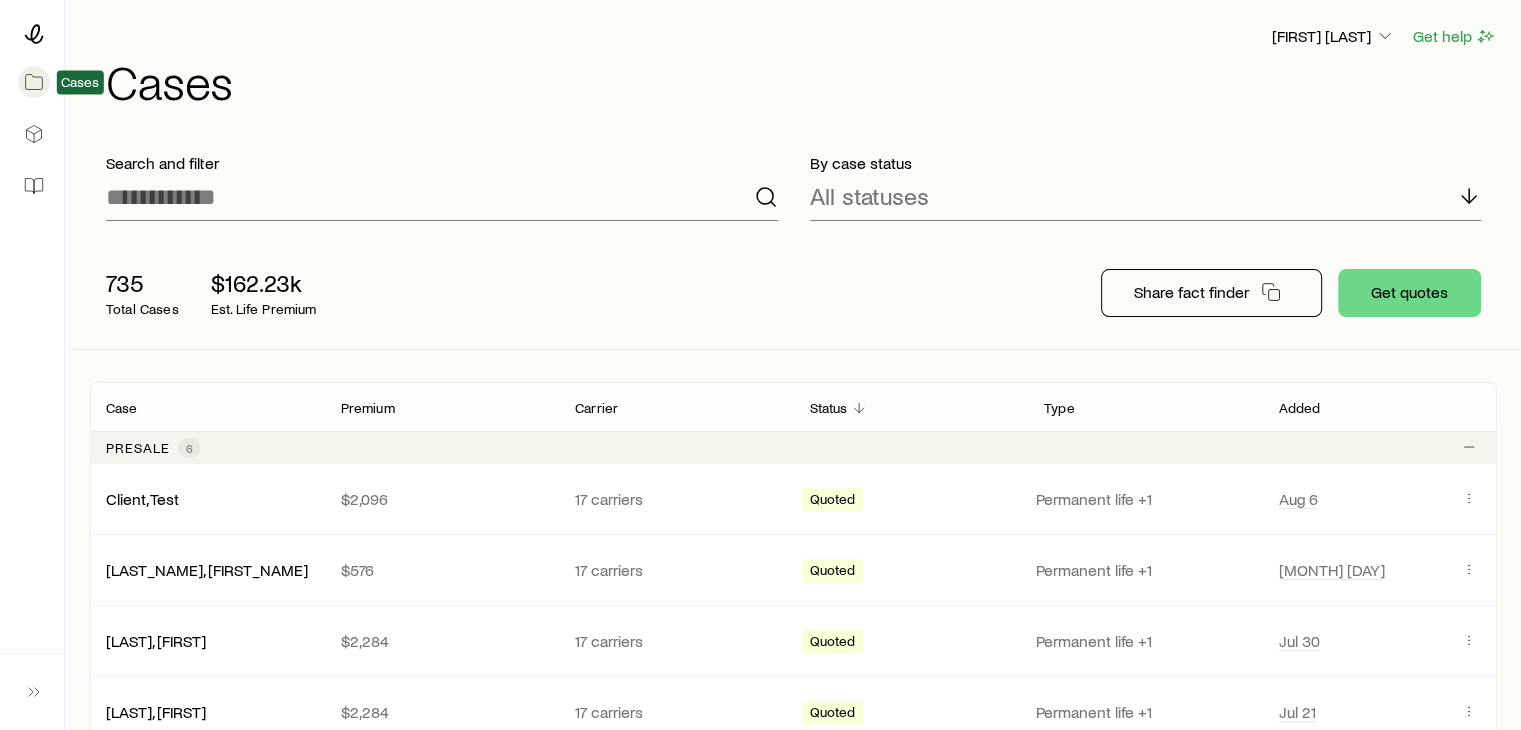 scroll, scrollTop: 149933, scrollLeft: 0, axis: vertical 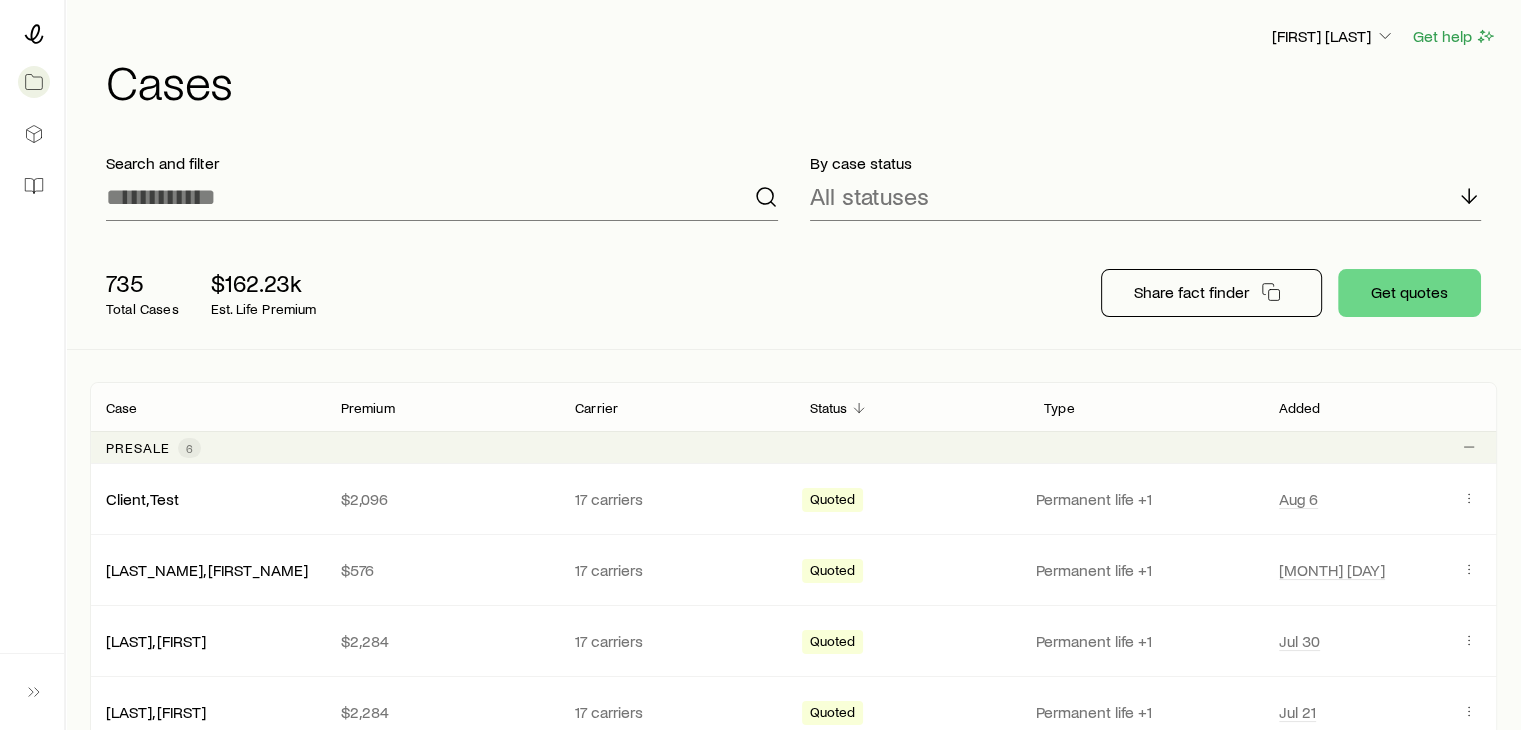 click on "735 Total Cases $162.23k Est. Life Premium Share fact finder Get quotes" at bounding box center (793, 293) 